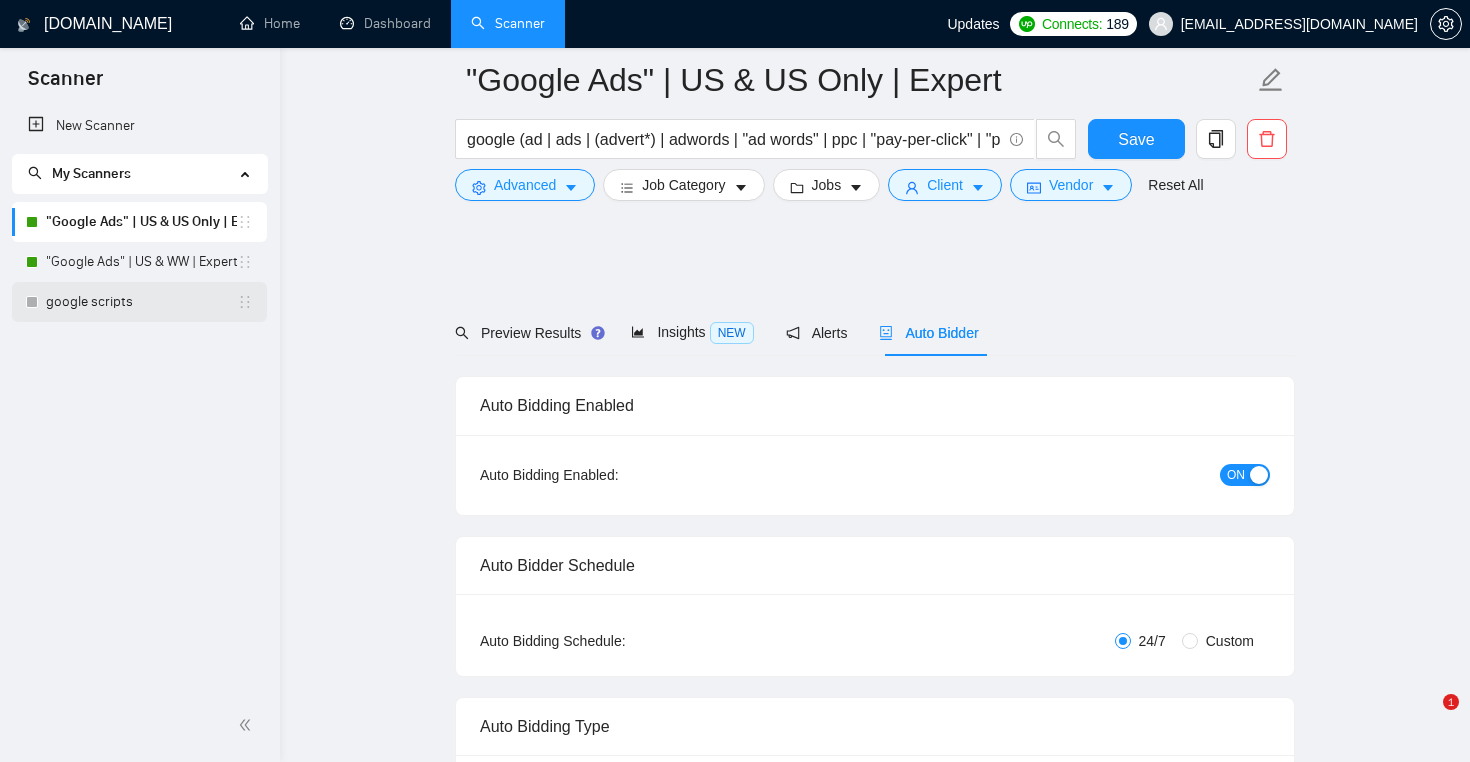 scroll, scrollTop: 3292, scrollLeft: 0, axis: vertical 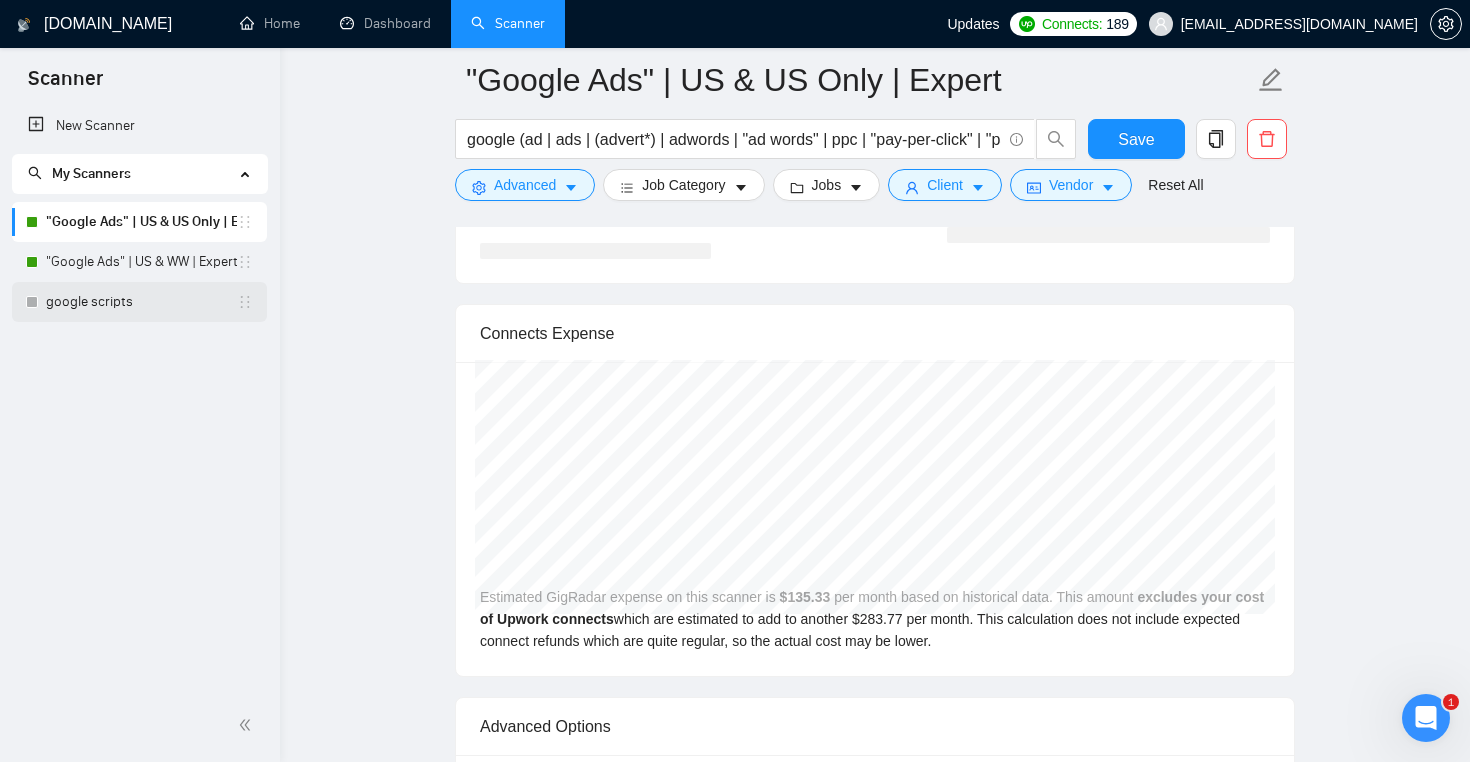click on "google scripts" at bounding box center (141, 302) 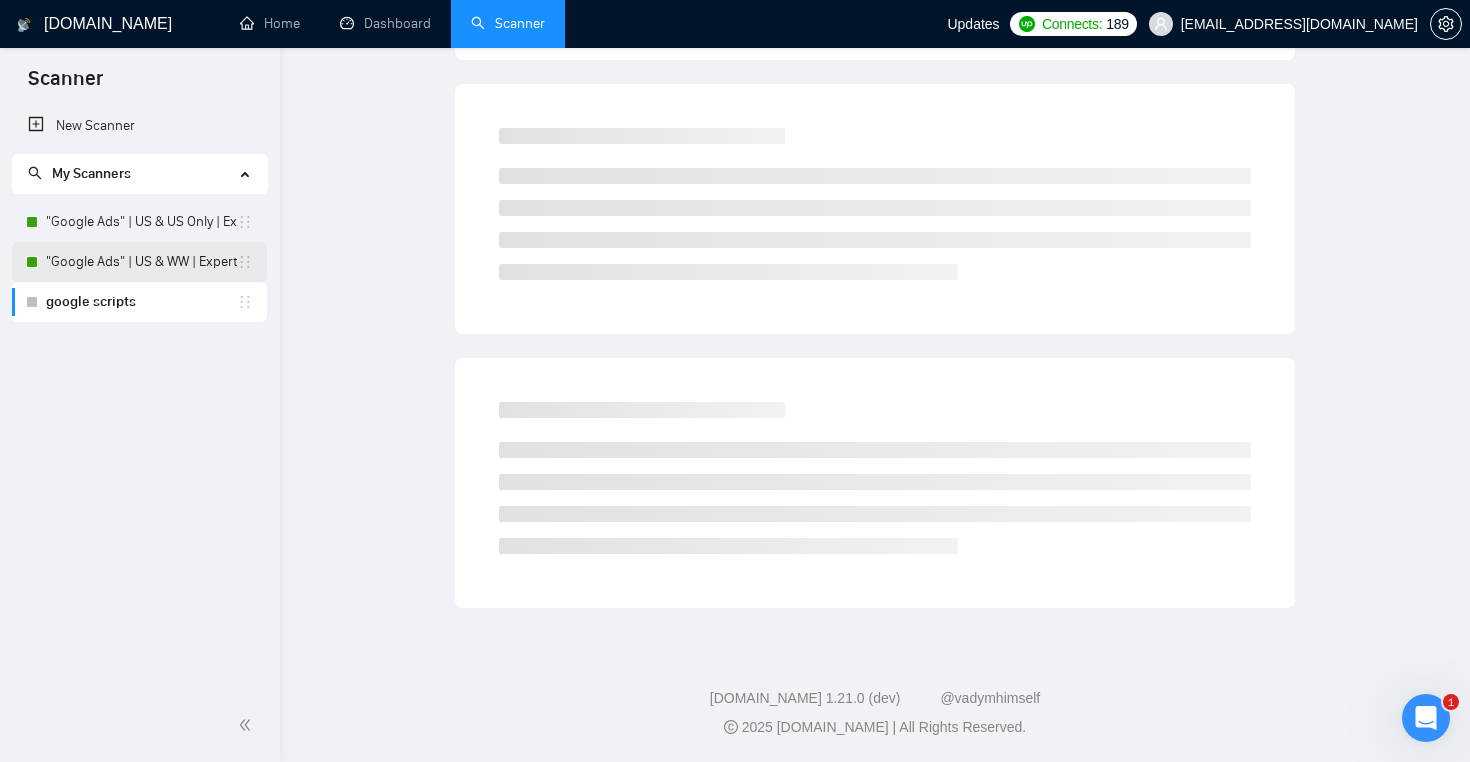 scroll, scrollTop: 0, scrollLeft: 0, axis: both 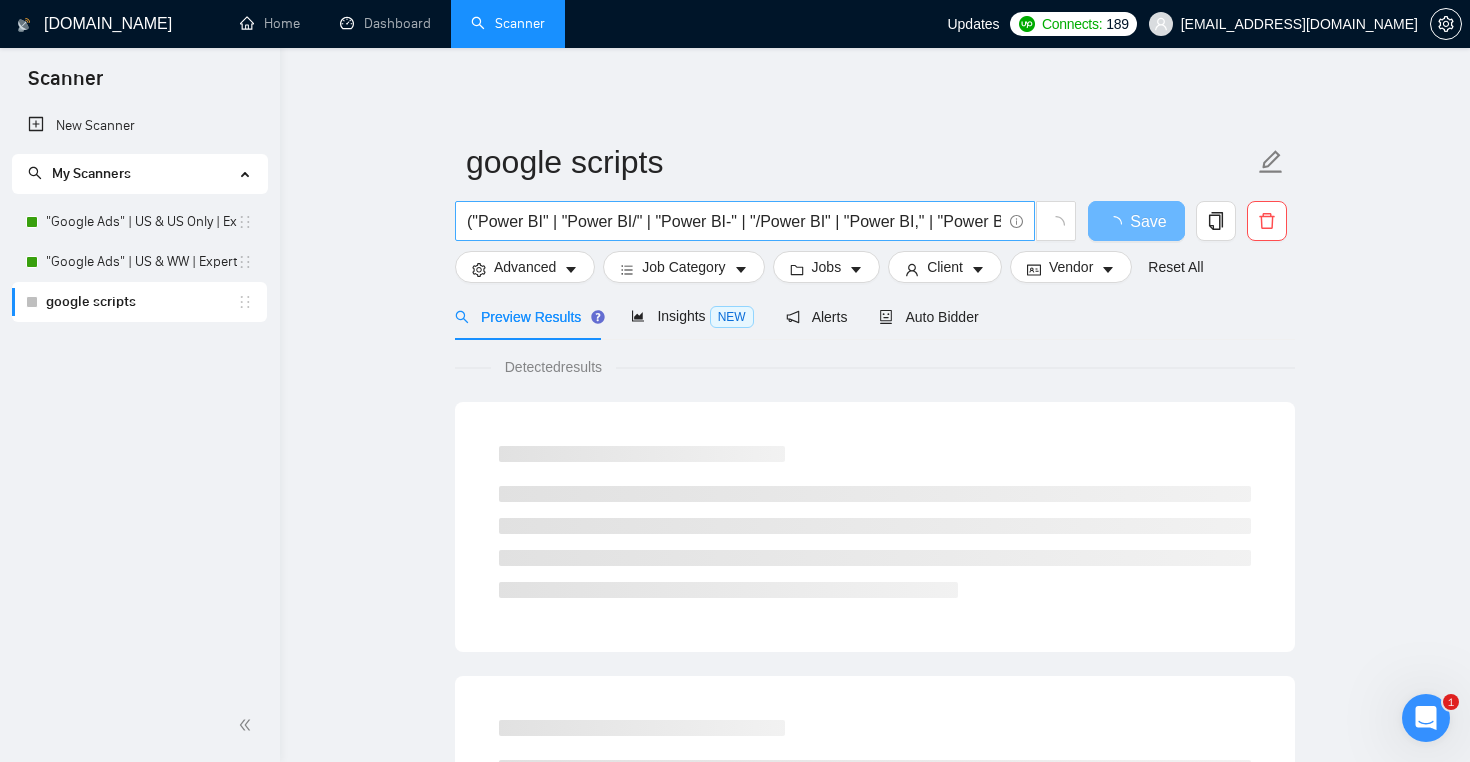 click on "("Power BI" | "Power BI/" | "Power BI-" | "/Power BI" | "Power BI," | "Power BI." | powerbi | "power-bi" | "power-bi")" at bounding box center (734, 221) 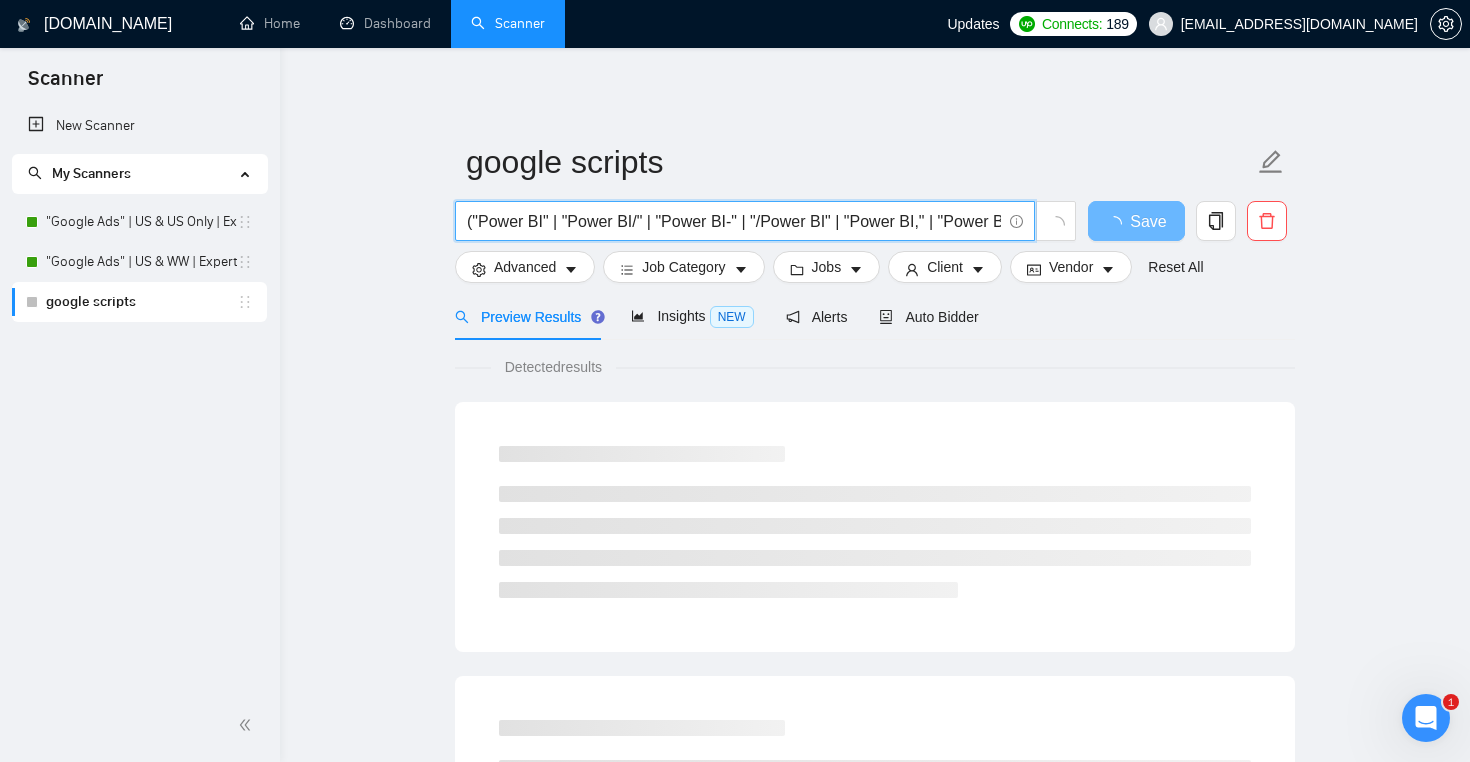 click on "("Power BI" | "Power BI/" | "Power BI-" | "/Power BI" | "Power BI," | "Power BI." | powerbi | "power-bi" | "power-bi")" at bounding box center (734, 221) 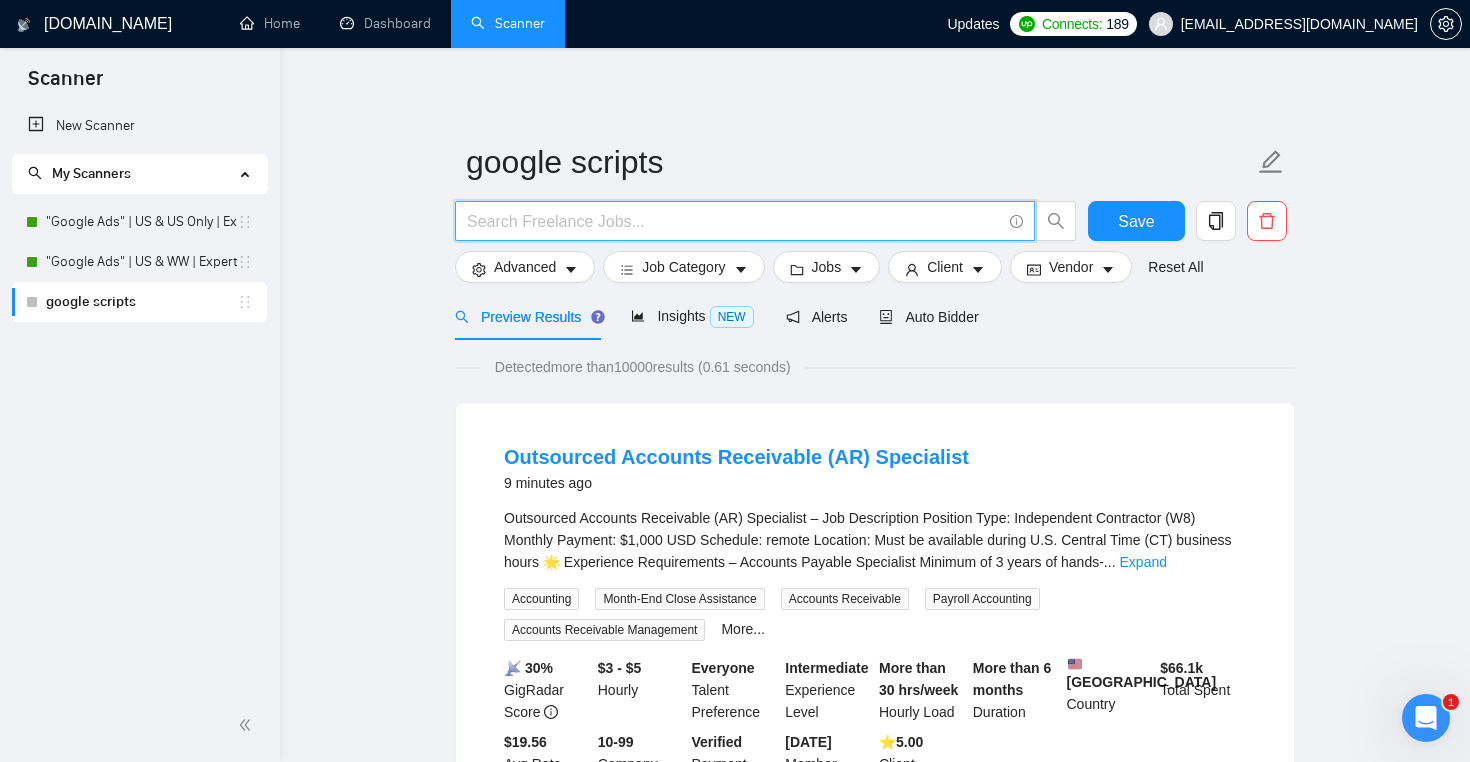type 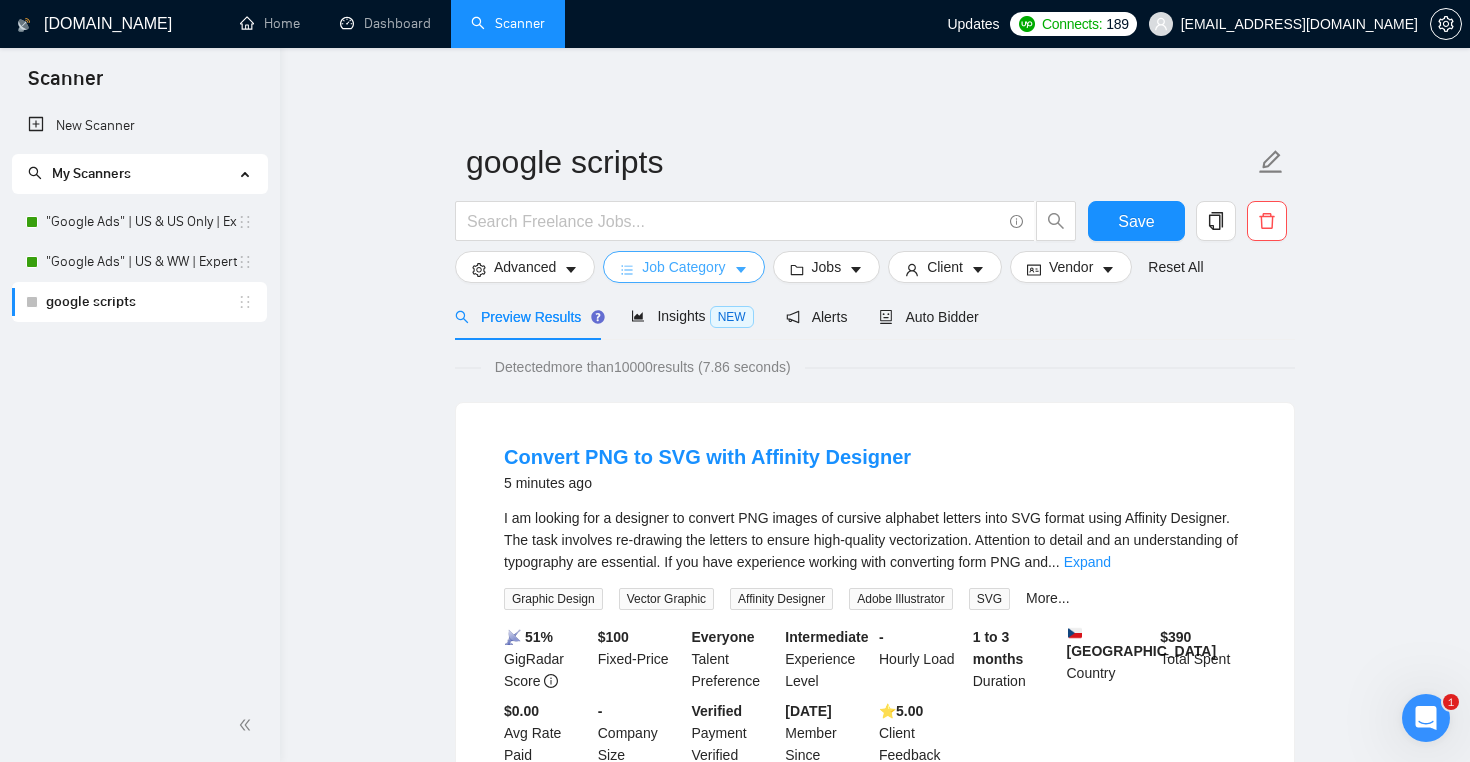 click on "Job Category" at bounding box center [683, 267] 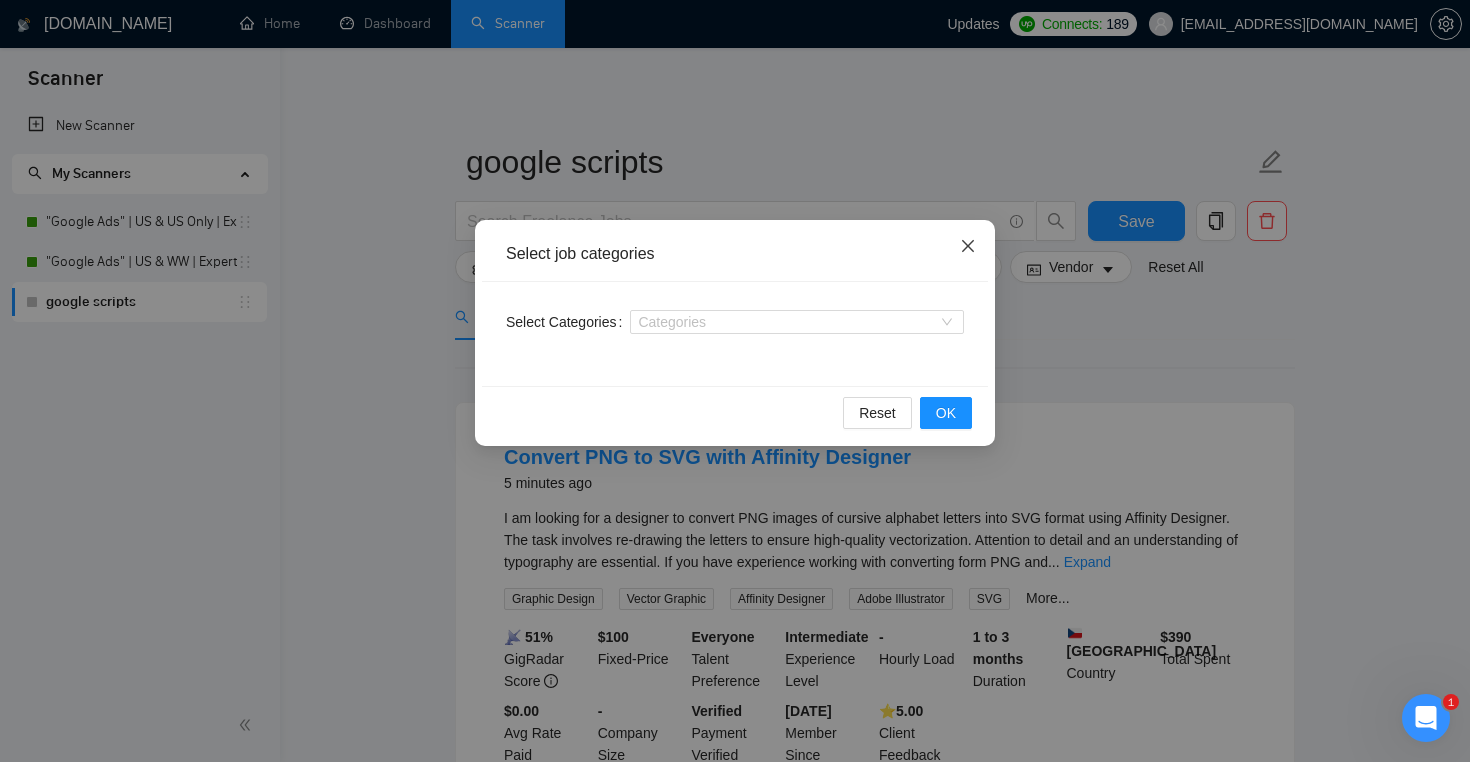 click 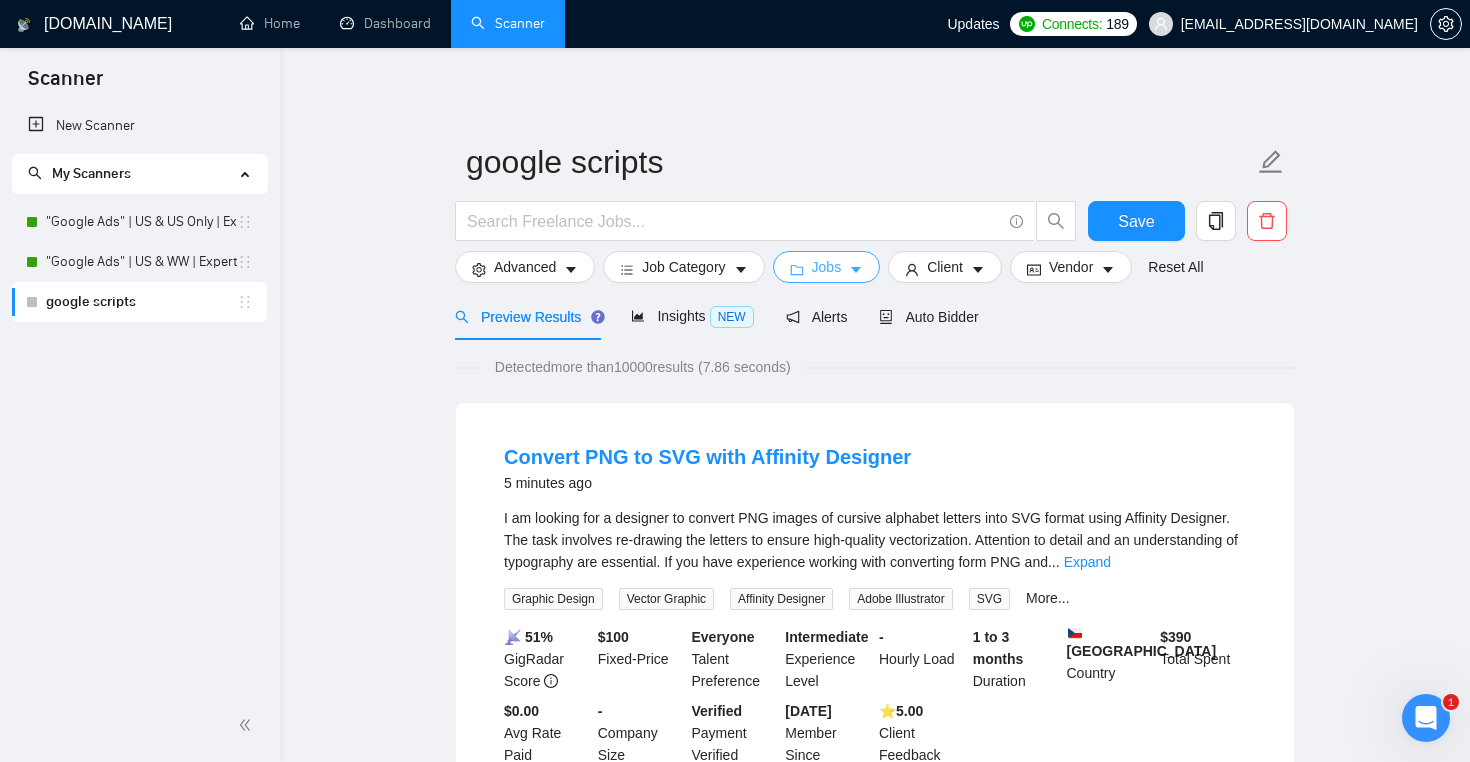 click on "Jobs" at bounding box center (827, 267) 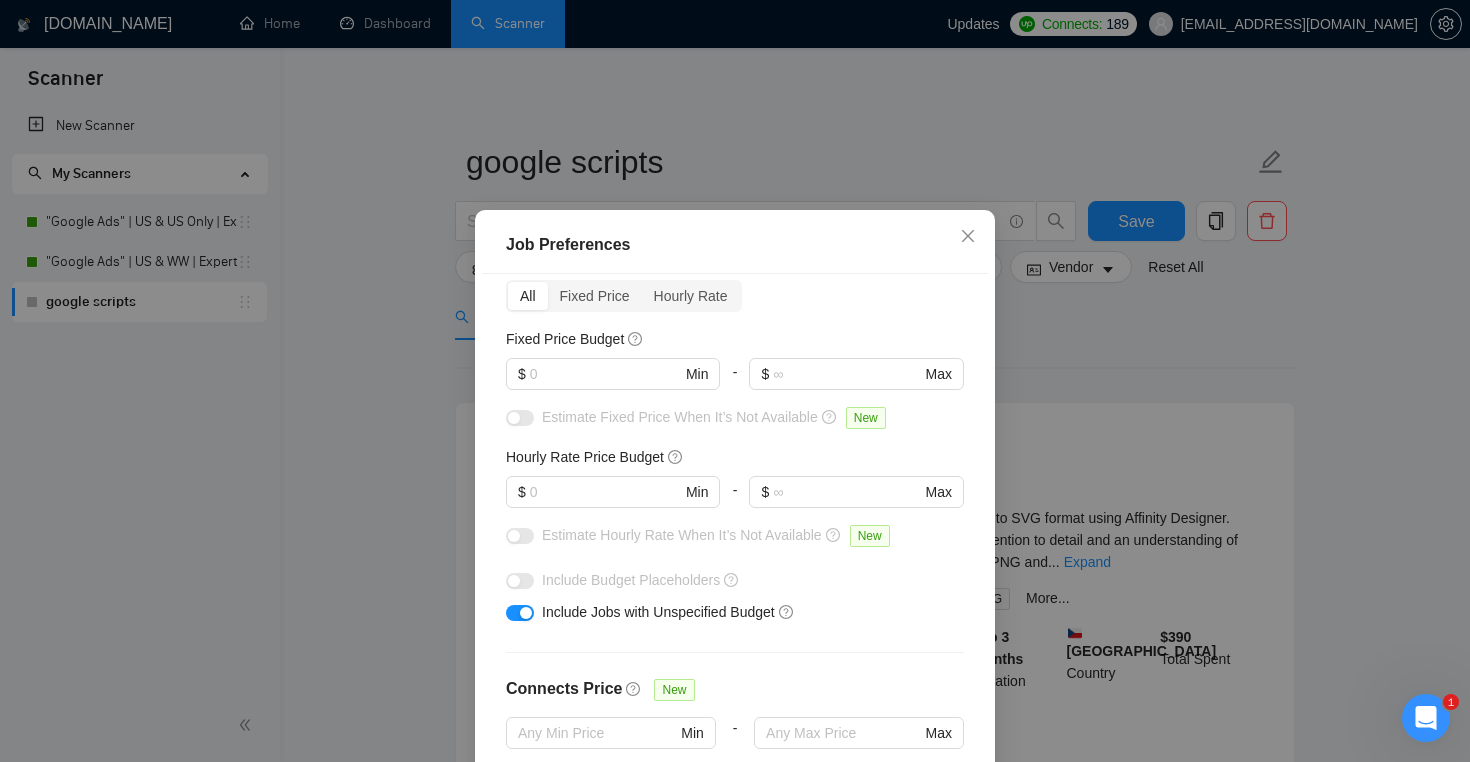 scroll, scrollTop: 0, scrollLeft: 0, axis: both 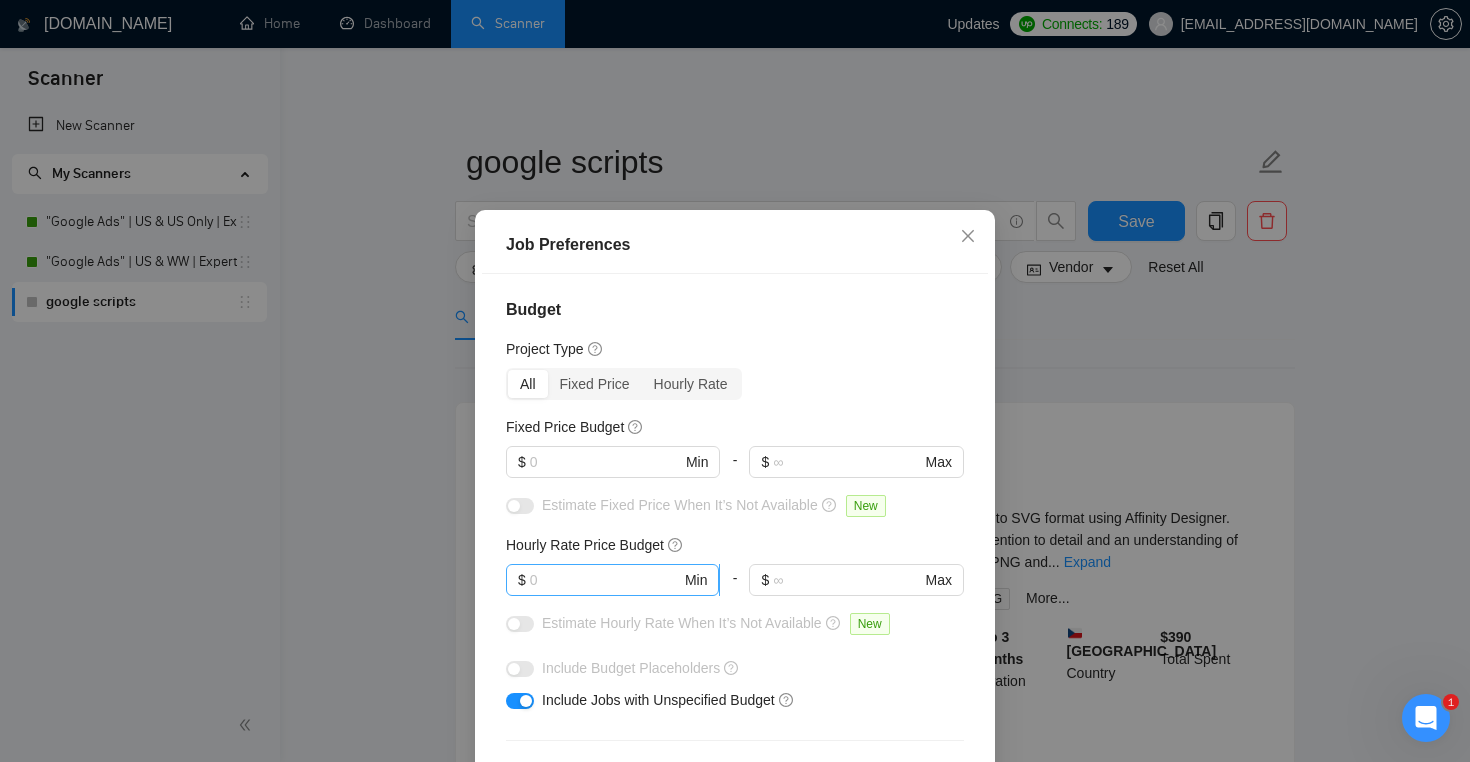 click at bounding box center [605, 580] 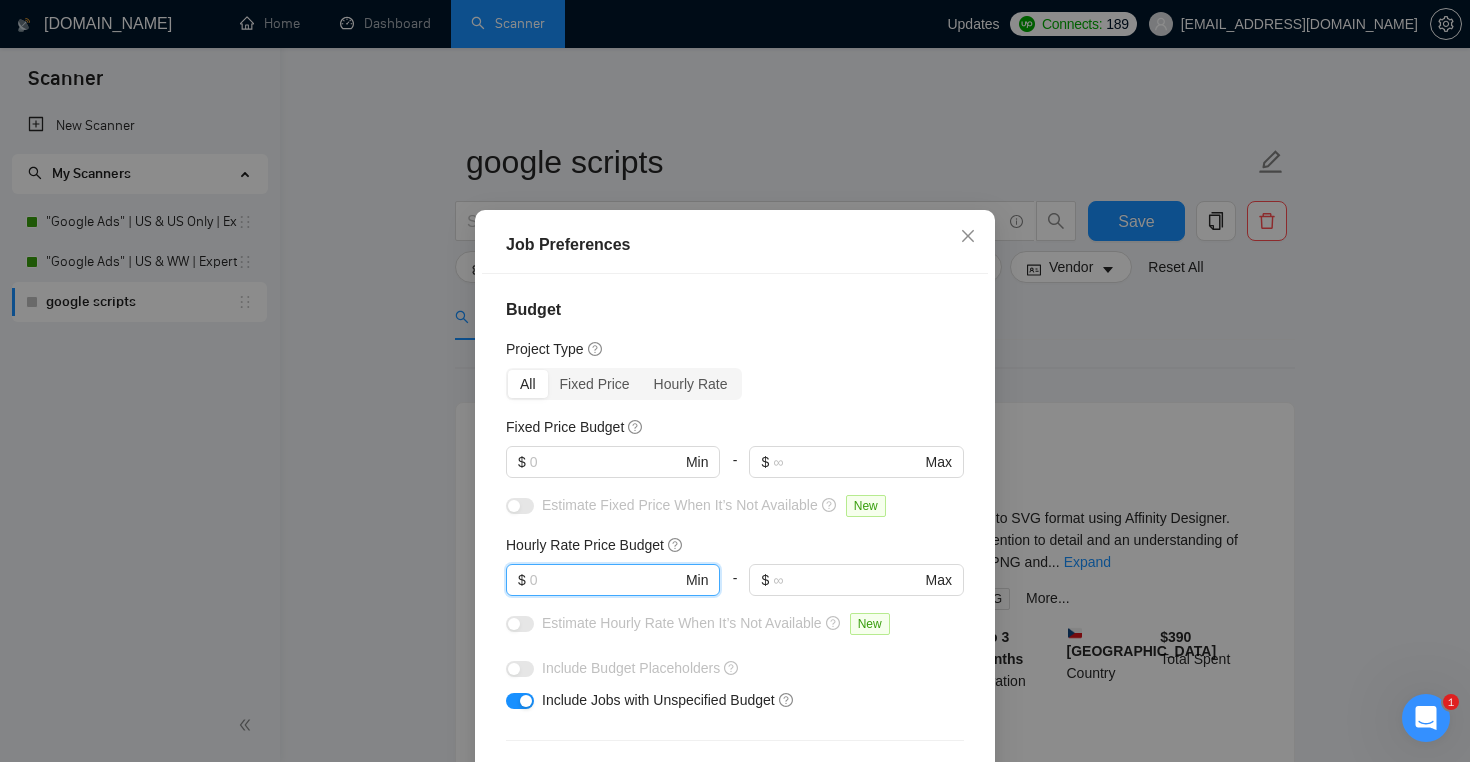 click at bounding box center [520, 701] 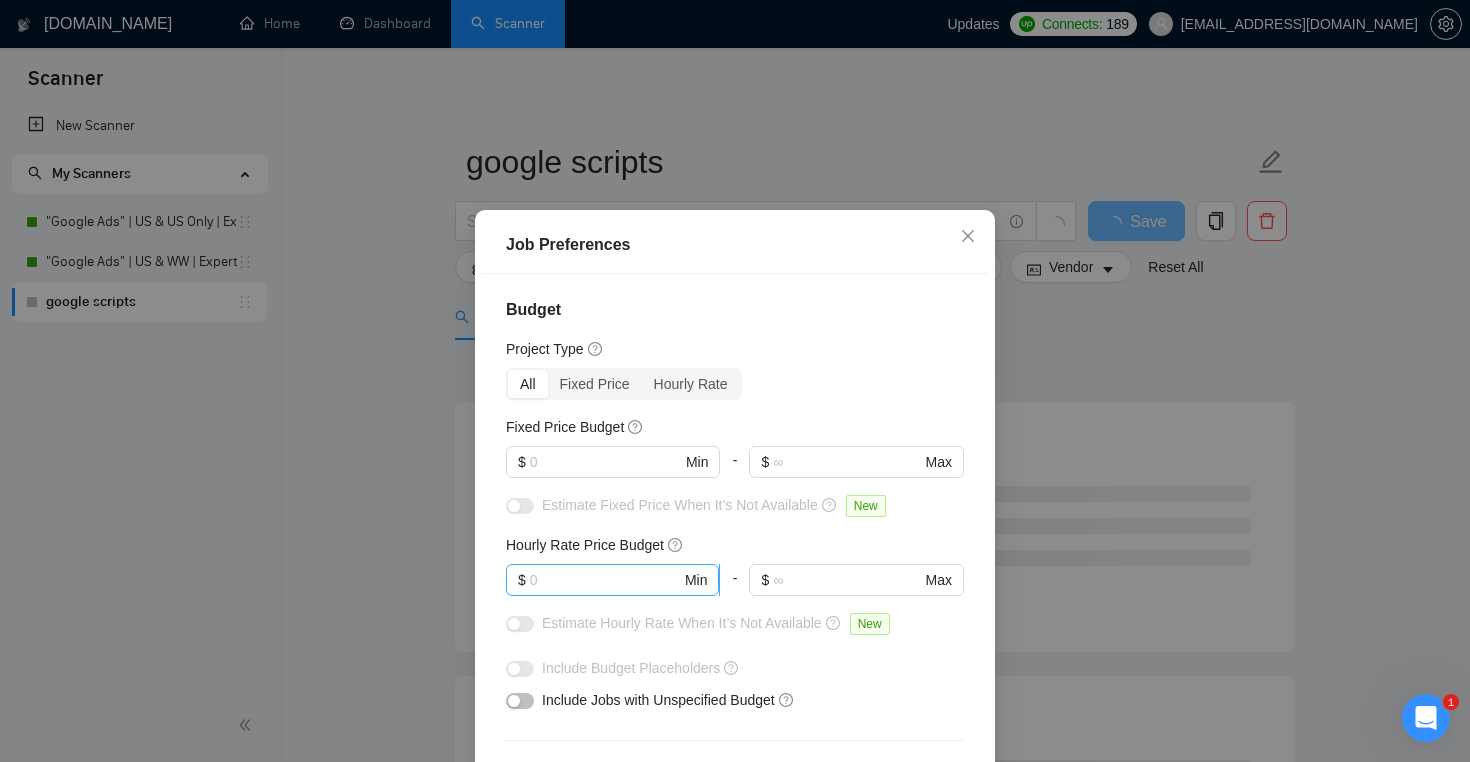 click at bounding box center [605, 580] 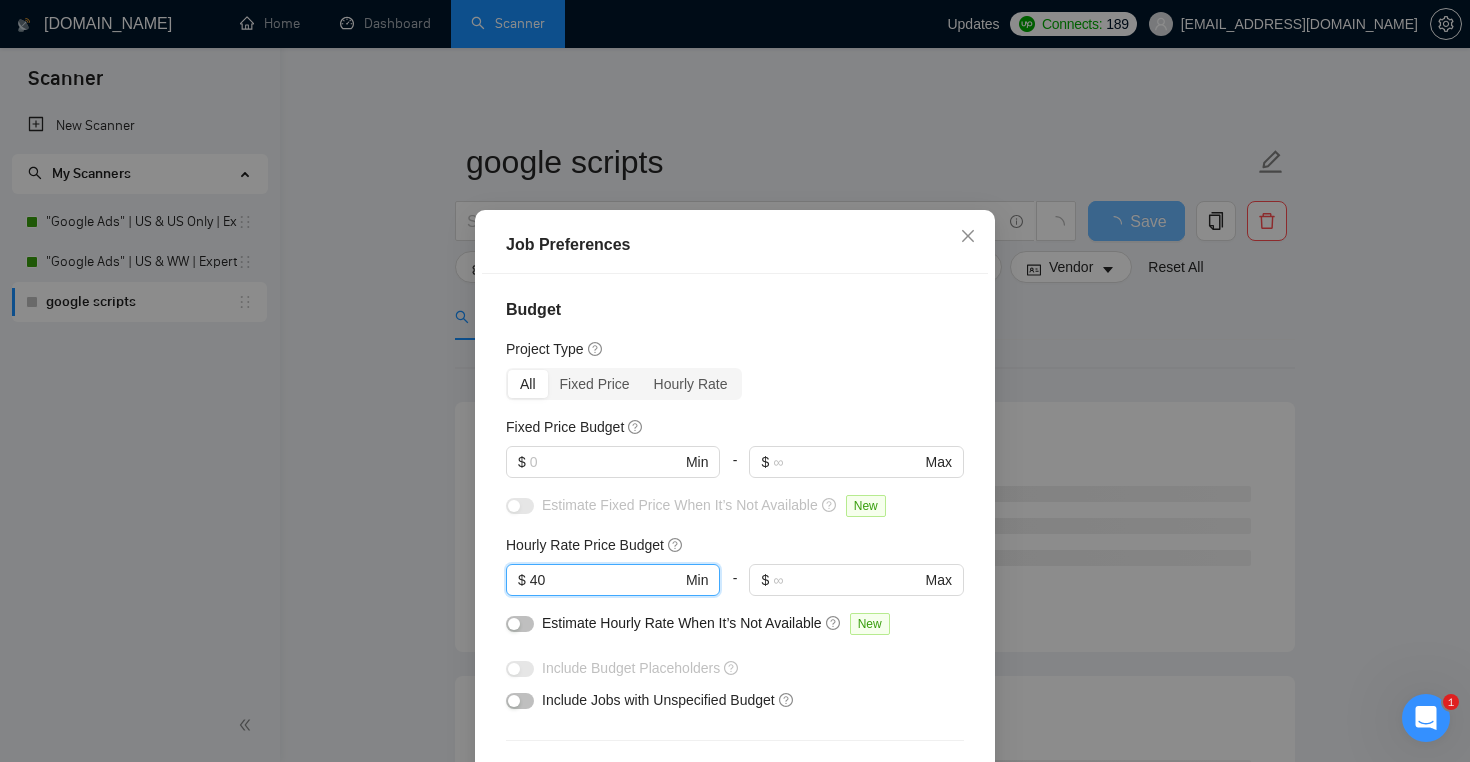 type on "40" 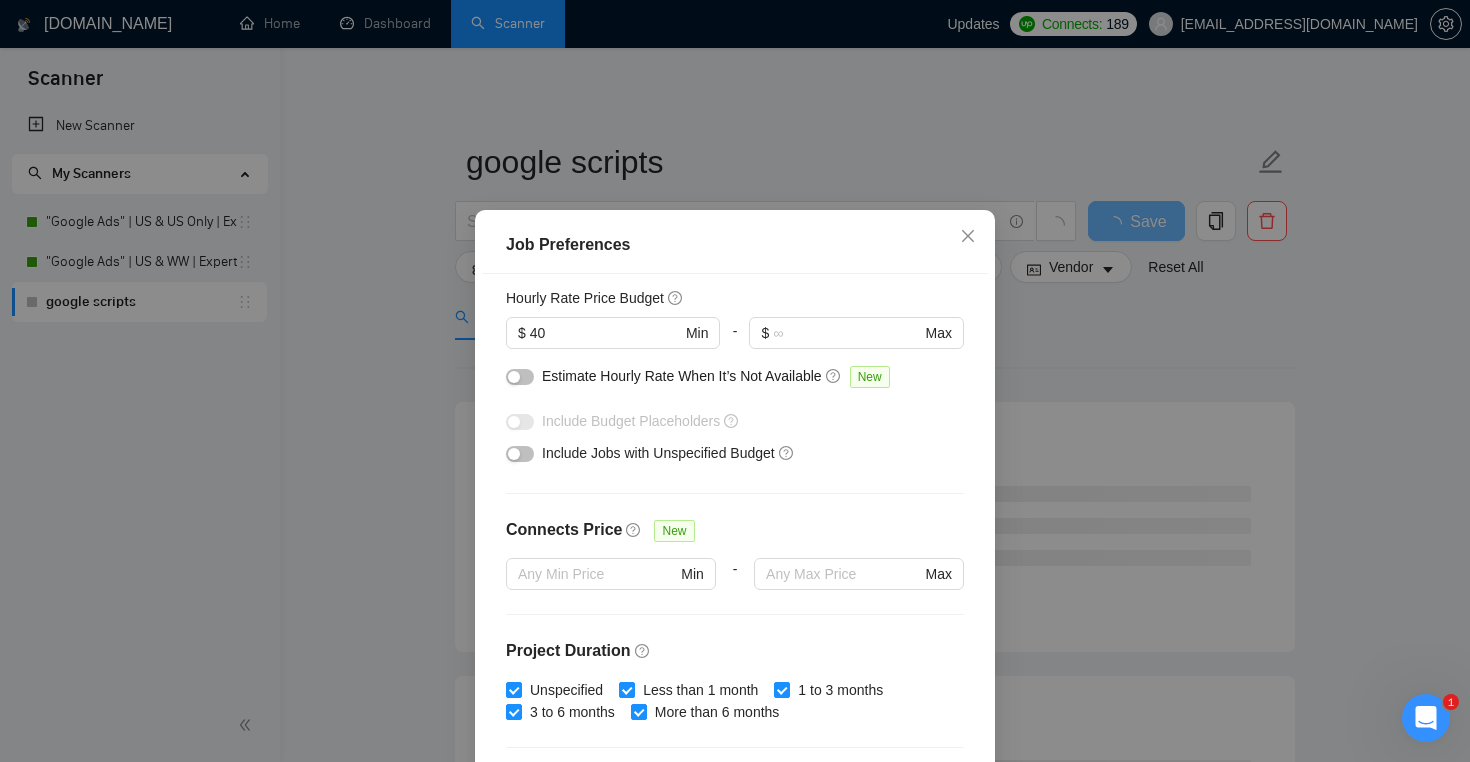 scroll, scrollTop: 594, scrollLeft: 0, axis: vertical 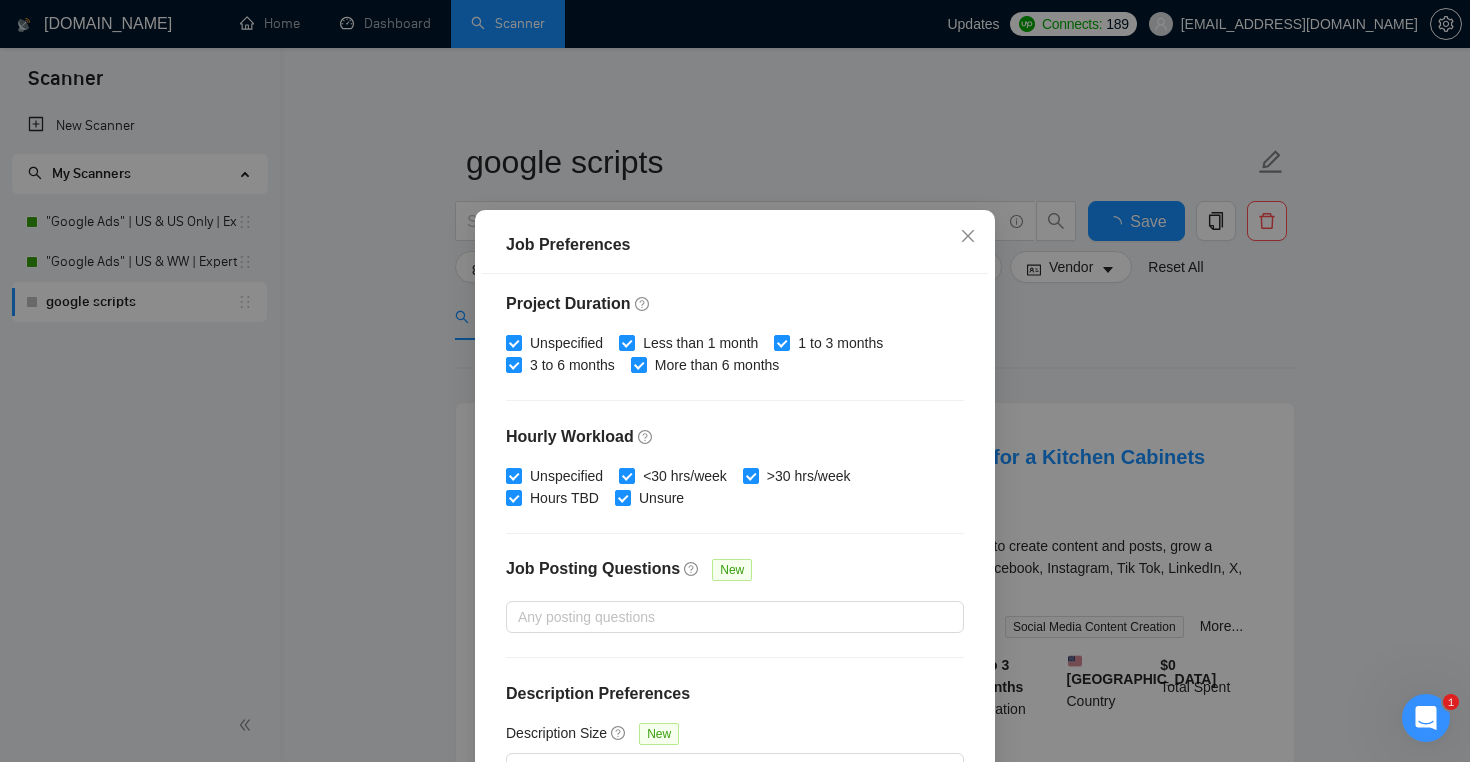 click on "Job Preferences Budget Project Type All Fixed Price Hourly Rate   Fixed Price Budget $ Min - $ Max Estimate Fixed Price When It’s Not Available New   Hourly Rate Price Budget $ 40 Min - $ Max Estimate Hourly Rate When It’s Not Available New Include Budget Placeholders Include Jobs with Unspecified Budget   Connects Price New Min - Max Project Duration   Unspecified Less than 1 month 1 to 3 months 3 to 6 months More than 6 months Hourly Workload   Unspecified <30 hrs/week >30 hrs/week Hours TBD Unsure Job Posting Questions New   Any posting questions Description Preferences Description Size New   Any description size Reset OK" at bounding box center [735, 381] 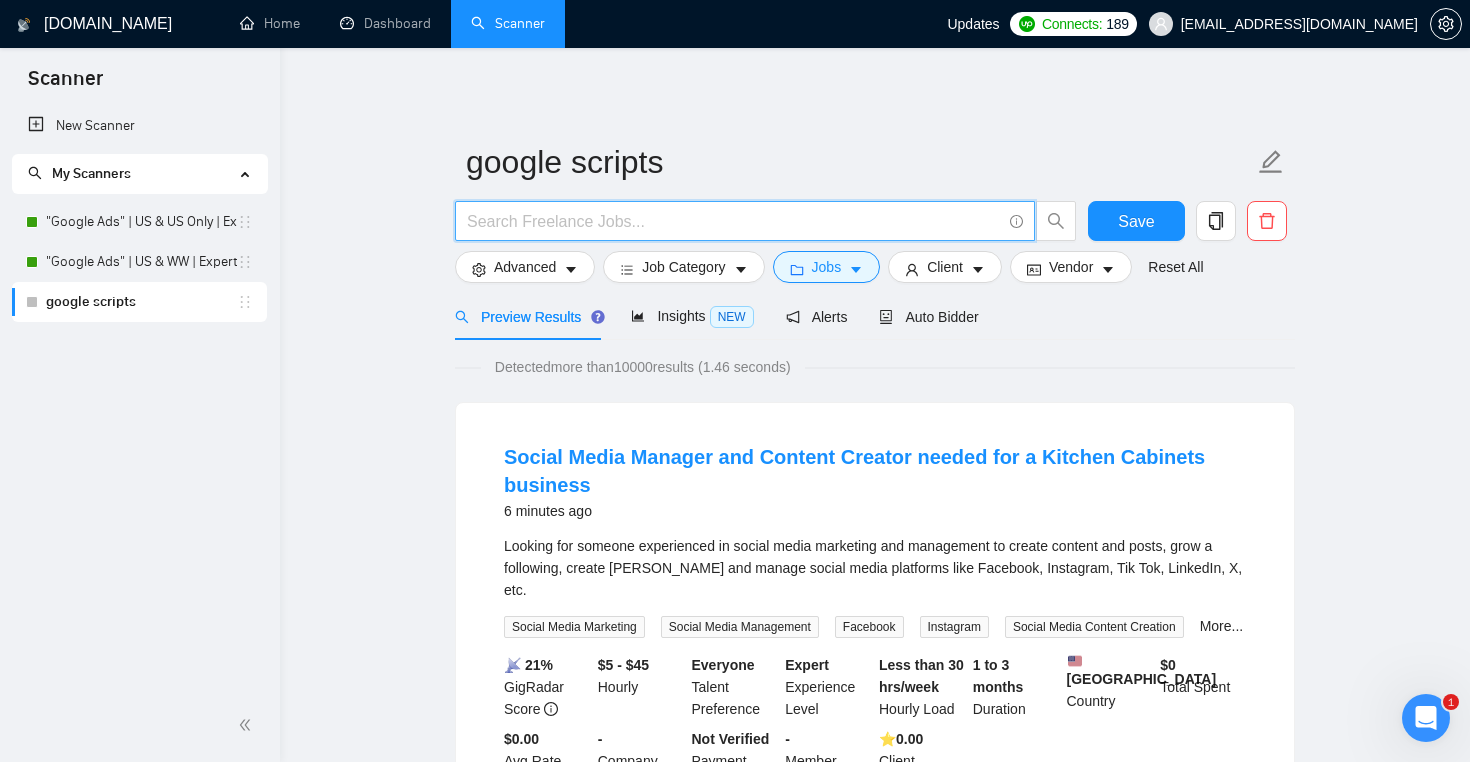 click at bounding box center (734, 221) 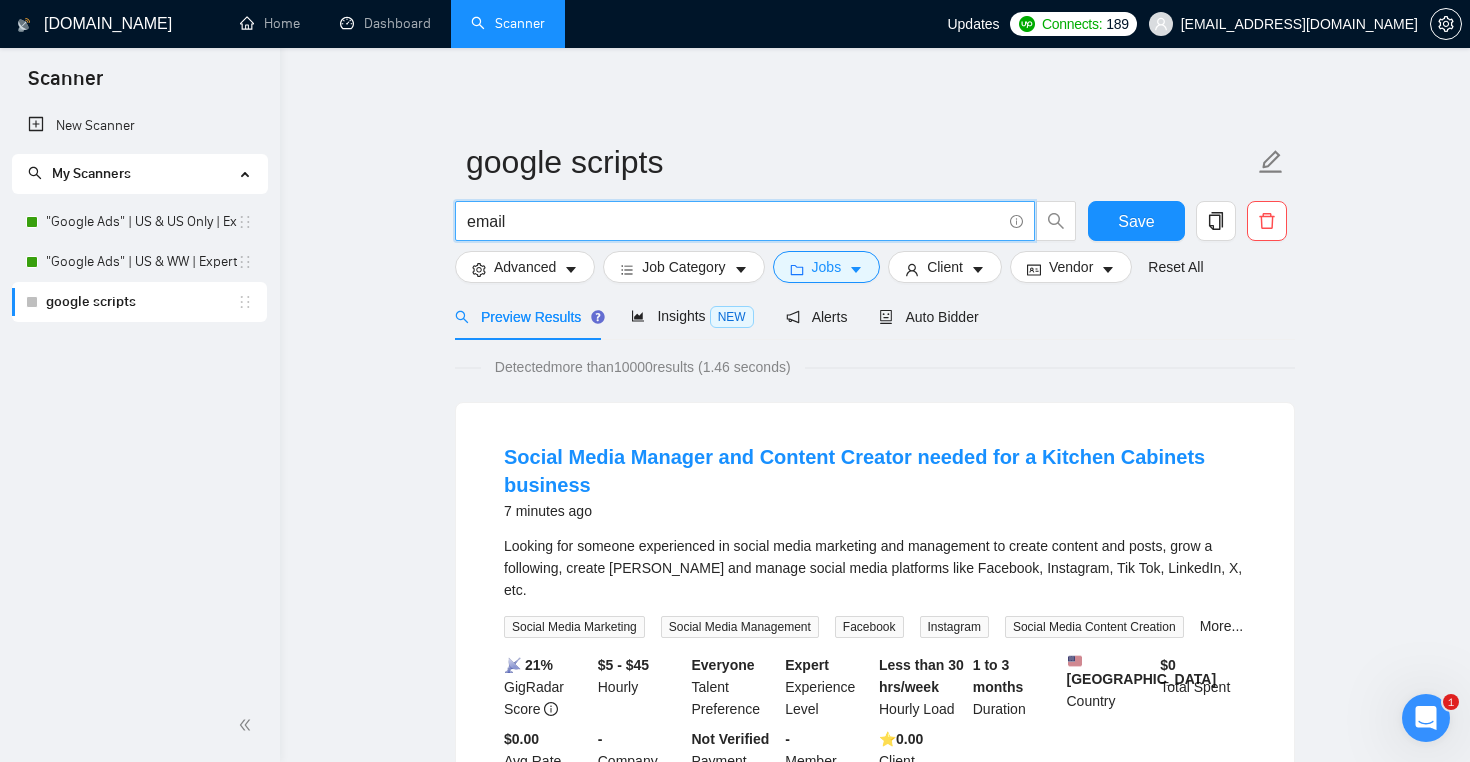 type on "email marketing | Klaviyo | Shopify email | Ecommerce Email | Shopify Email" 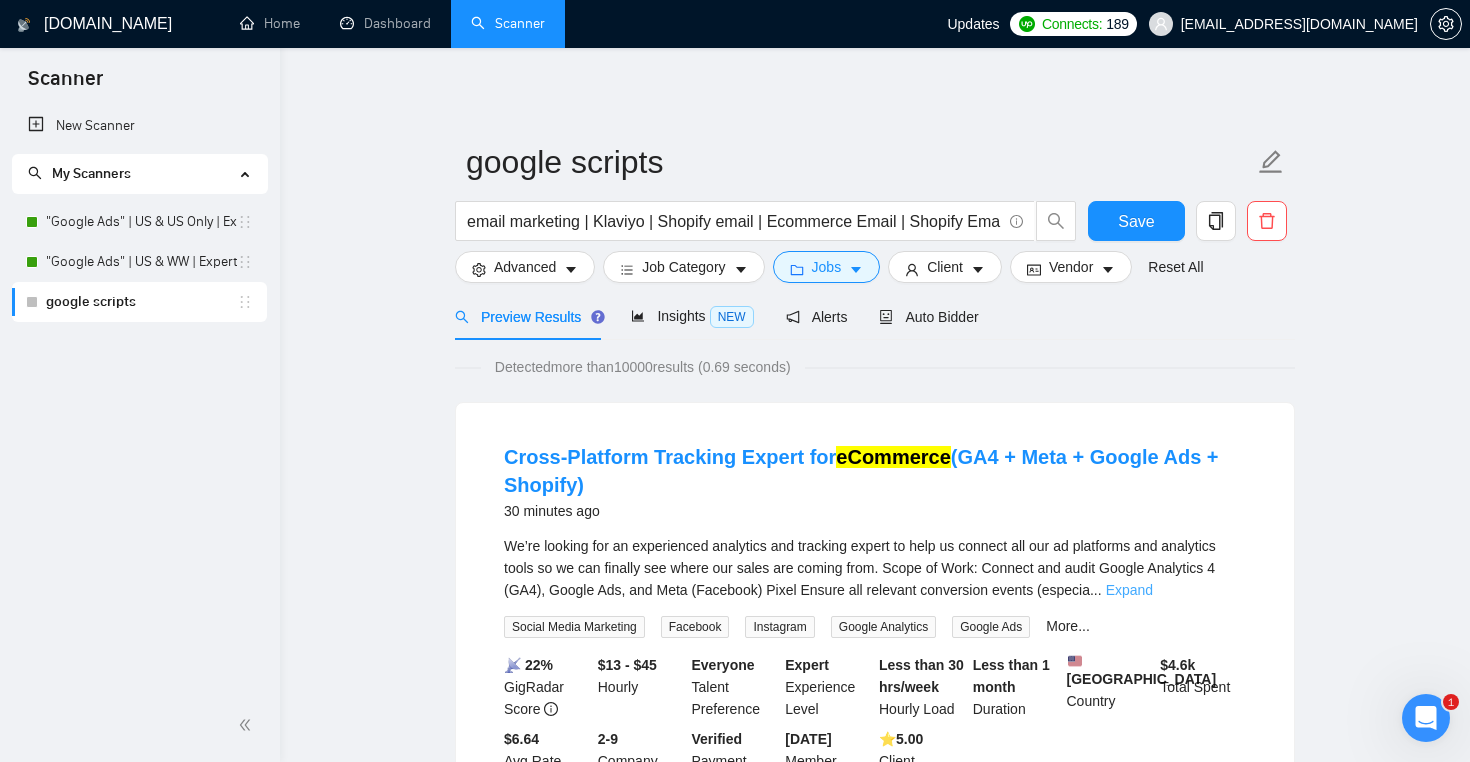 click on "Expand" at bounding box center (1129, 590) 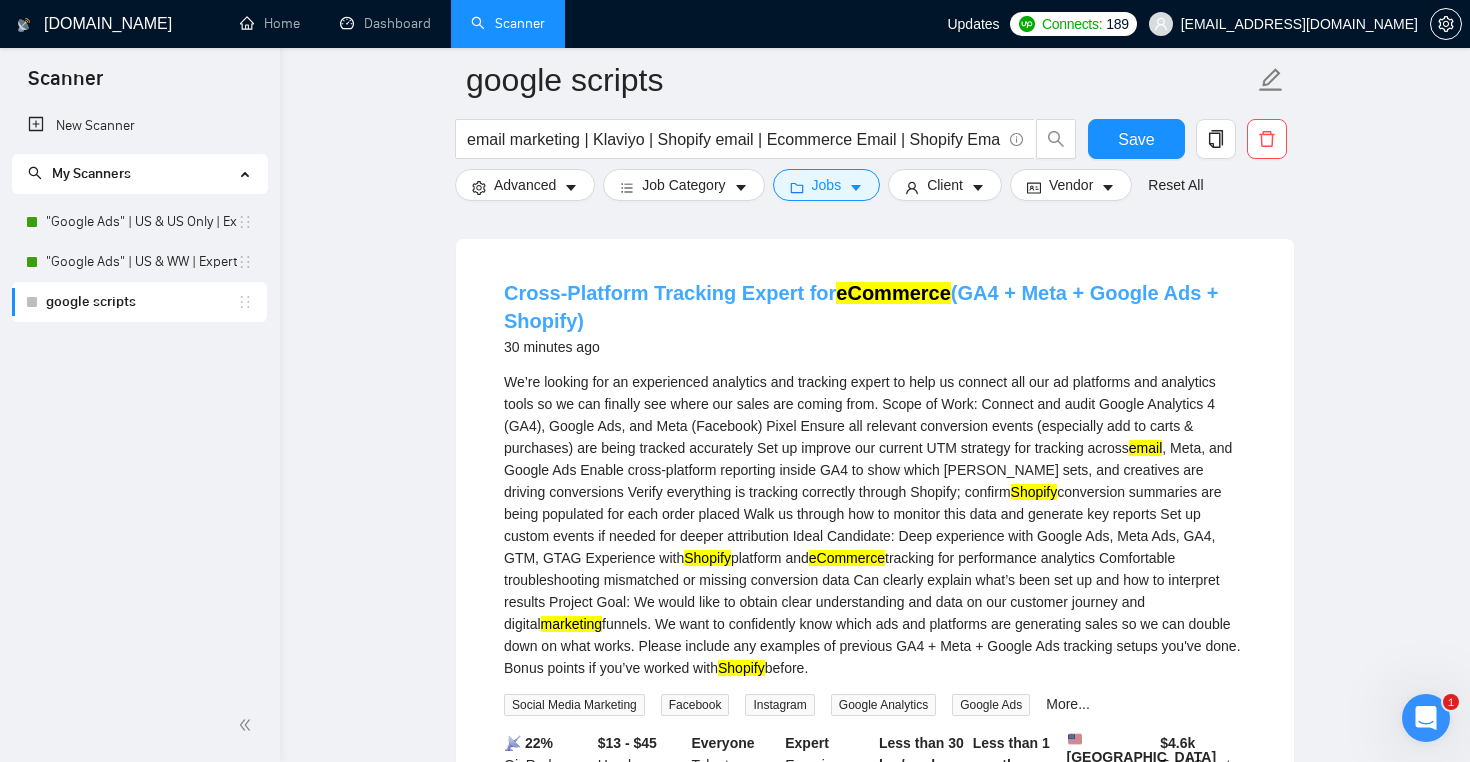 scroll, scrollTop: 0, scrollLeft: 0, axis: both 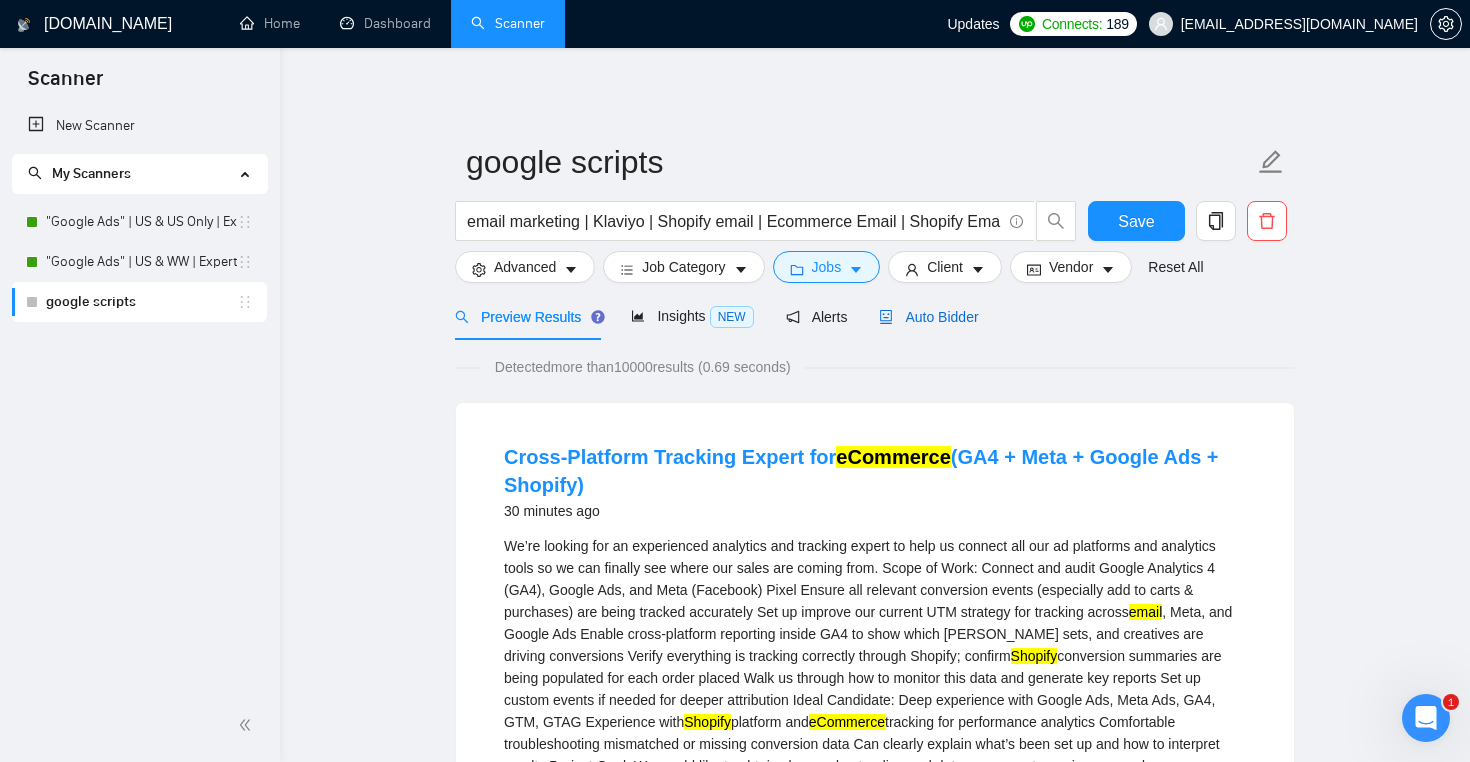 click on "Auto Bidder" at bounding box center [928, 317] 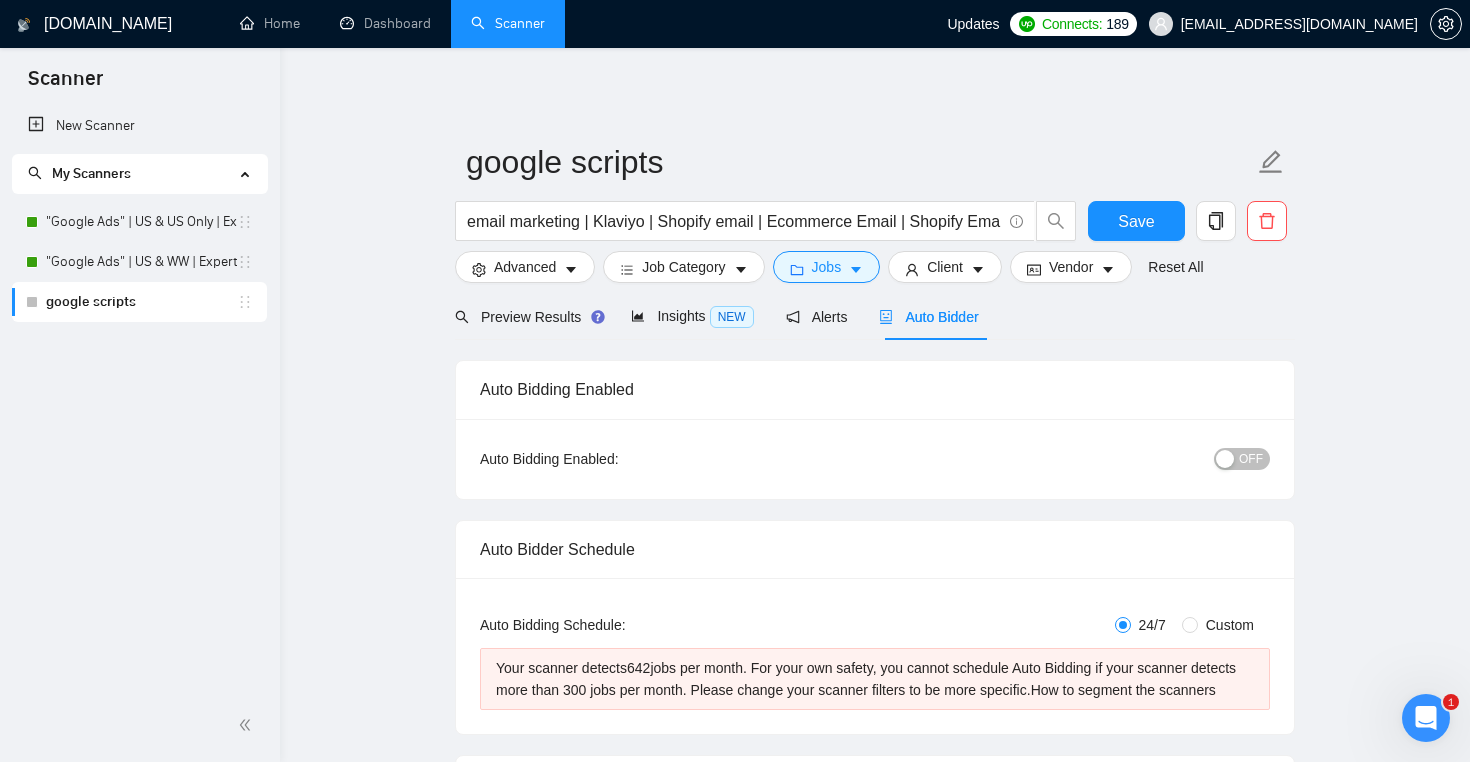 type 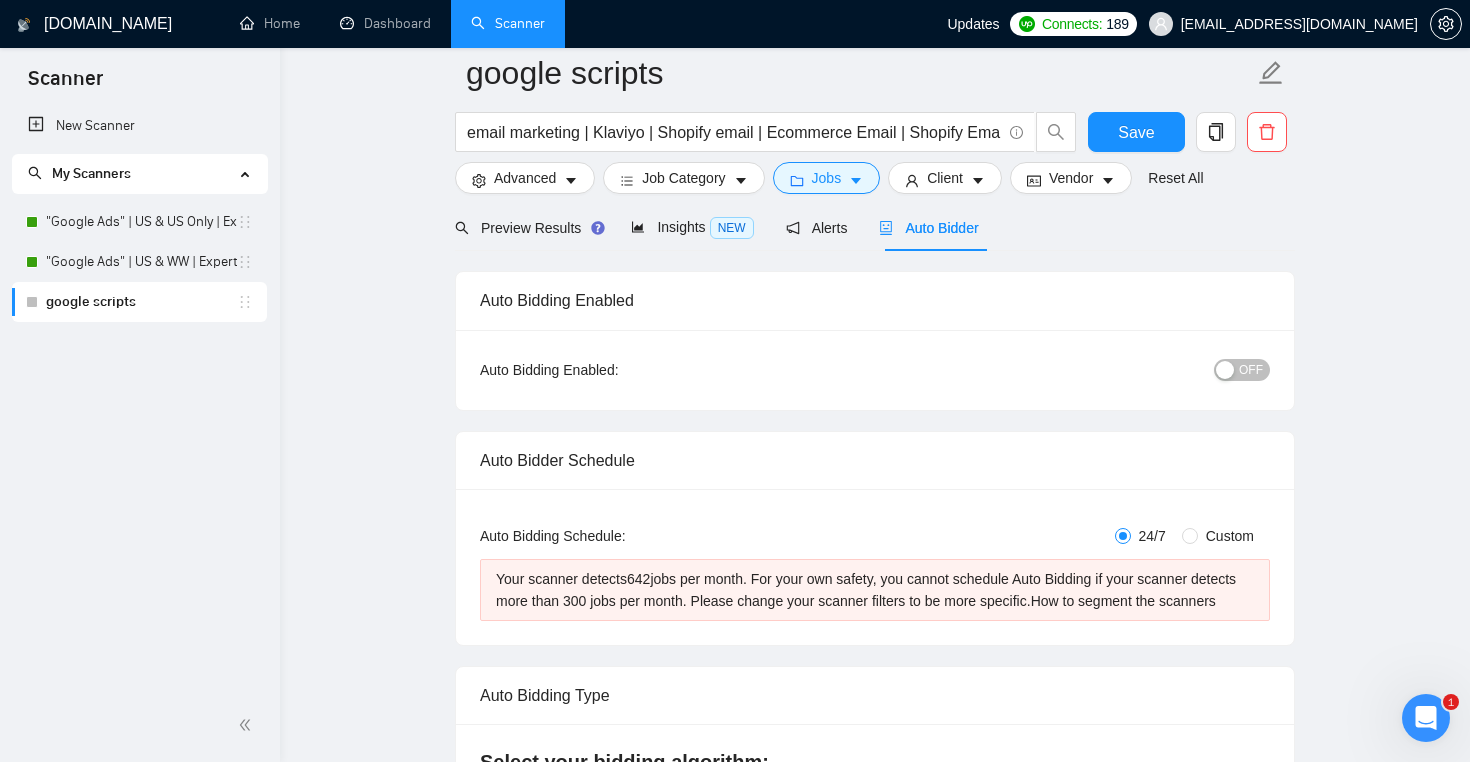 scroll, scrollTop: 165, scrollLeft: 0, axis: vertical 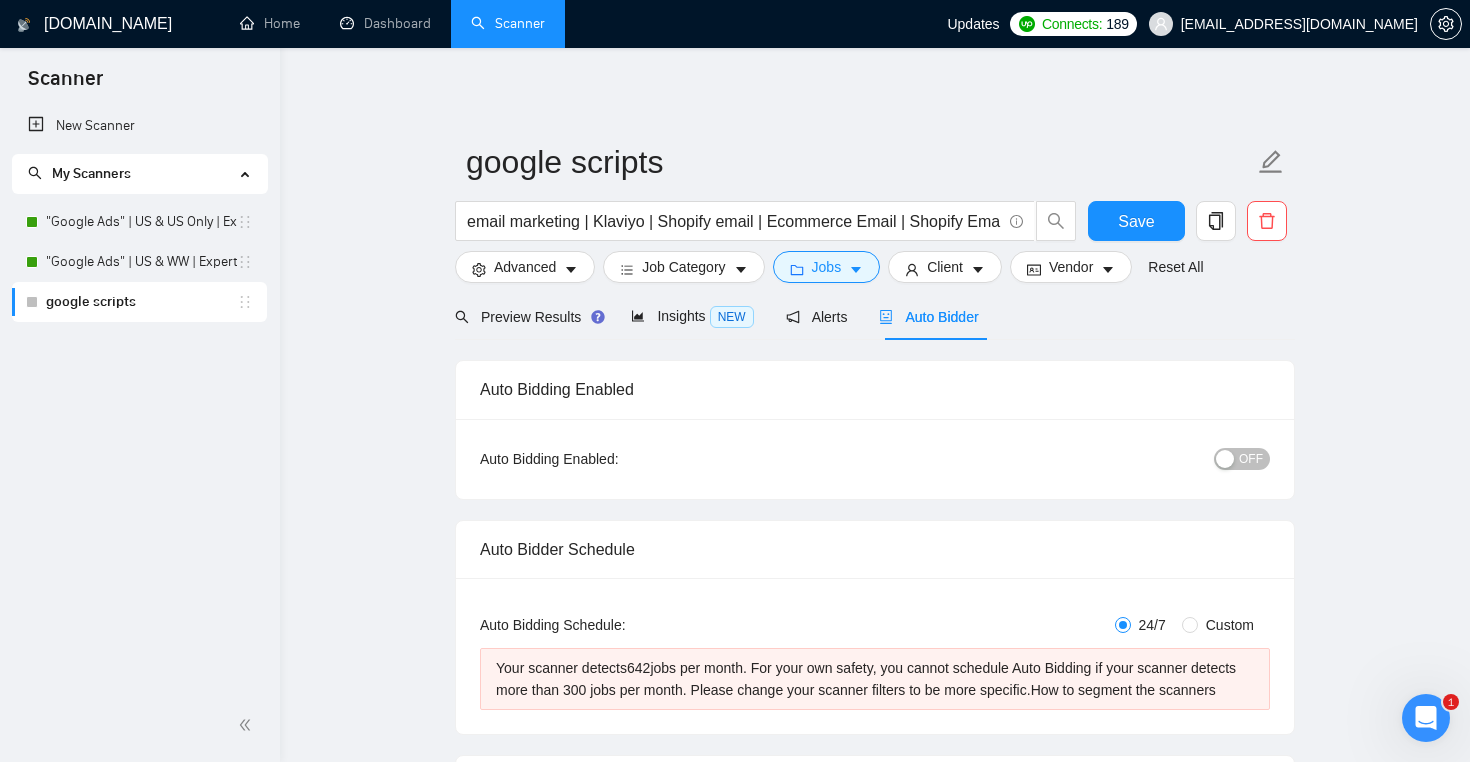 click on "google scripts email marketing | Klaviyo | Shopify email | Ecommerce Email | Shopify Email Save Advanced   Job Category   Jobs   Client   Vendor   Reset All" at bounding box center (875, 211) 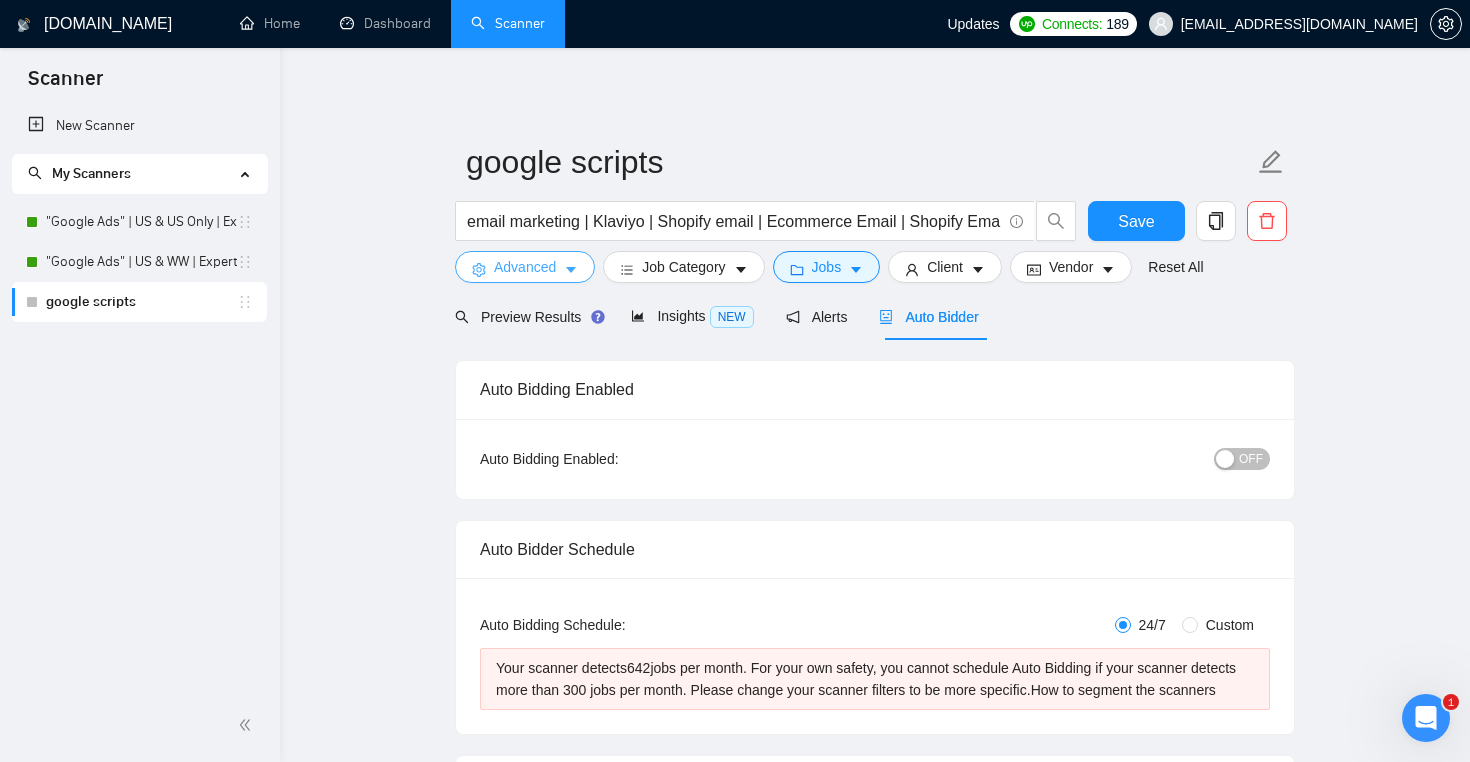 click on "Advanced" at bounding box center [525, 267] 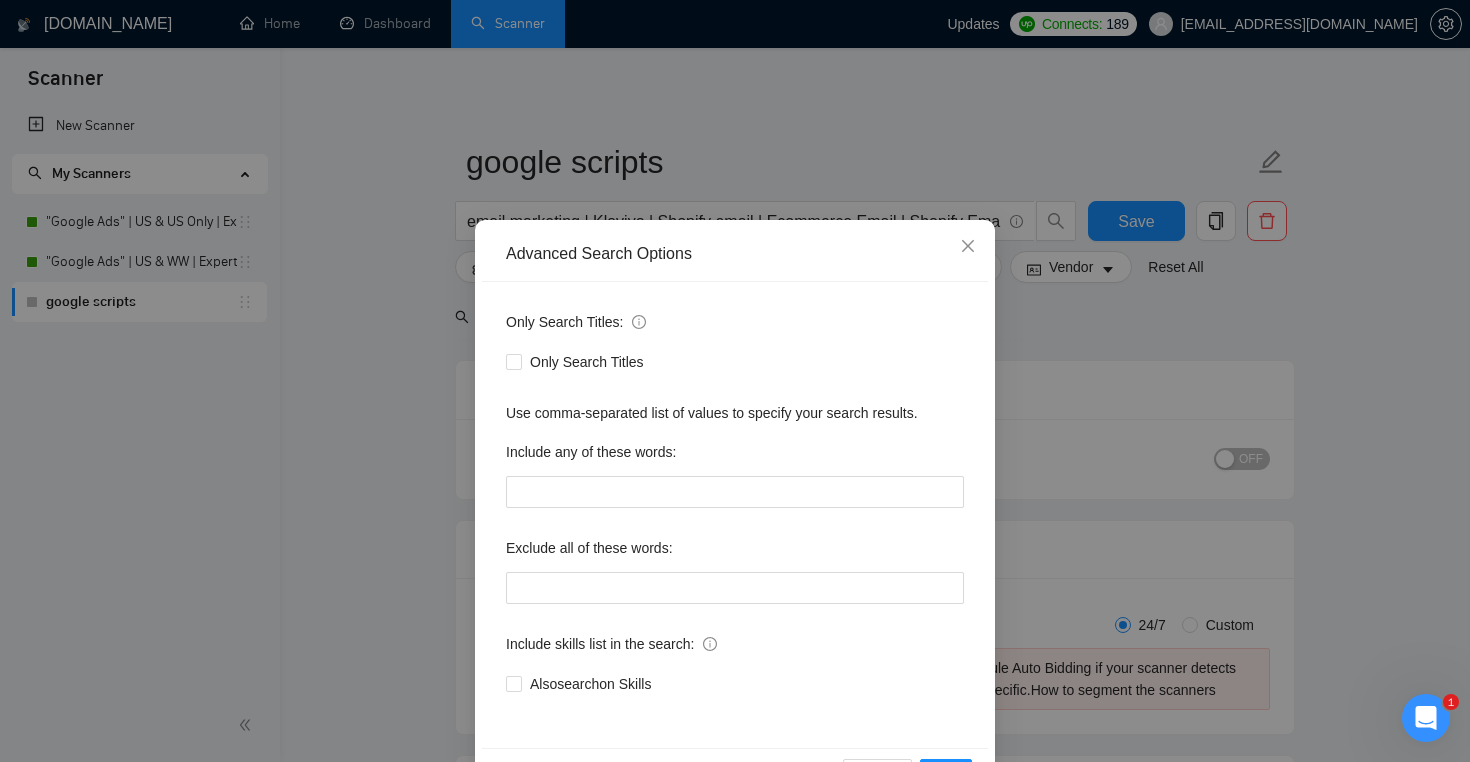 click on "Advanced Search Options Only Search Titles:   Only Search Titles Use comma-separated list of values to specify your search results. Include any of these words: Exclude all of these words: Include skills list in the search:   Also  search  on Skills Reset OK" at bounding box center (735, 381) 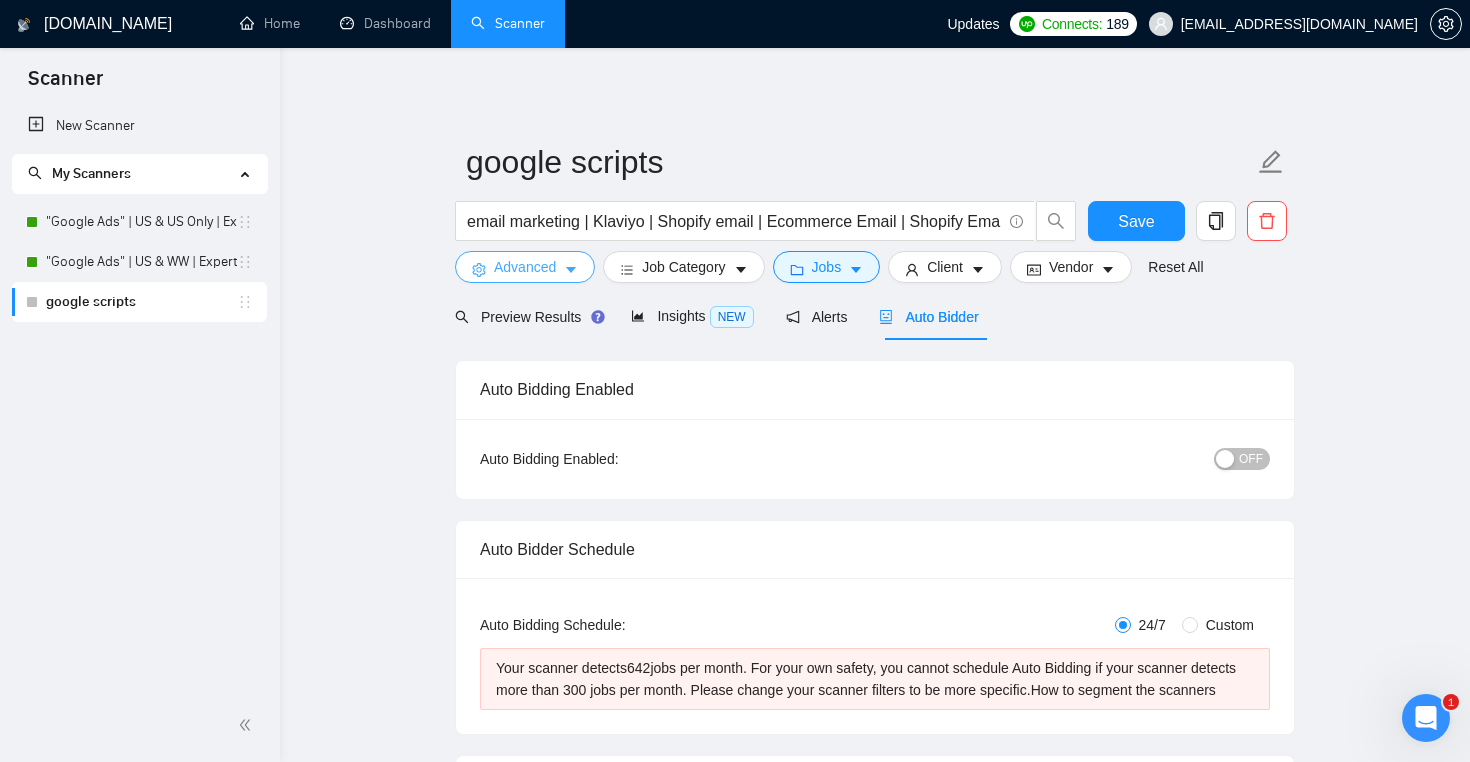 click on "Advanced" at bounding box center [525, 267] 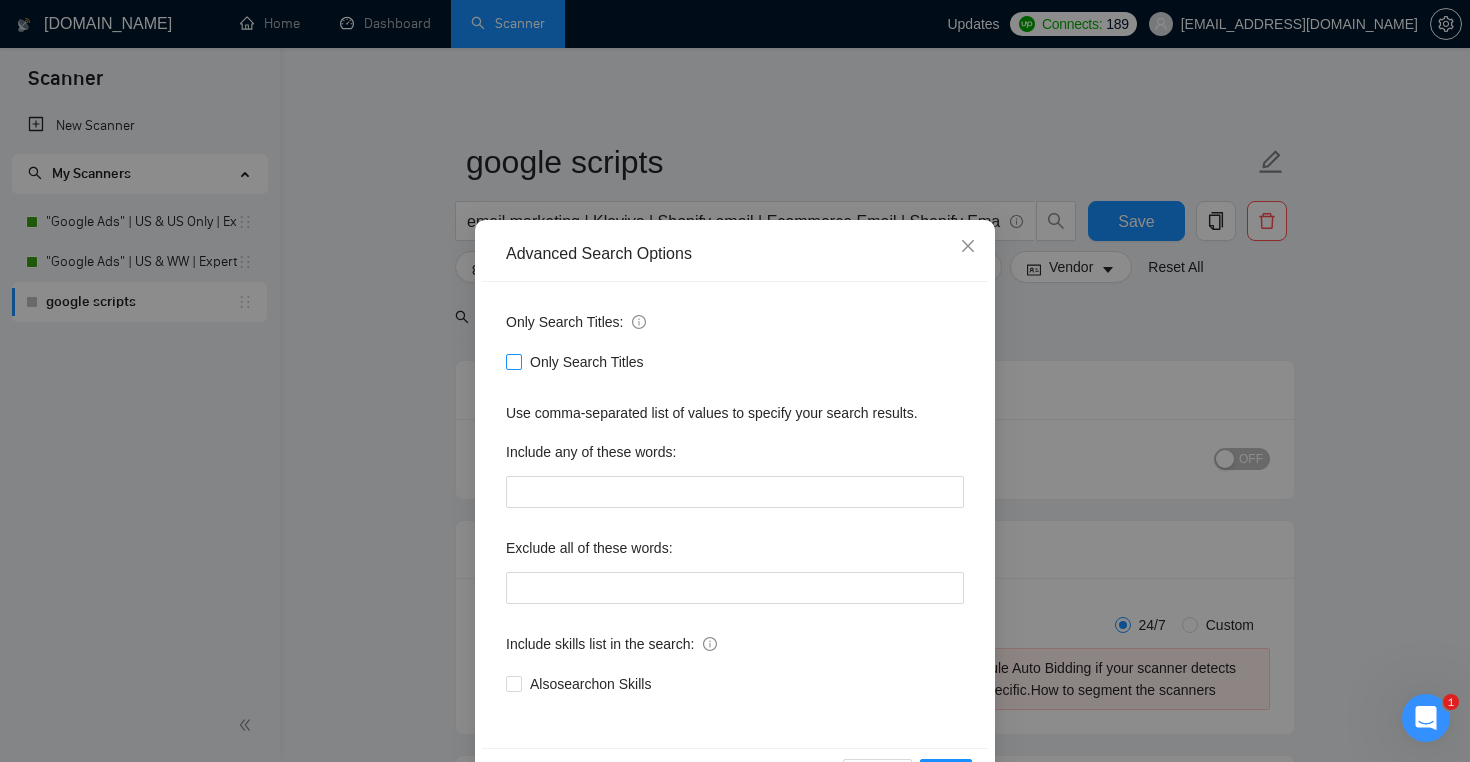 click on "Only Search Titles" at bounding box center [513, 361] 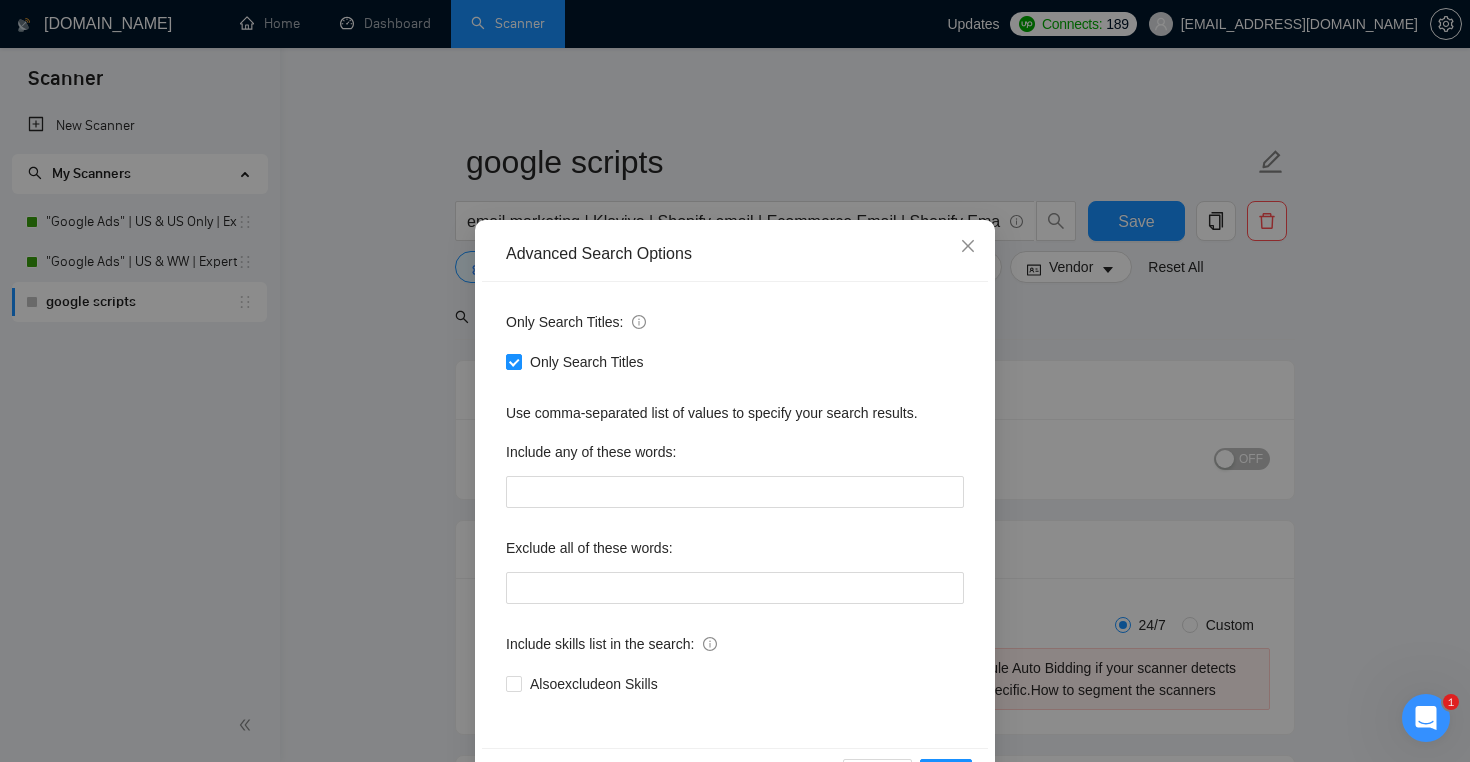 click on "Advanced Search Options Only Search Titles:   Only Search Titles Use comma-separated list of values to specify your search results. Include any of these words: Exclude all of these words: Include skills list in the search:   Also  exclude  on Skills Reset OK" at bounding box center (735, 381) 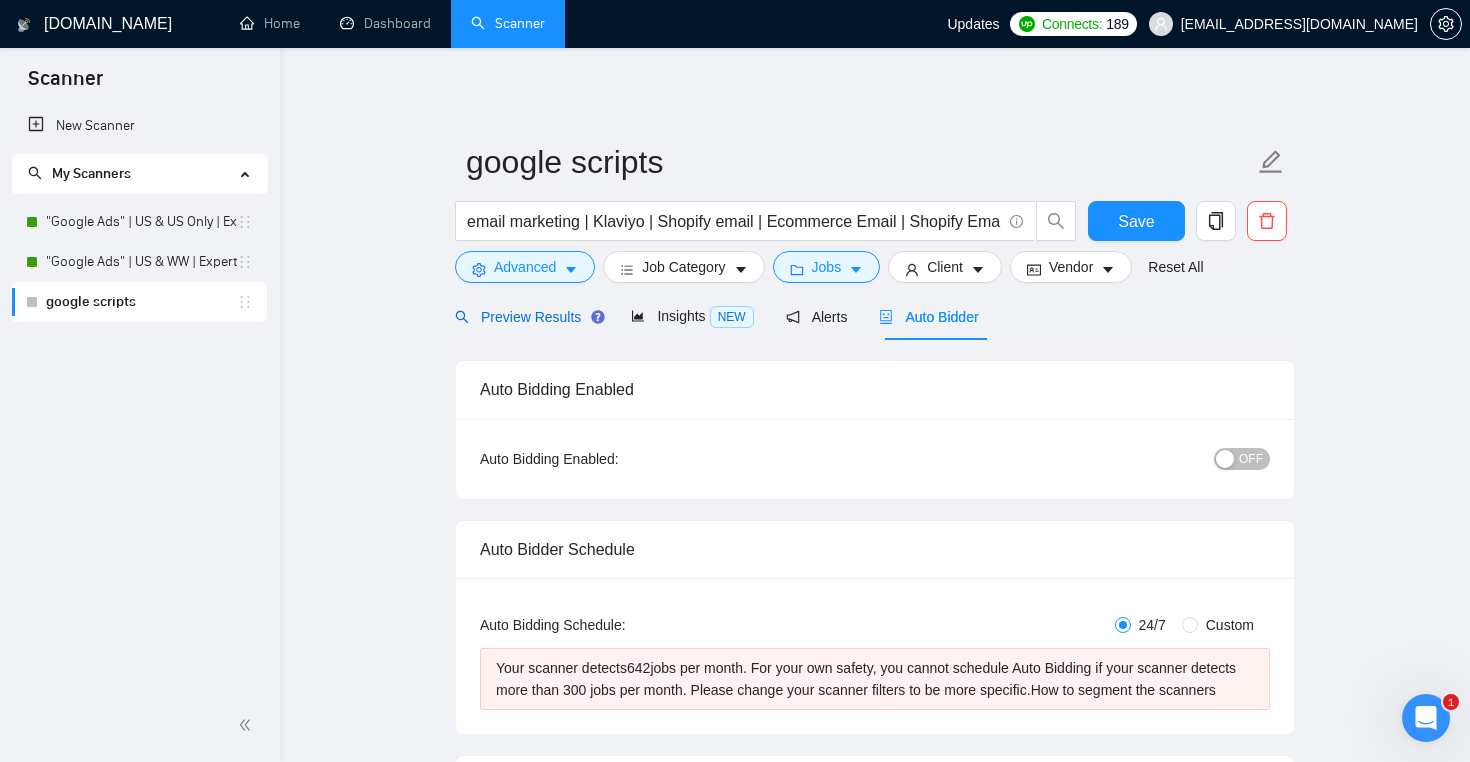 click on "Preview Results" at bounding box center [527, 317] 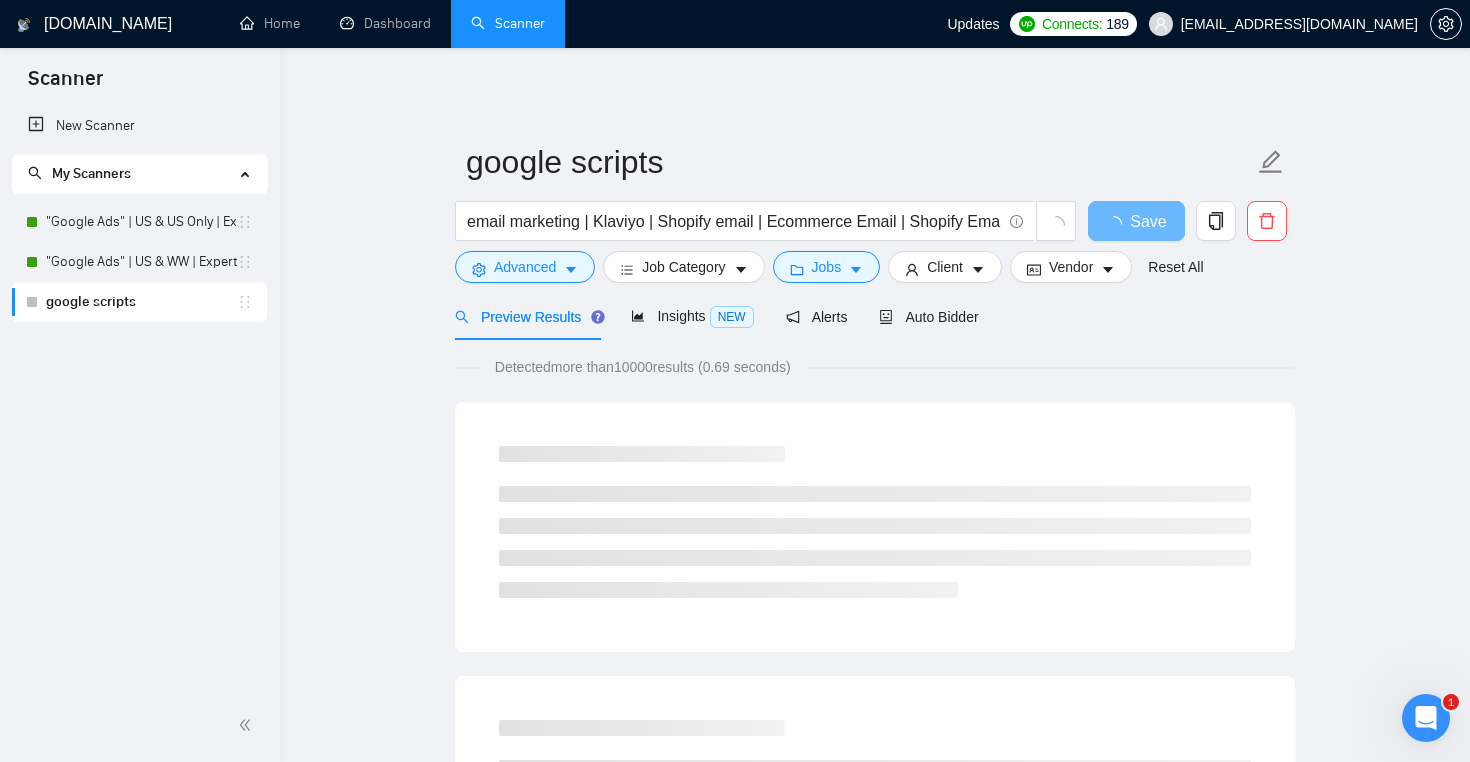 click on "google scripts email marketing | Klaviyo | Shopify email | Ecommerce Email | Shopify Email Save Advanced   Job Category   Jobs   Client   Vendor   Reset All Preview Results Insights NEW Alerts Auto Bidder Detected  more than   10000  results   (0.69 seconds) Loading..." at bounding box center [875, 1623] 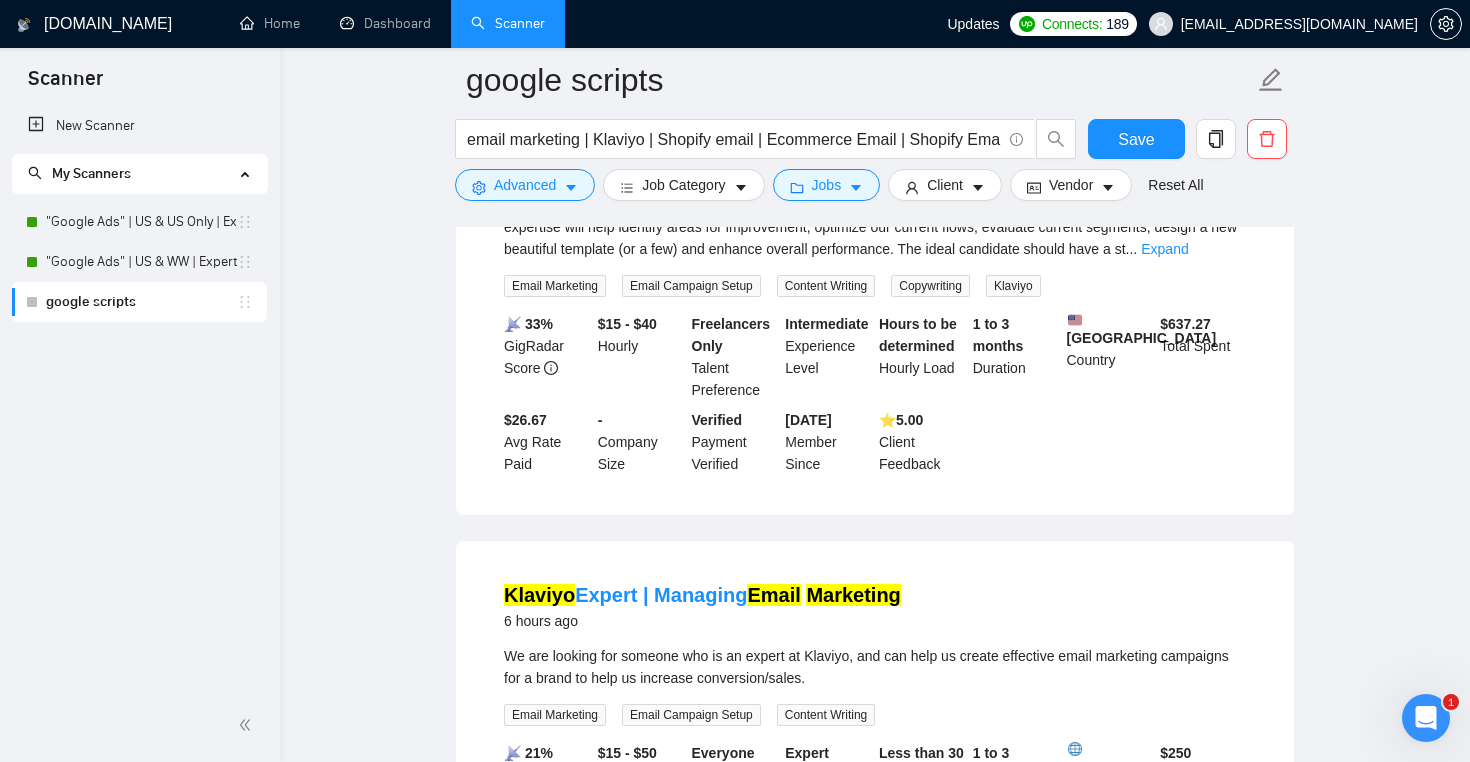 scroll, scrollTop: 0, scrollLeft: 0, axis: both 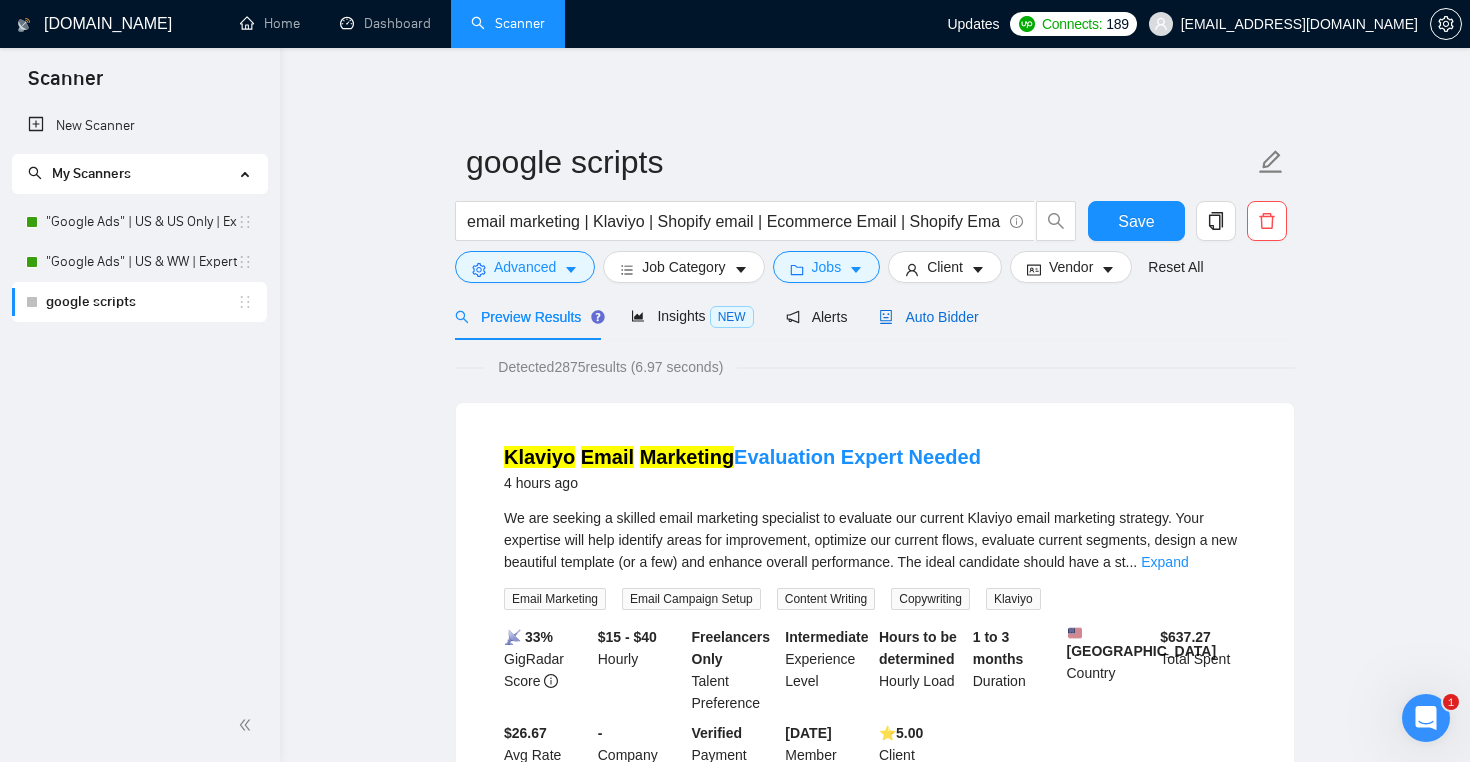 click on "Auto Bidder" at bounding box center (928, 317) 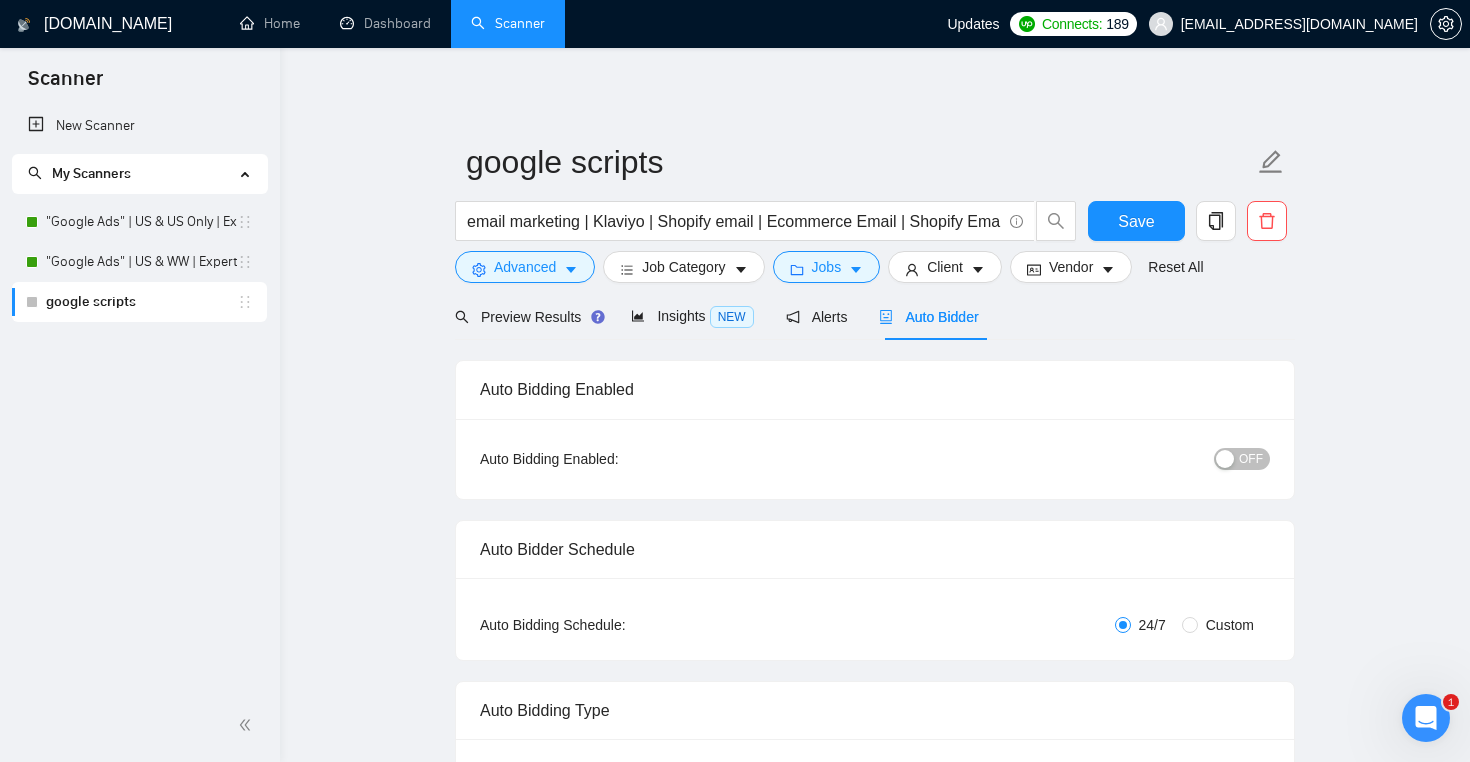 type 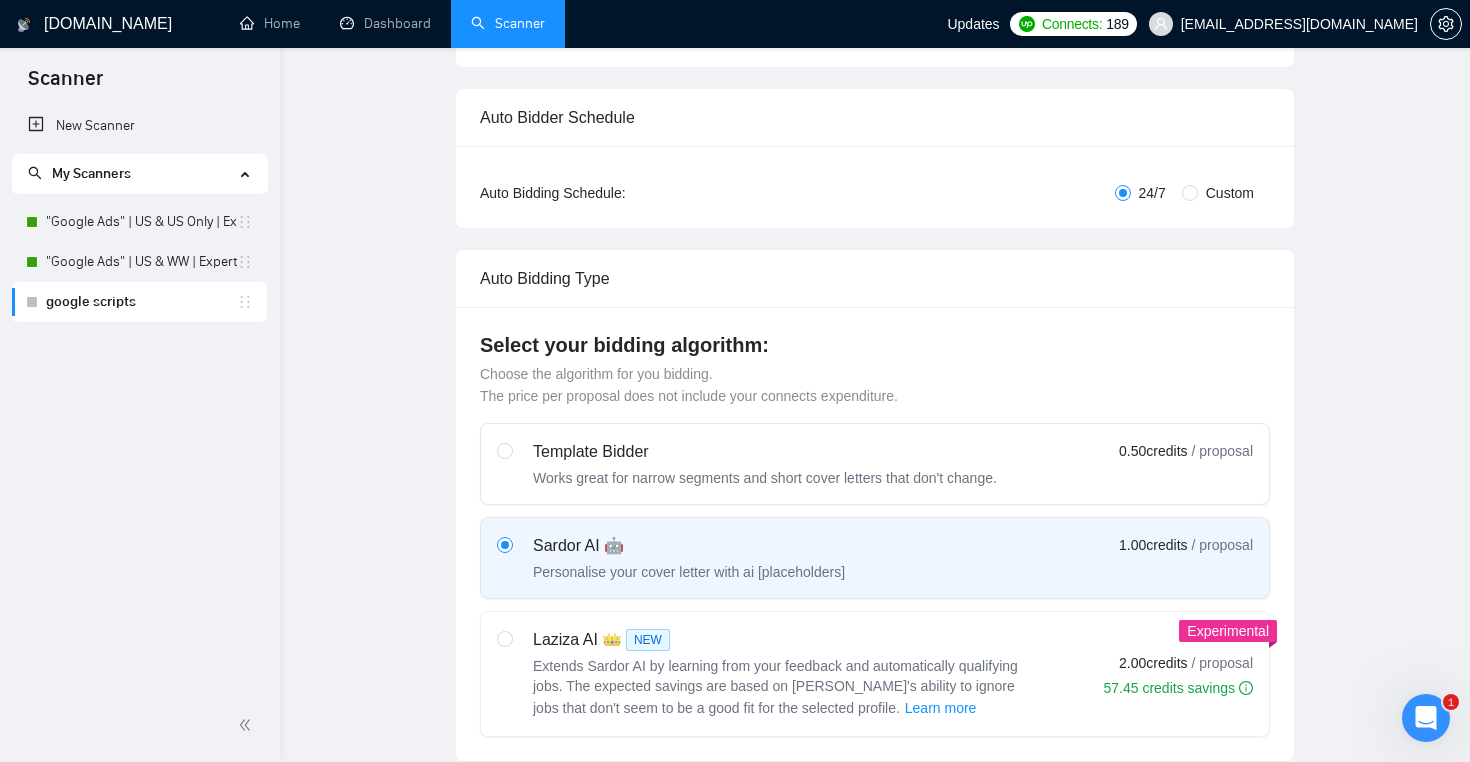 scroll, scrollTop: 0, scrollLeft: 0, axis: both 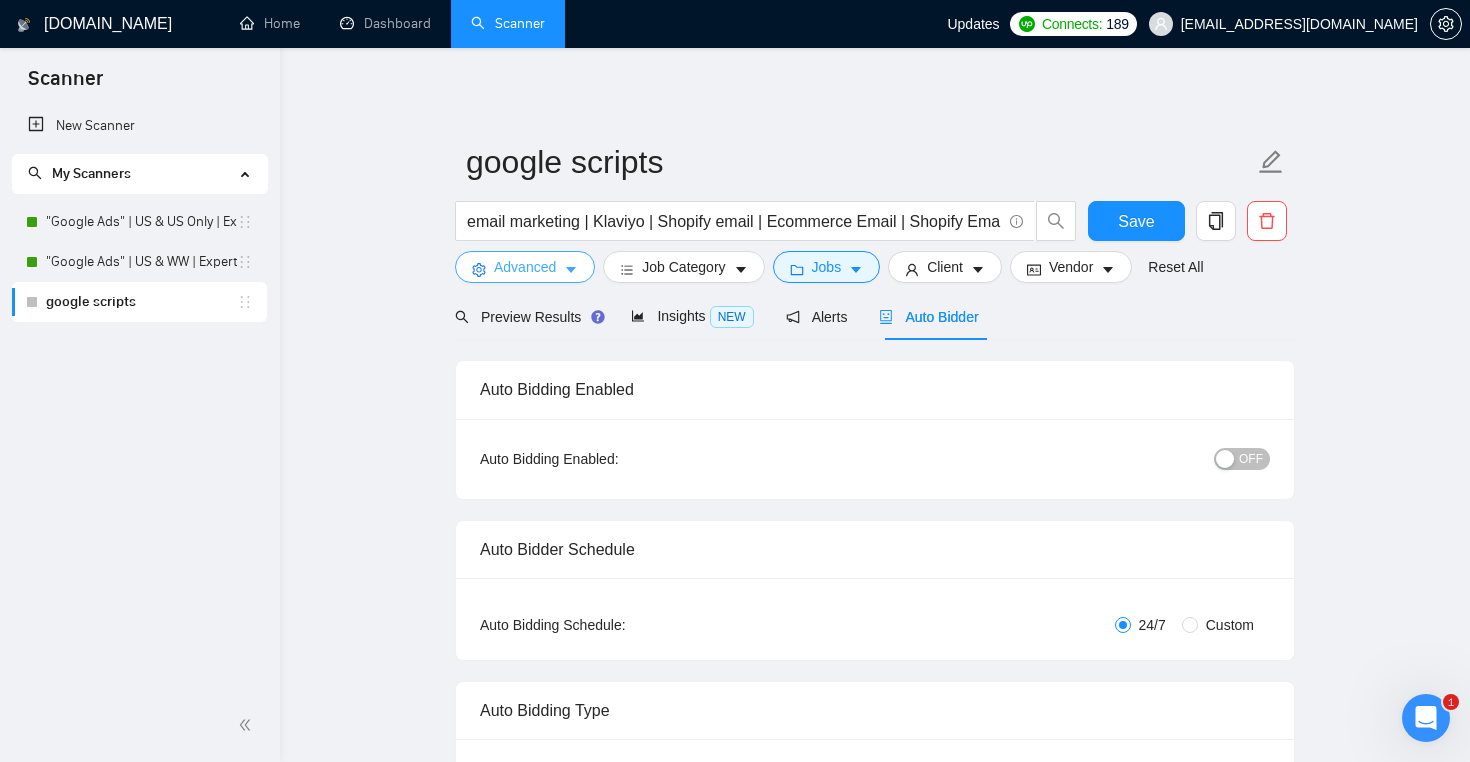 click on "Advanced" at bounding box center [525, 267] 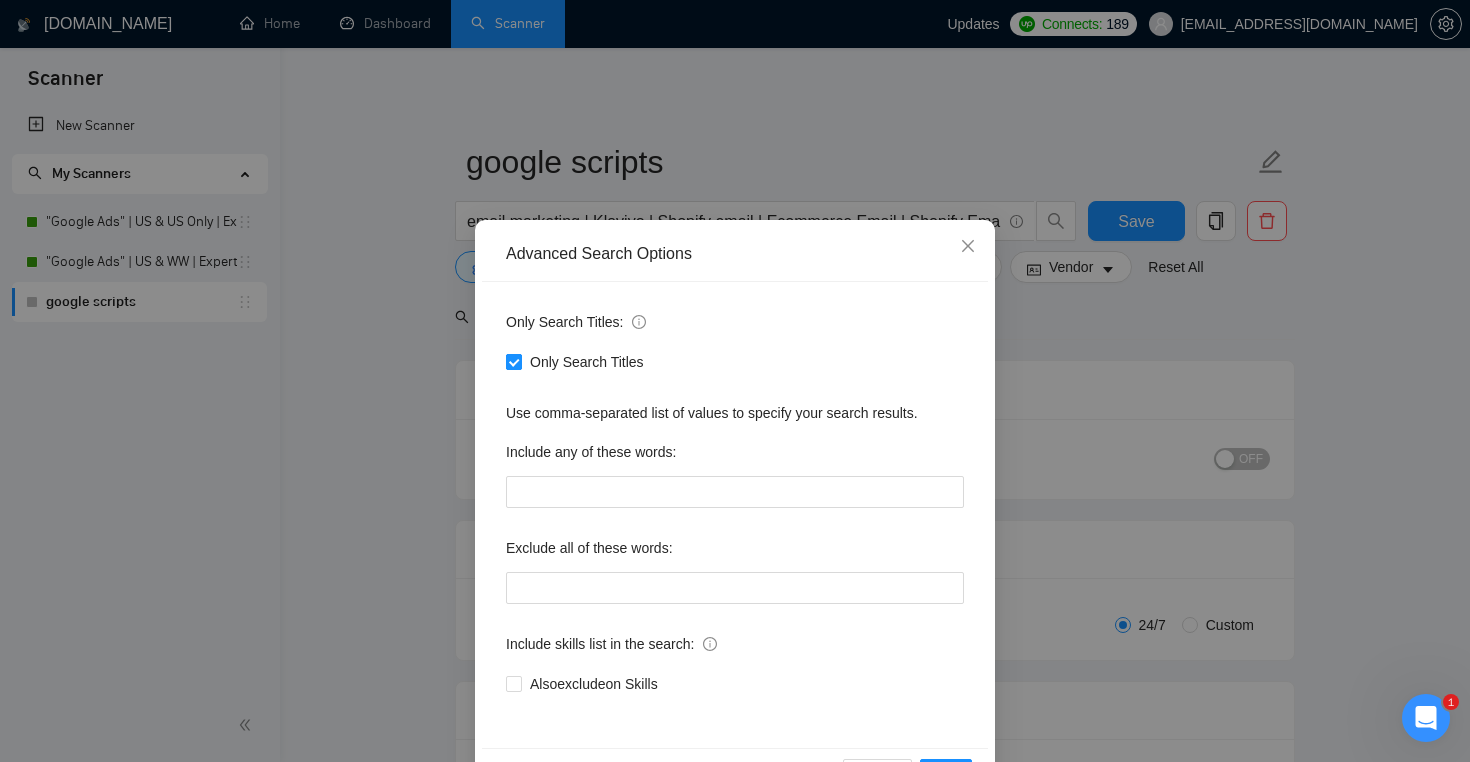 click on "Only Search Titles" at bounding box center [513, 361] 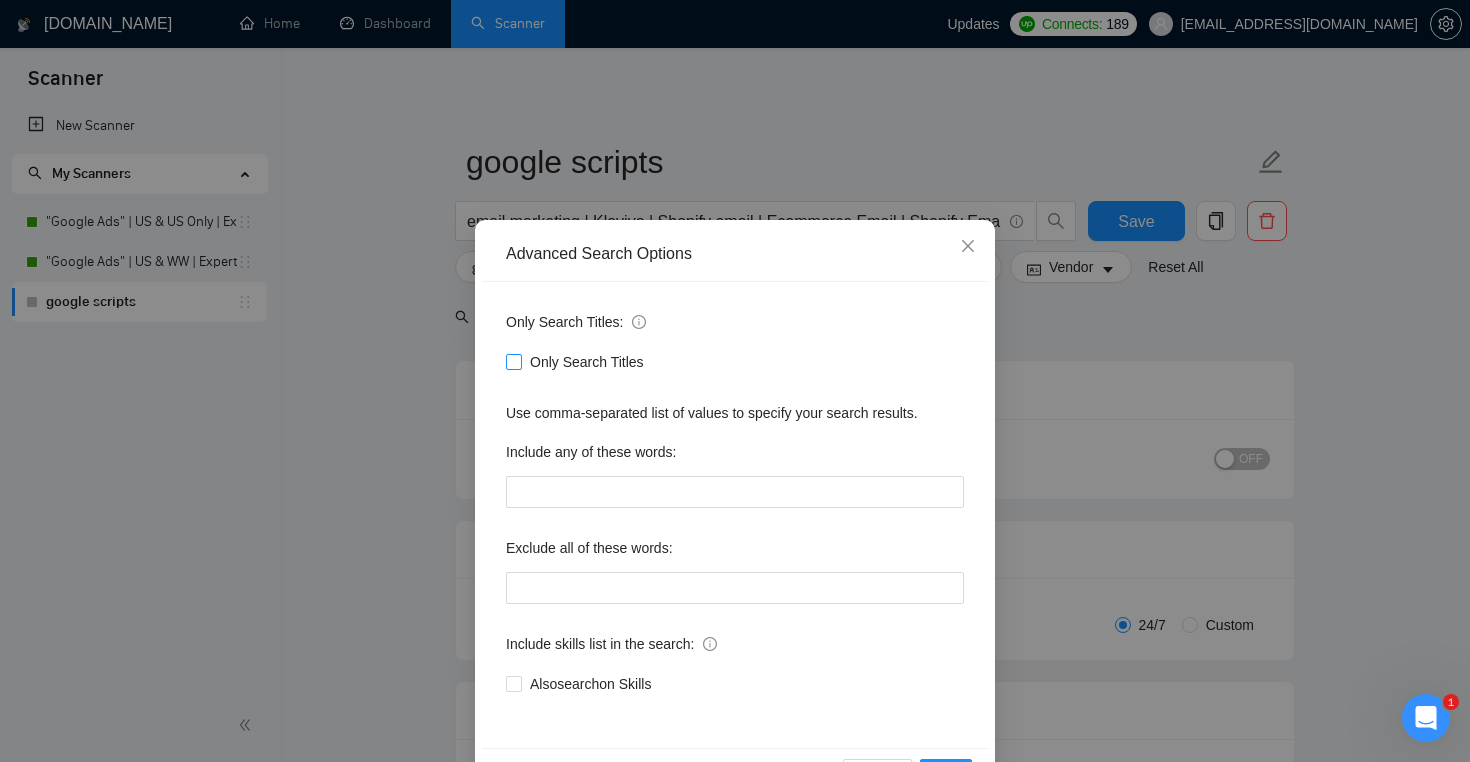 scroll, scrollTop: 70, scrollLeft: 0, axis: vertical 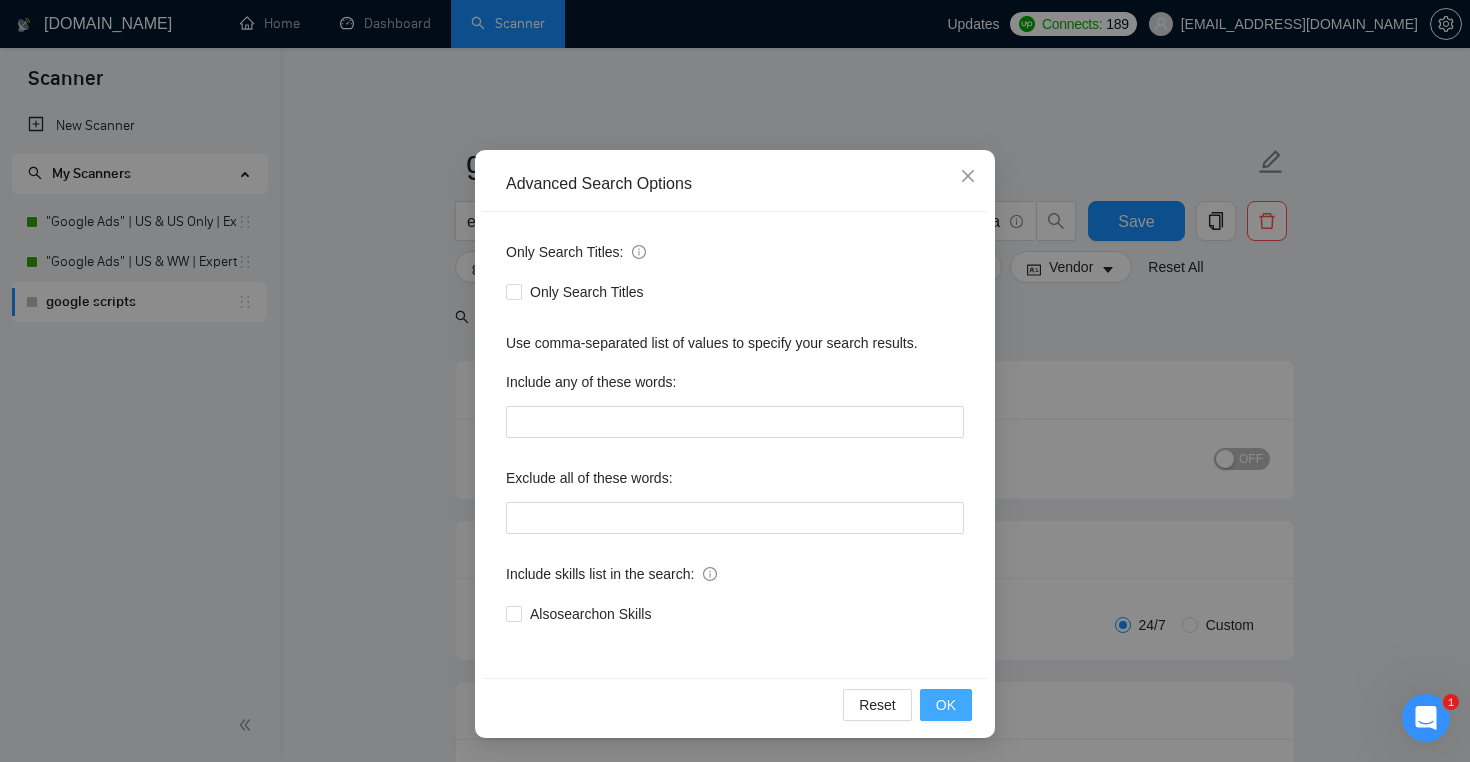 click on "OK" at bounding box center (946, 705) 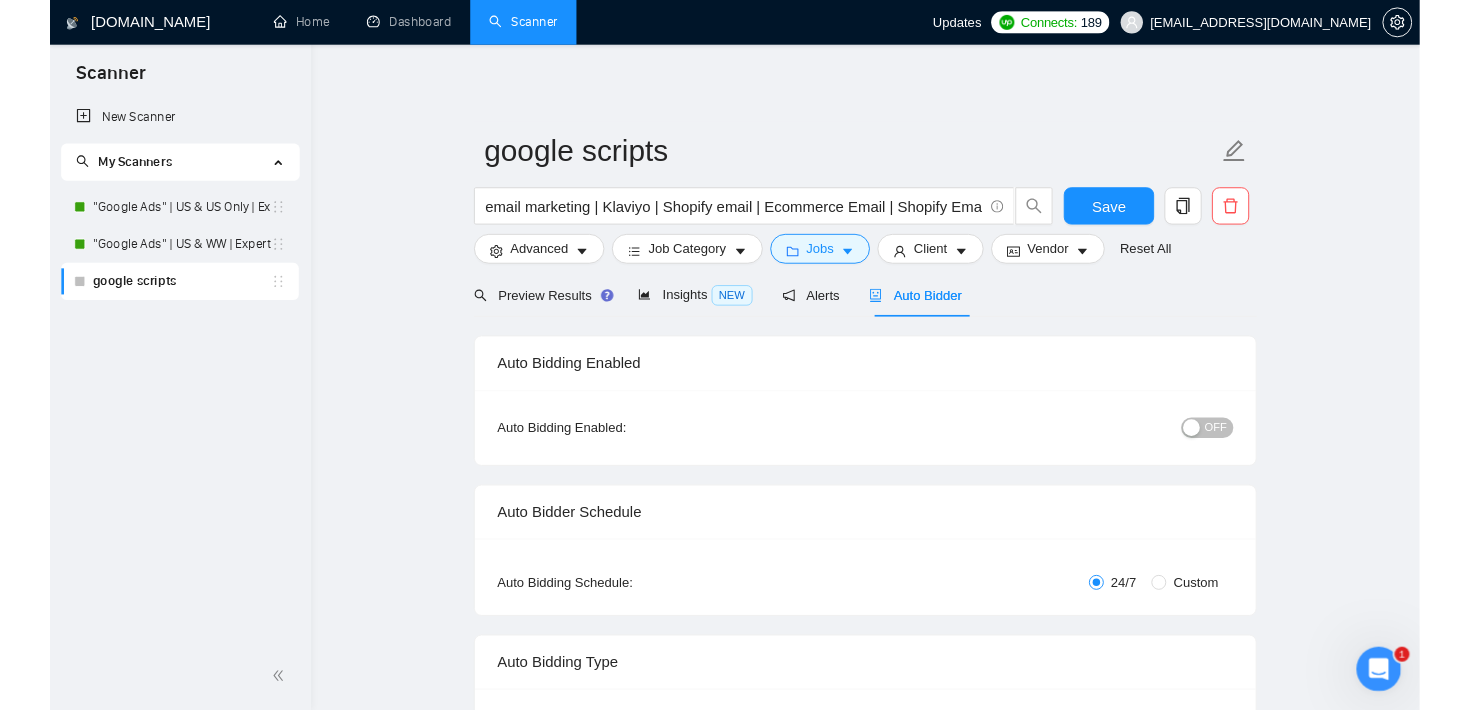 scroll, scrollTop: 0, scrollLeft: 0, axis: both 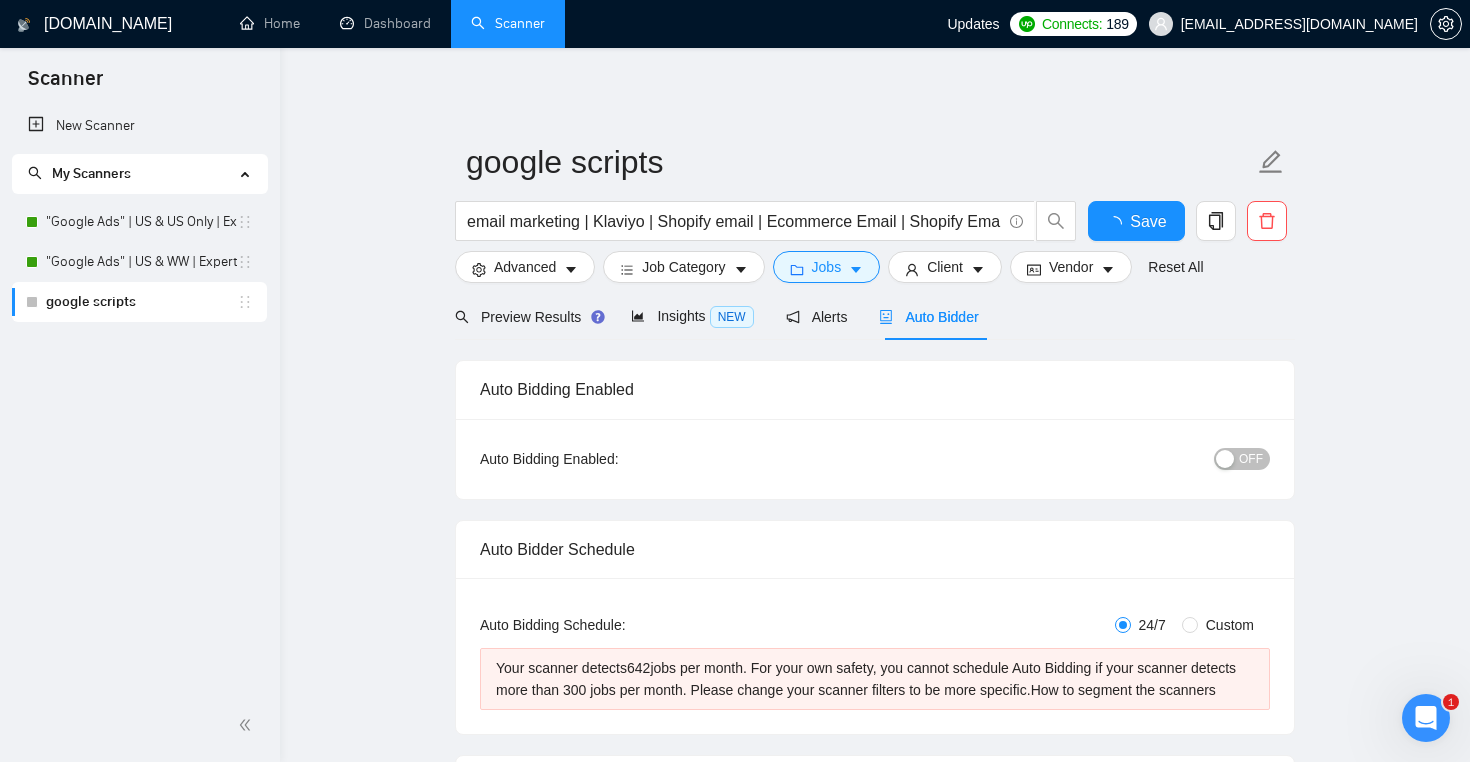 type 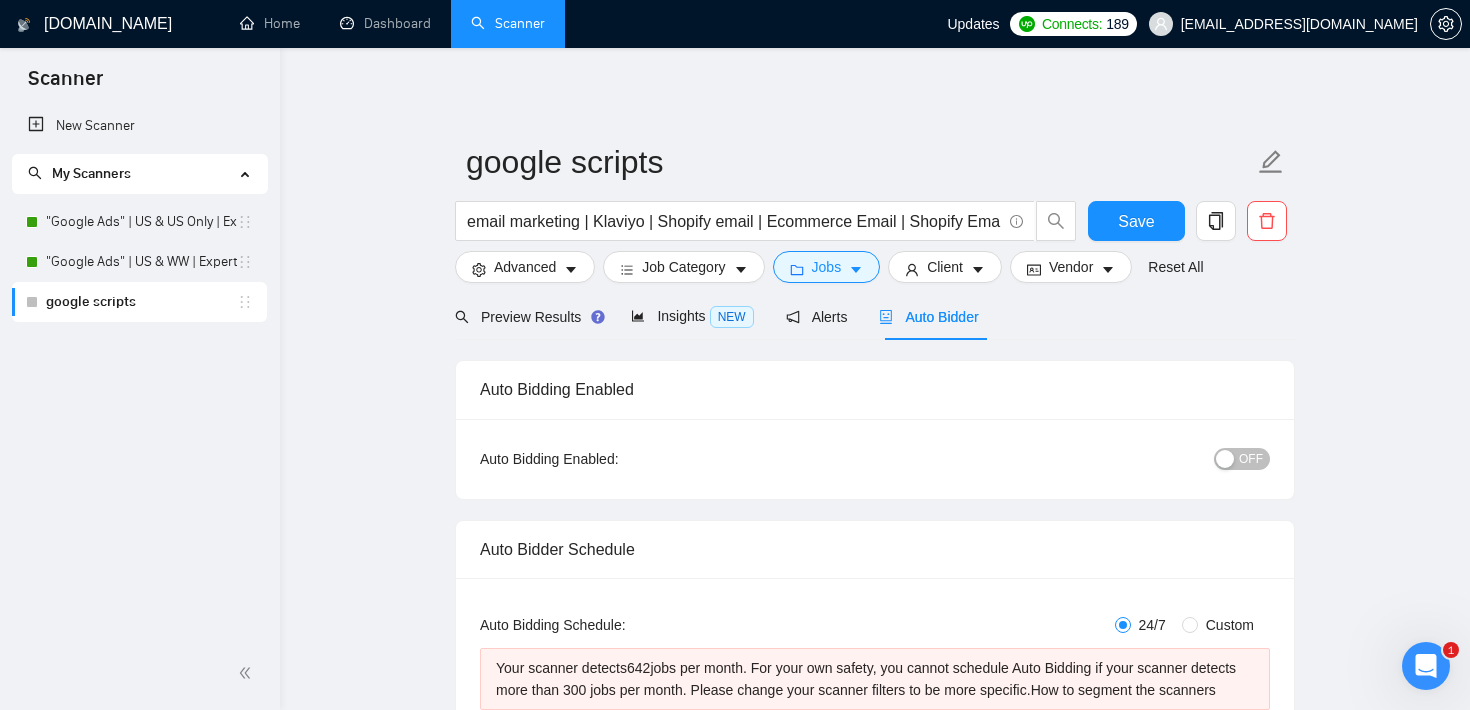 click on "[DOMAIN_NAME] Home Dashboard Scanner Updates  Connects: 189 [EMAIL_ADDRESS][DOMAIN_NAME] google scripts email marketing | Klaviyo | Shopify email | Ecommerce Email | Shopify Email Save Advanced   Job Category   Jobs   Client   Vendor   Reset All Preview Results Insights NEW Alerts Auto Bidder Auto Bidding Enabled Auto Bidding Enabled: OFF Auto Bidder Schedule Auto Bidding Type: Automated (recommended) Semi-automated Auto Bidding Schedule: 24/7 Custom Custom Auto Bidder Schedule Repeat every week [DATE] [DATE] [DATE] [DATE] [DATE] [DATE] [DATE] Active Hours ( [GEOGRAPHIC_DATA]/[GEOGRAPHIC_DATA] ): From: To: ( 24  hours) [GEOGRAPHIC_DATA]/[GEOGRAPHIC_DATA] Your scanner detects  642  jobs per month. For your own safety, you cannot schedule Auto Bidding if your scanner detects more than 300 jobs per month. Please change your scanner filters to be more specific.  How to segment the scanners Auto Bidding Type Select your bidding algorithm: Choose the algorithm for you bidding. The price per proposal does not include your connects expenditure. Template Bidder" at bounding box center (875, 2404) 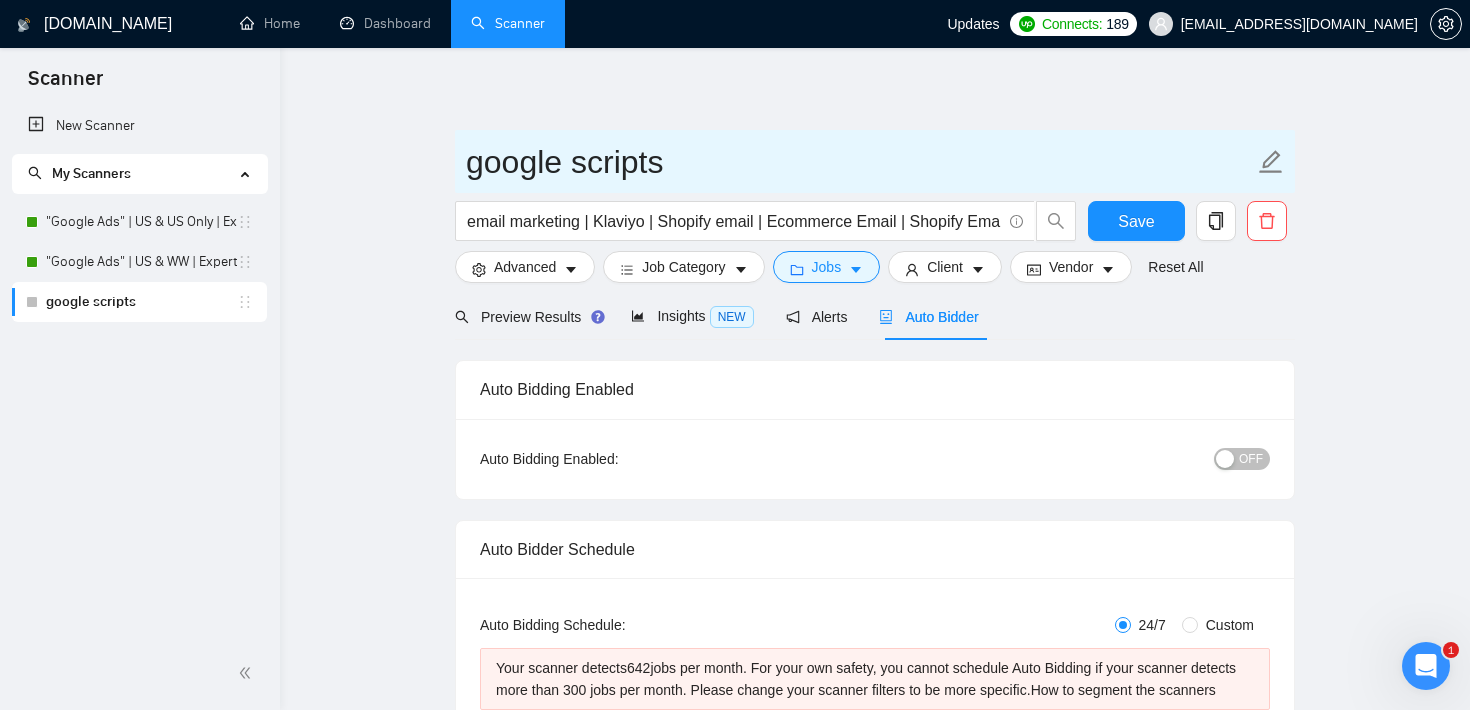 click on "google scripts" at bounding box center (860, 162) 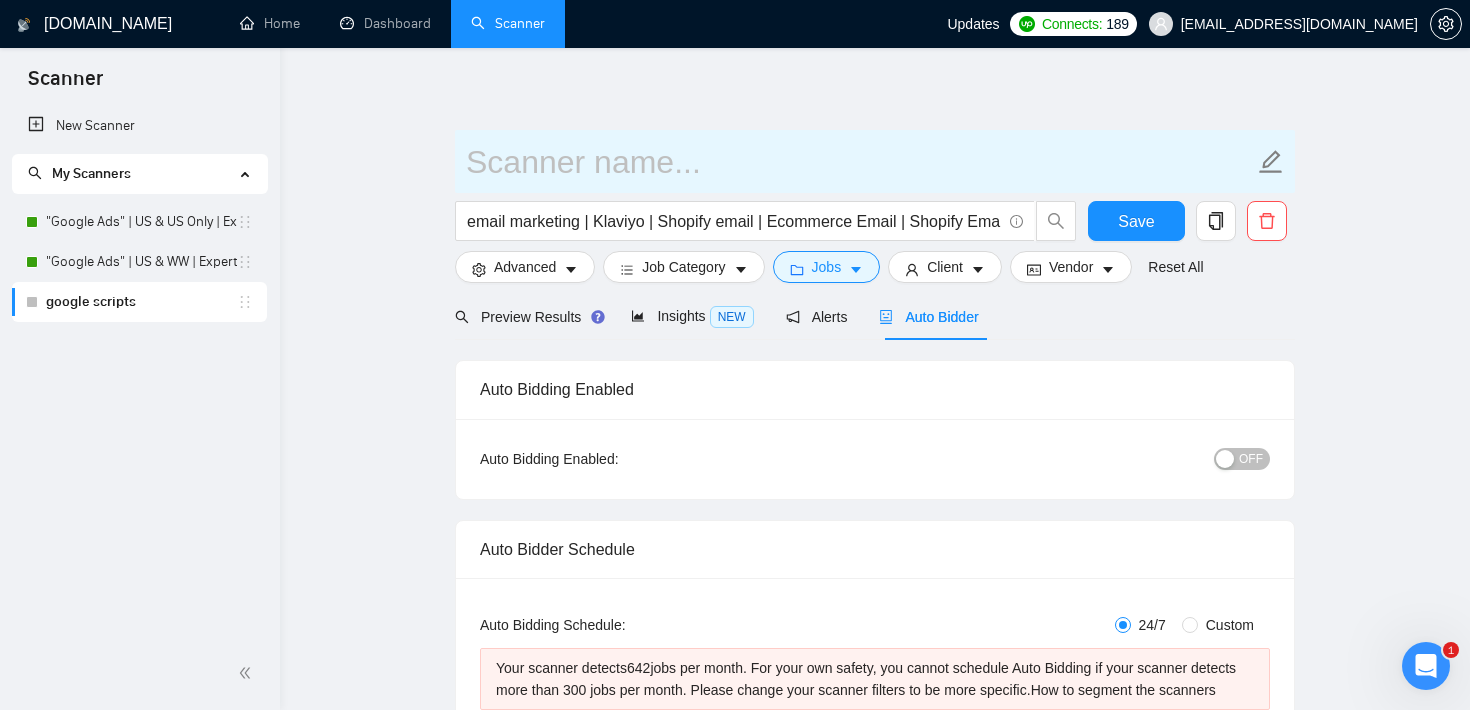 type 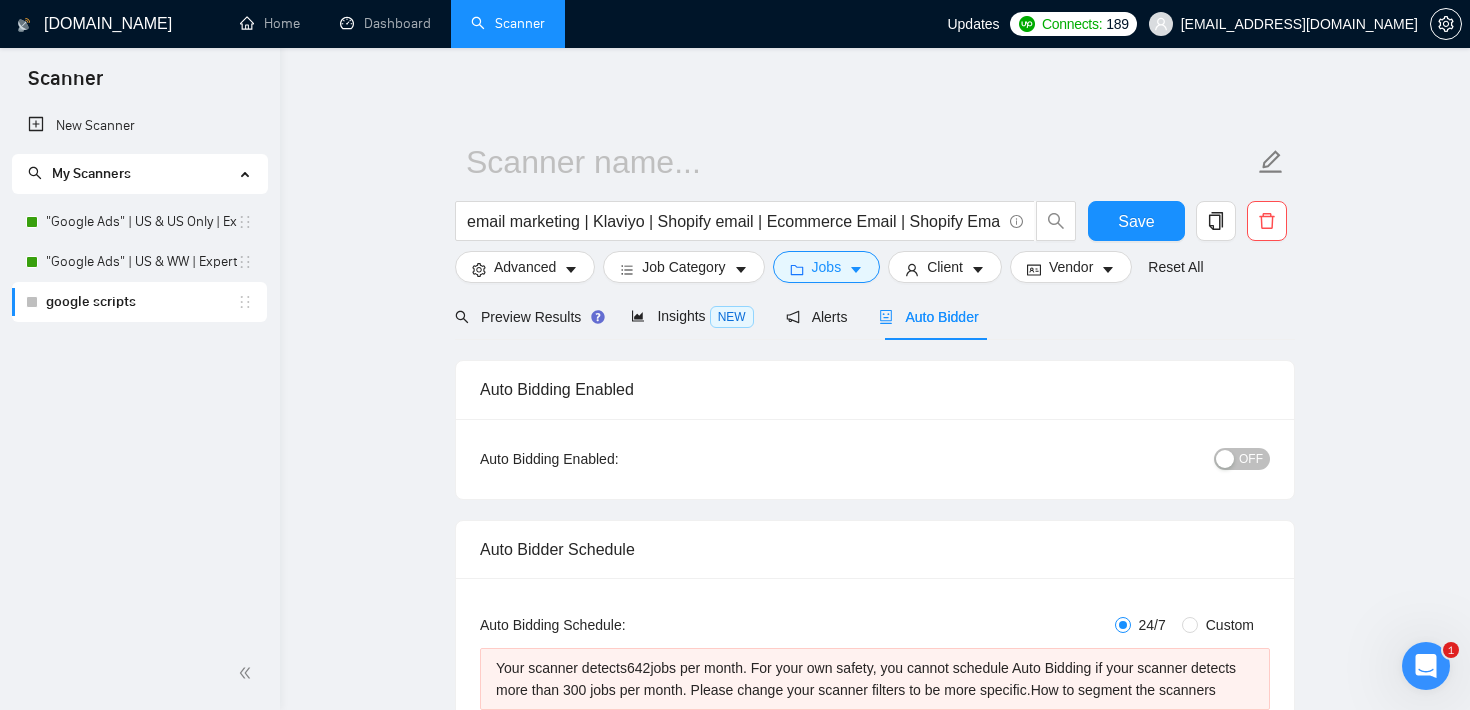 click on "email marketing | Klaviyo | Shopify email | Ecommerce Email | Shopify Email Save Advanced   Job Category   Jobs   Client   Vendor   Reset All Preview Results Insights NEW Alerts Auto Bidder Auto Bidding Enabled Auto Bidding Enabled: OFF Auto Bidder Schedule Auto Bidding Type: Automated (recommended) Semi-automated Auto Bidding Schedule: 24/7 Custom Custom Auto Bidder Schedule Repeat every week [DATE] [DATE] [DATE] [DATE] [DATE] [DATE] [DATE] Active Hours ( [GEOGRAPHIC_DATA]/[GEOGRAPHIC_DATA] ): From: To: ( 24  hours) [GEOGRAPHIC_DATA]/[GEOGRAPHIC_DATA] Your scanner detects  642  jobs per month. For your own safety, you cannot schedule Auto Bidding if your scanner detects more than 300 jobs per month. Please change your scanner filters to be more specific.  How to segment the scanners Auto Bidding Type Select your bidding algorithm: Choose the algorithm for you bidding. The price per proposal does not include your connects expenditure. Template Bidder Works great for narrow segments and short cover letters that don't change. 0.50  credits 1.00" at bounding box center [875, 2367] 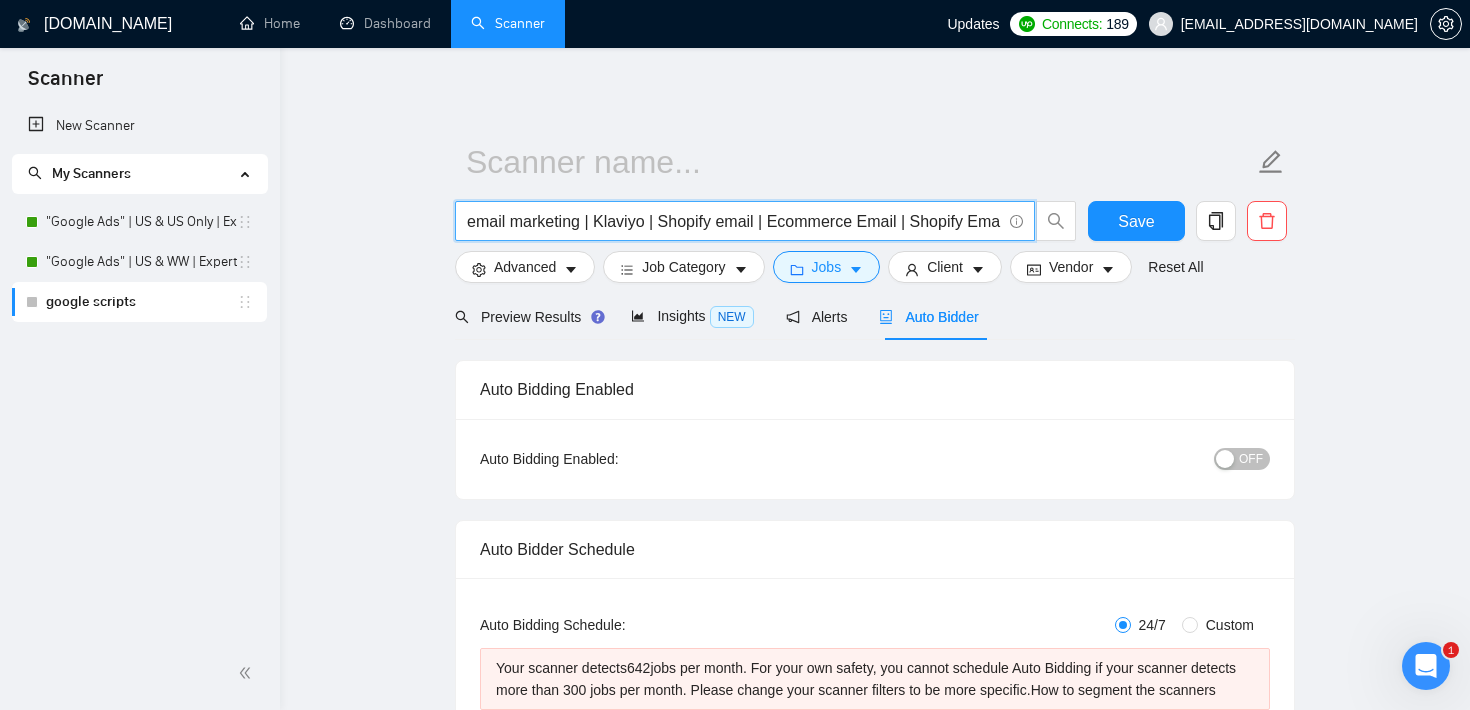 click on "email marketing | Klaviyo | Shopify email | Ecommerce Email | Shopify Email" at bounding box center [734, 221] 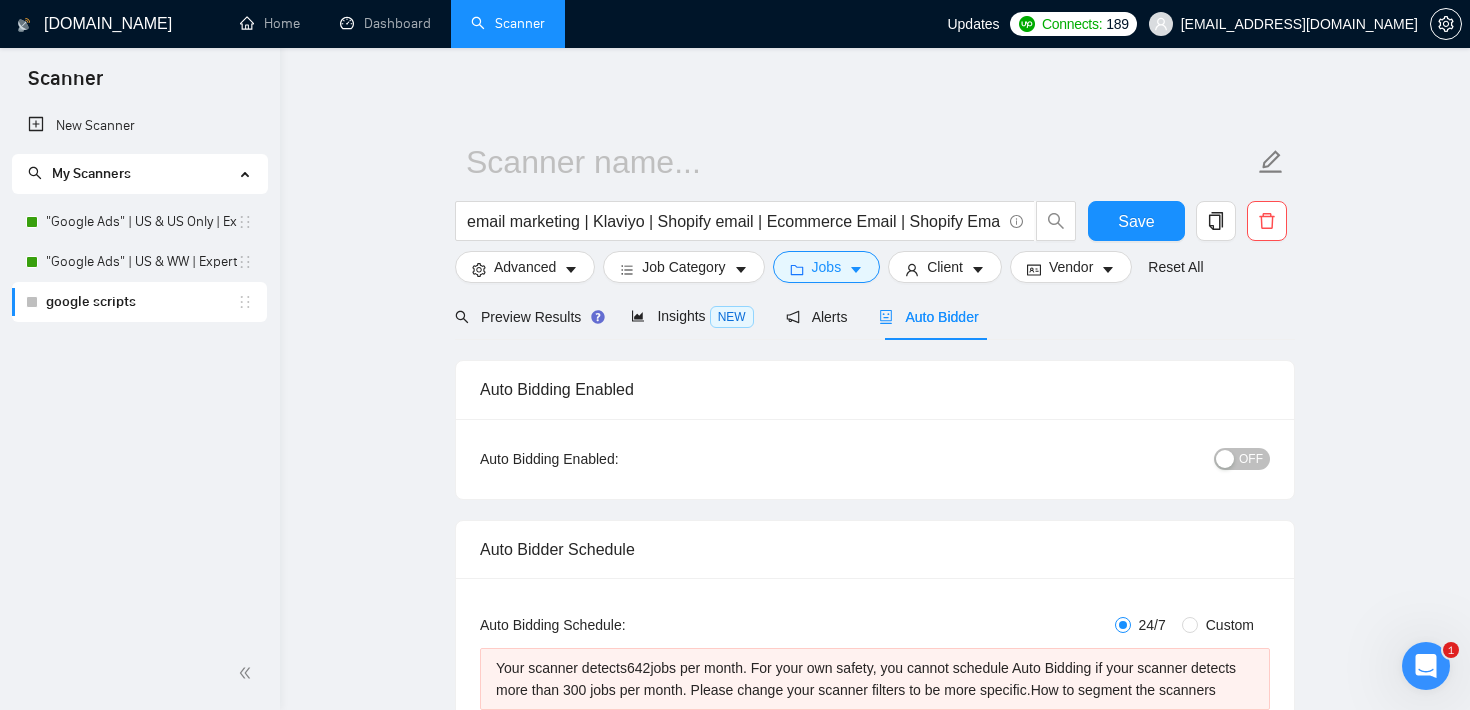click on "email marketing | Klaviyo | Shopify email | Ecommerce Email | Shopify Email Save Advanced   Job Category   Jobs   Client   Vendor   Reset All Preview Results Insights NEW Alerts Auto Bidder Auto Bidding Enabled Auto Bidding Enabled: OFF Auto Bidder Schedule Auto Bidding Type: Automated (recommended) Semi-automated Auto Bidding Schedule: 24/7 Custom Custom Auto Bidder Schedule Repeat every week [DATE] [DATE] [DATE] [DATE] [DATE] [DATE] [DATE] Active Hours ( [GEOGRAPHIC_DATA]/[GEOGRAPHIC_DATA] ): From: To: ( 24  hours) [GEOGRAPHIC_DATA]/[GEOGRAPHIC_DATA] Your scanner detects  642  jobs per month. For your own safety, you cannot schedule Auto Bidding if your scanner detects more than 300 jobs per month. Please change your scanner filters to be more specific.  How to segment the scanners Auto Bidding Type Select your bidding algorithm: Choose the algorithm for you bidding. The price per proposal does not include your connects expenditure. Template Bidder Works great for narrow segments and short cover letters that don't change. 0.50  credits 1.00" at bounding box center [875, 2367] 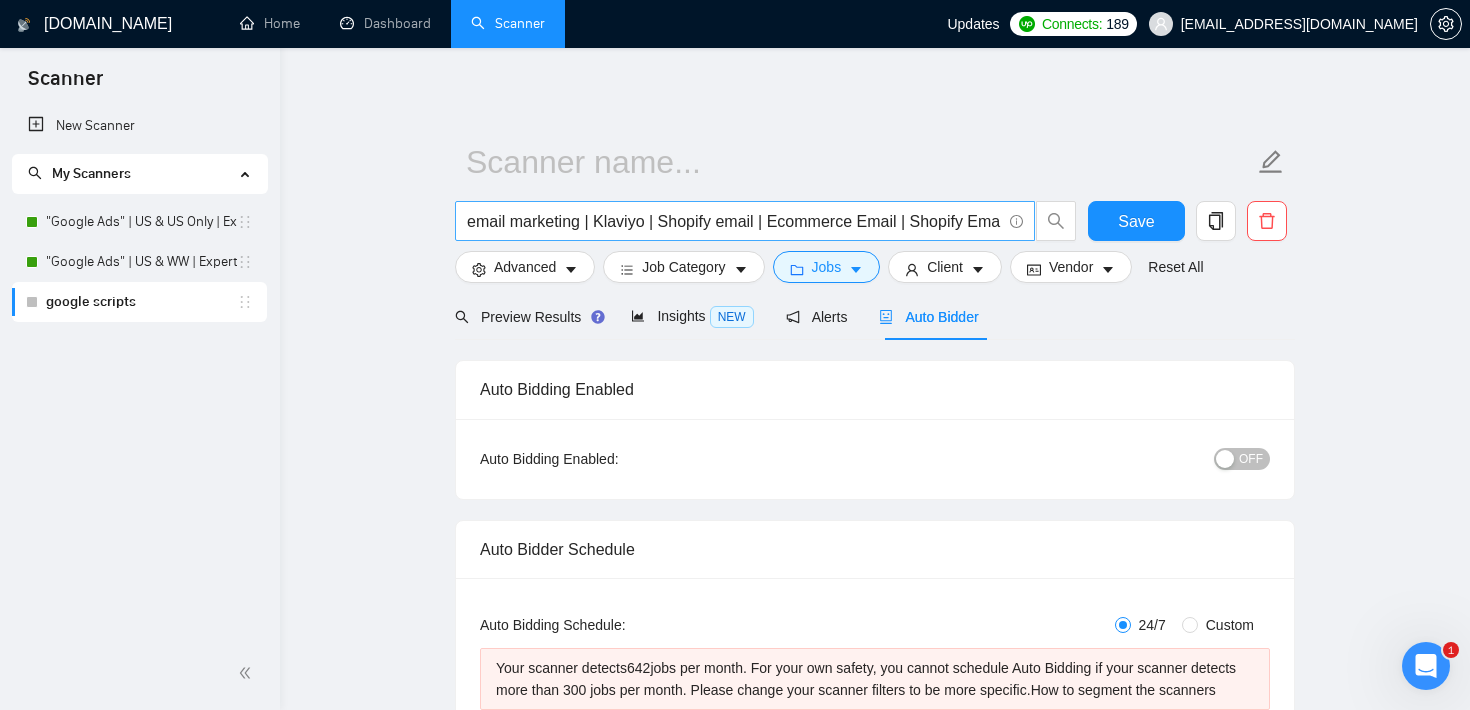scroll, scrollTop: 0, scrollLeft: 5, axis: horizontal 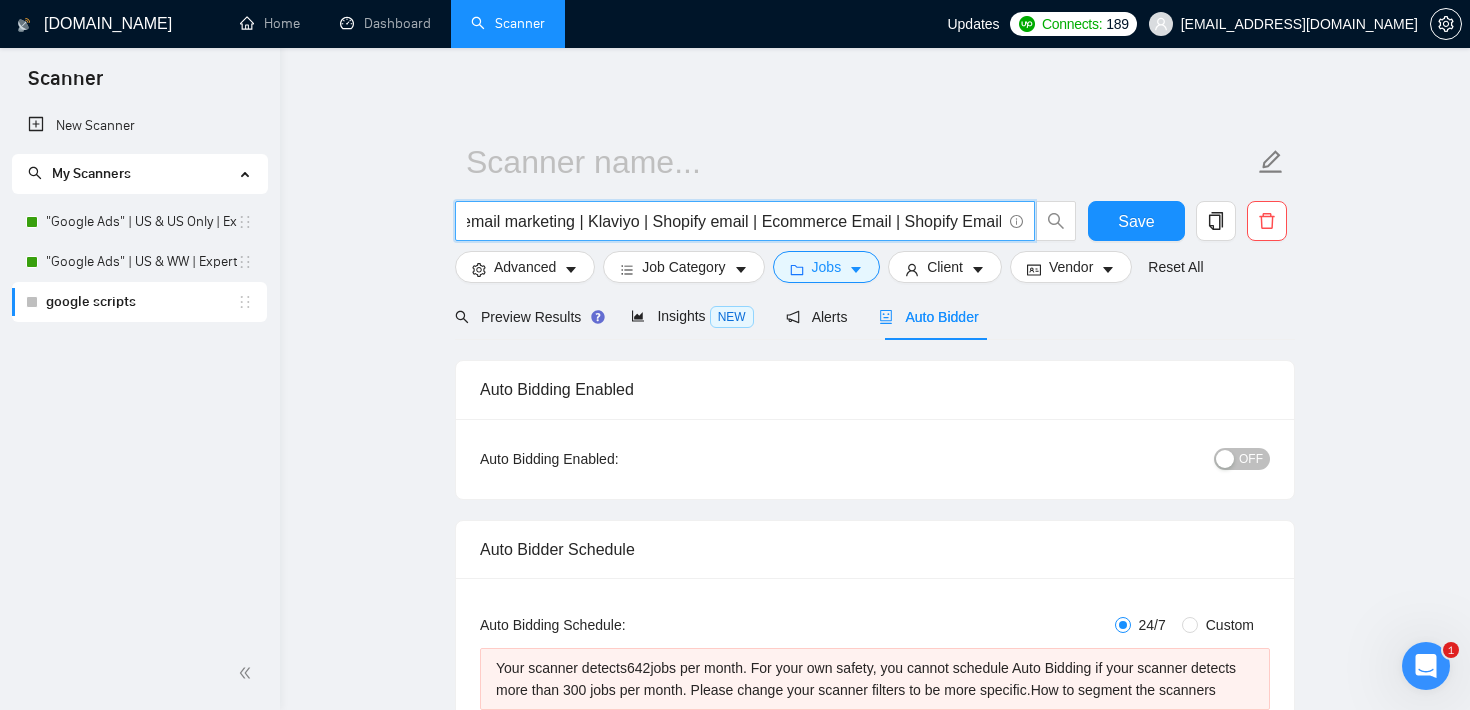 drag, startPoint x: 591, startPoint y: 222, endPoint x: 1012, endPoint y: 259, distance: 422.62277 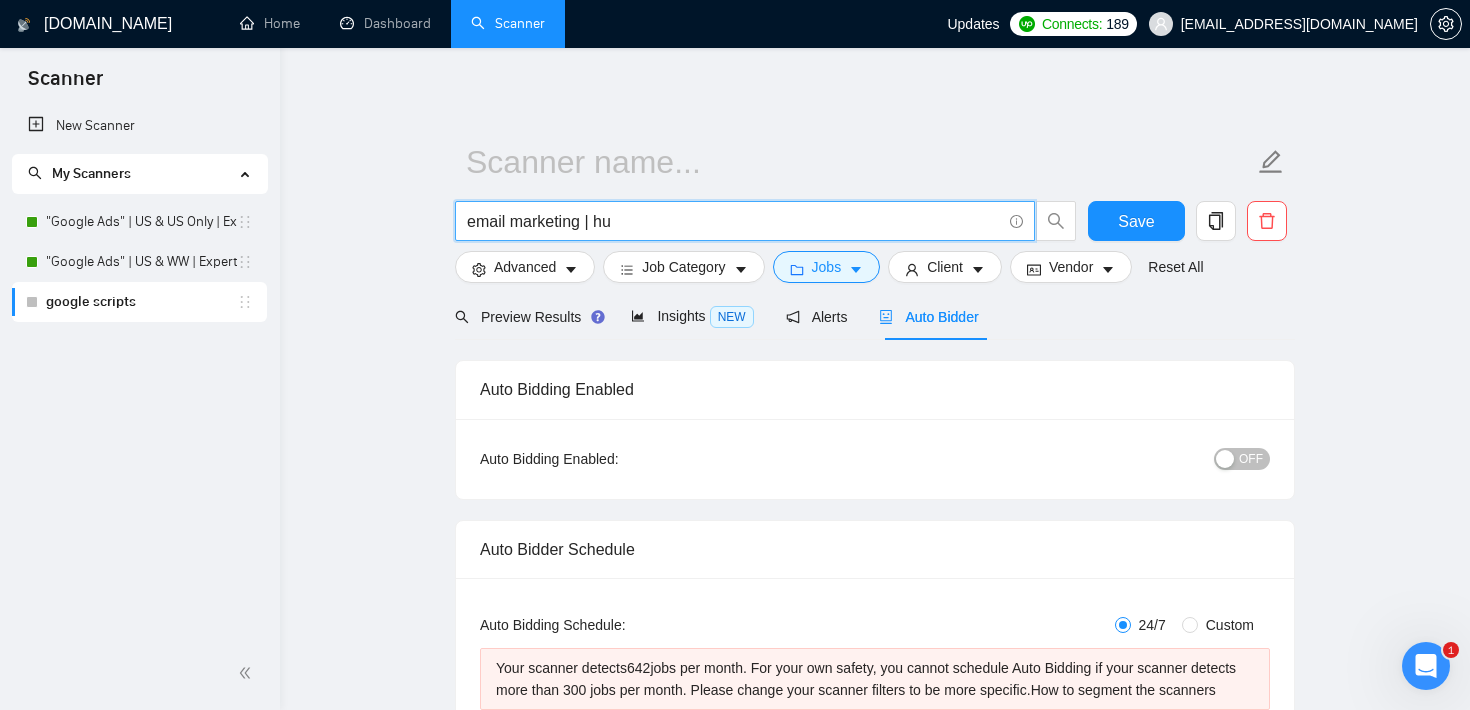 scroll, scrollTop: 0, scrollLeft: 0, axis: both 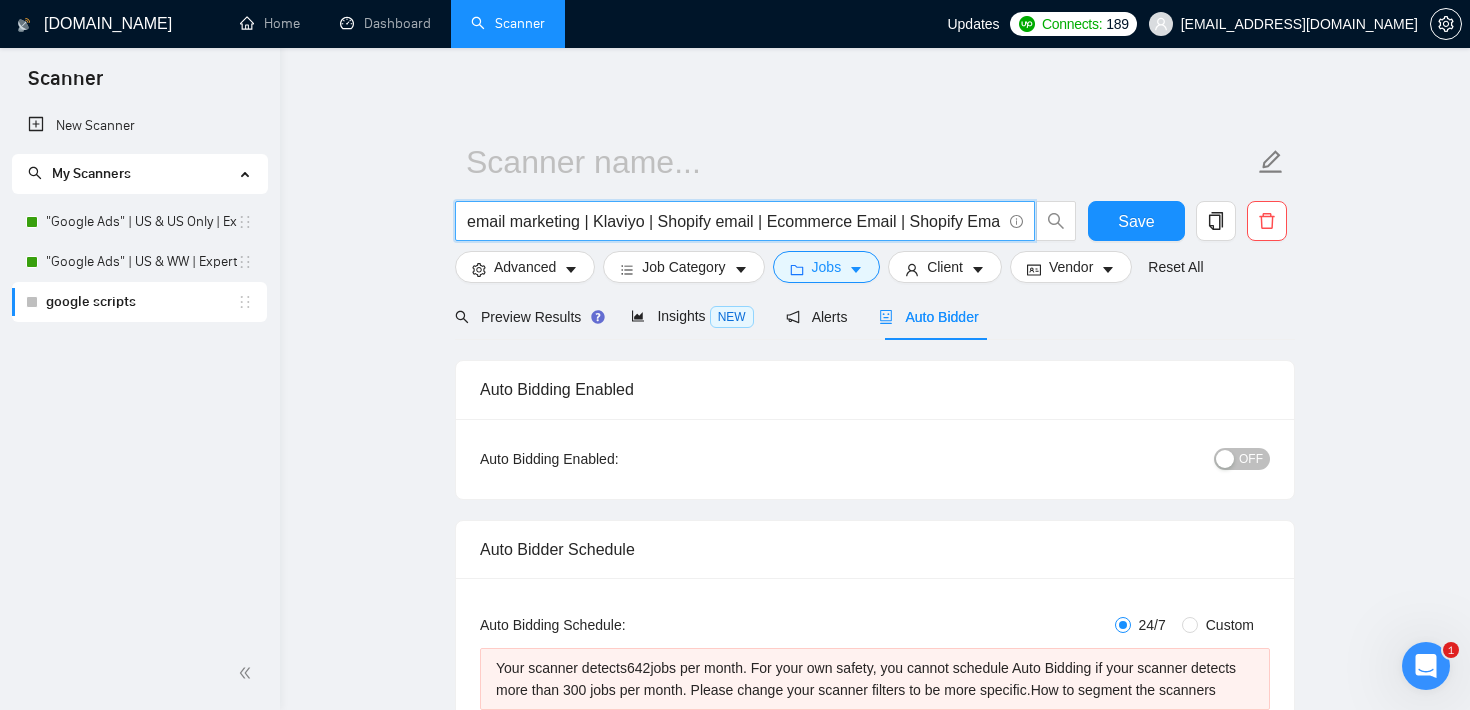 click on "email marketing | Klaviyo | Shopify email | Ecommerce Email | Shopify Email" at bounding box center (734, 221) 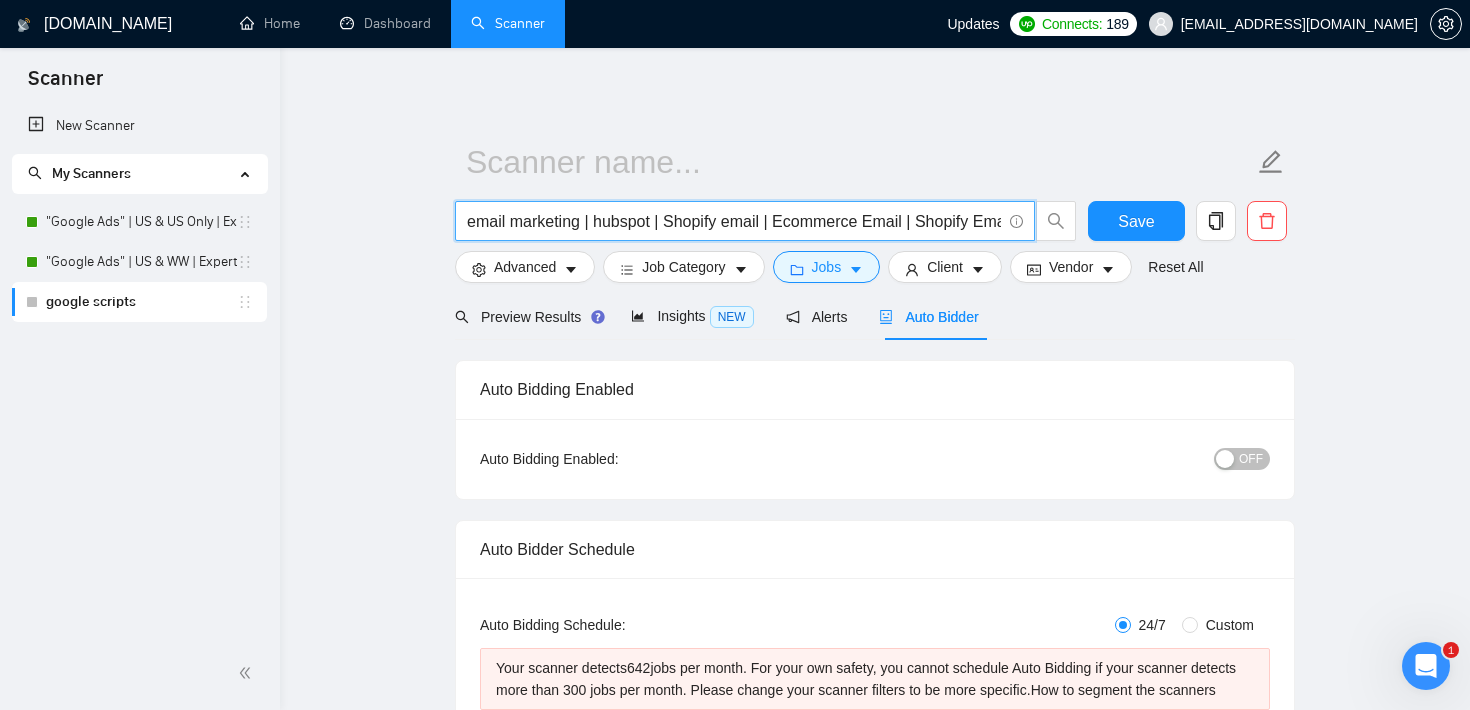 scroll, scrollTop: 0, scrollLeft: 14, axis: horizontal 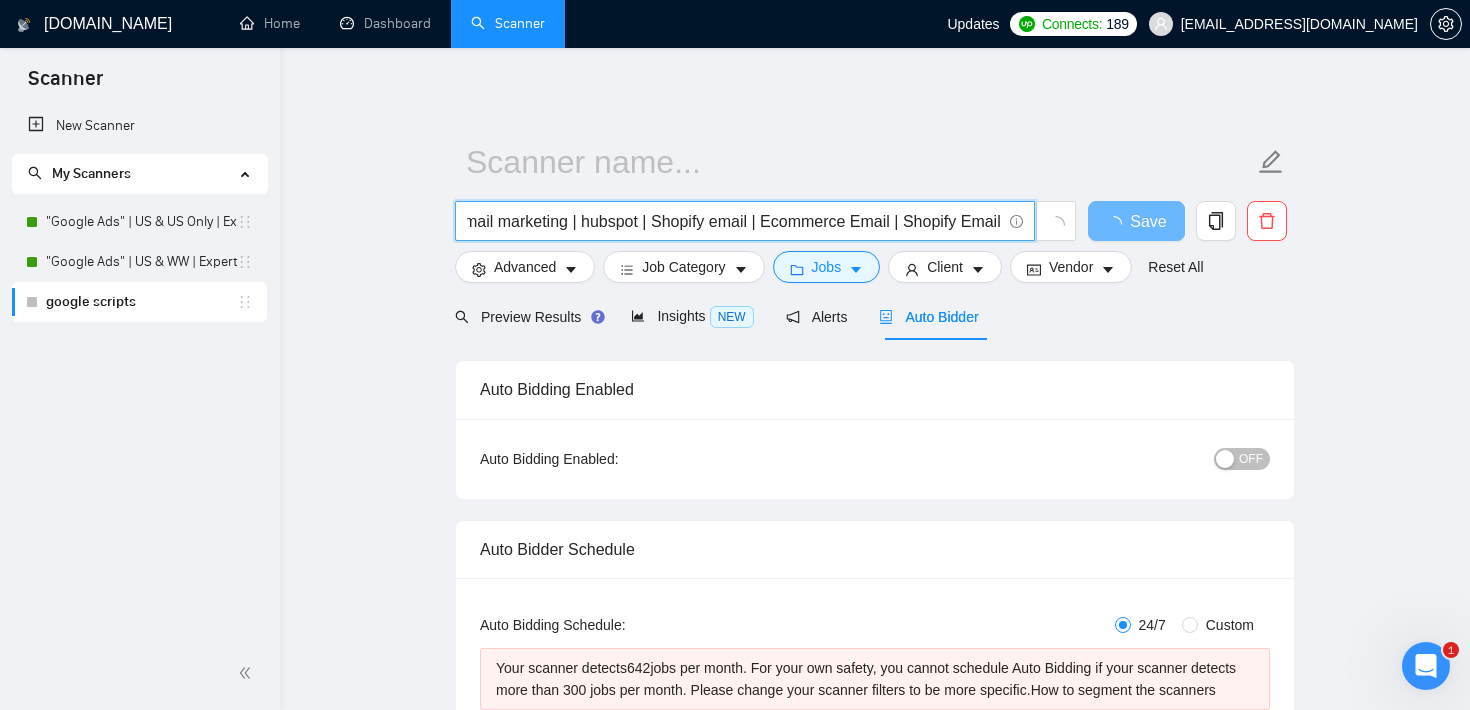 click on "email marketing | hubspot | Shopify email | Ecommerce Email | Shopify Email" at bounding box center [734, 221] 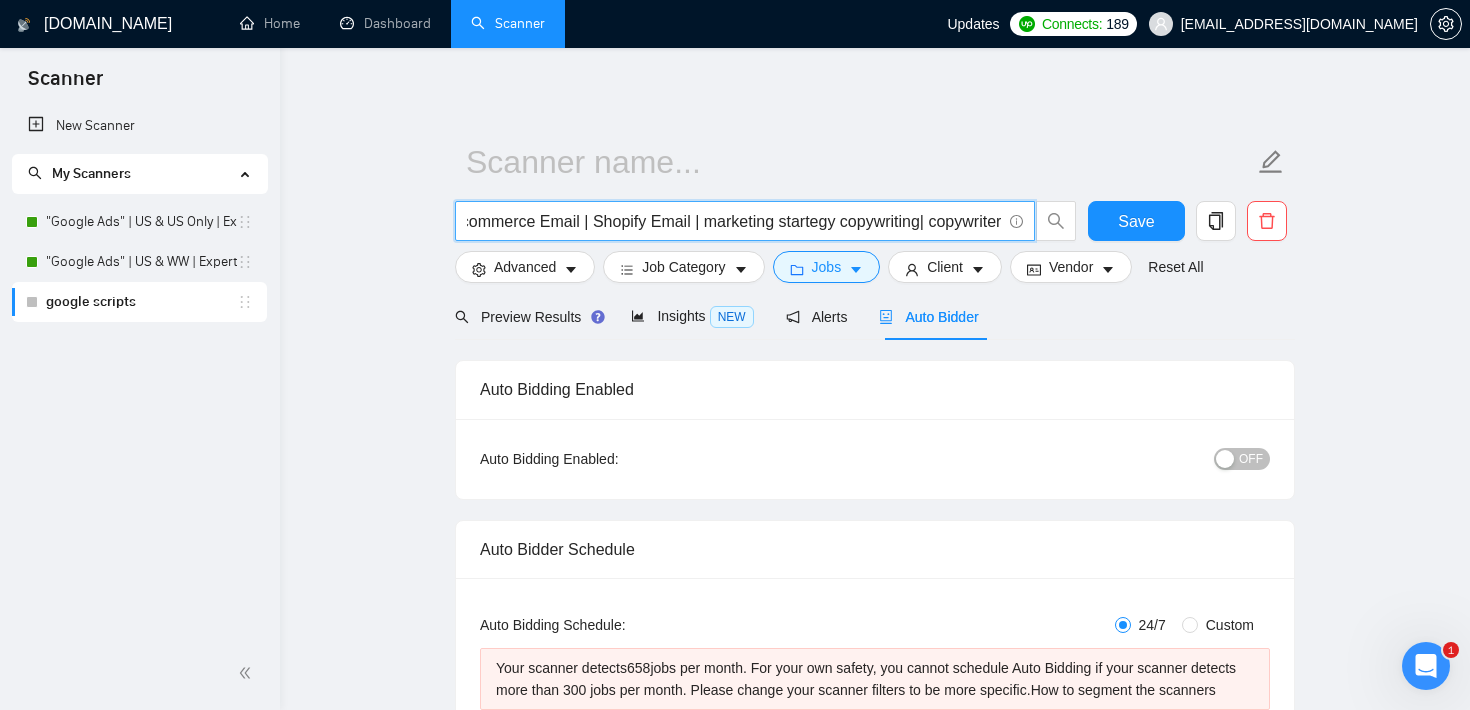 scroll, scrollTop: 0, scrollLeft: 336, axis: horizontal 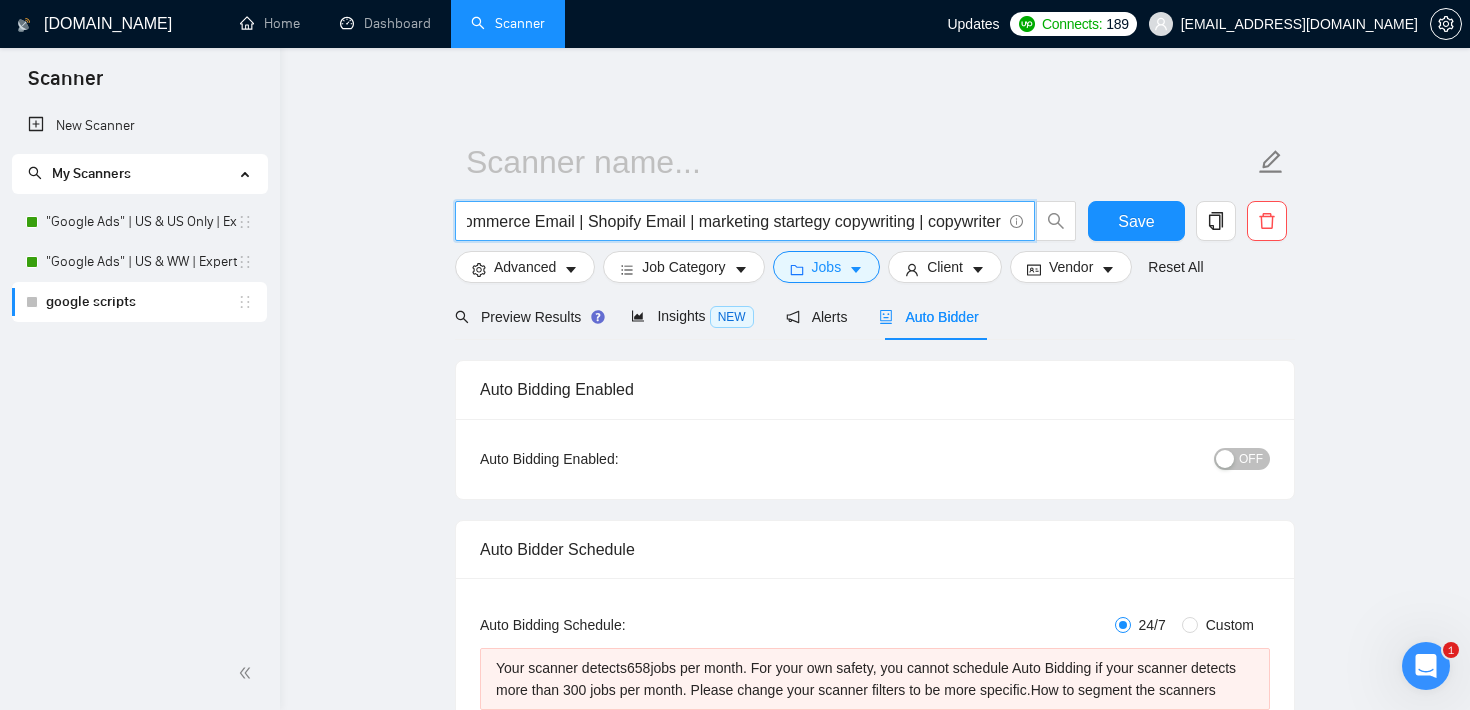 click on "email marketing | hubspot | Shopify email | Ecommerce Email | Shopify Email | marketing startegy copywriting | copywriter" at bounding box center (734, 221) 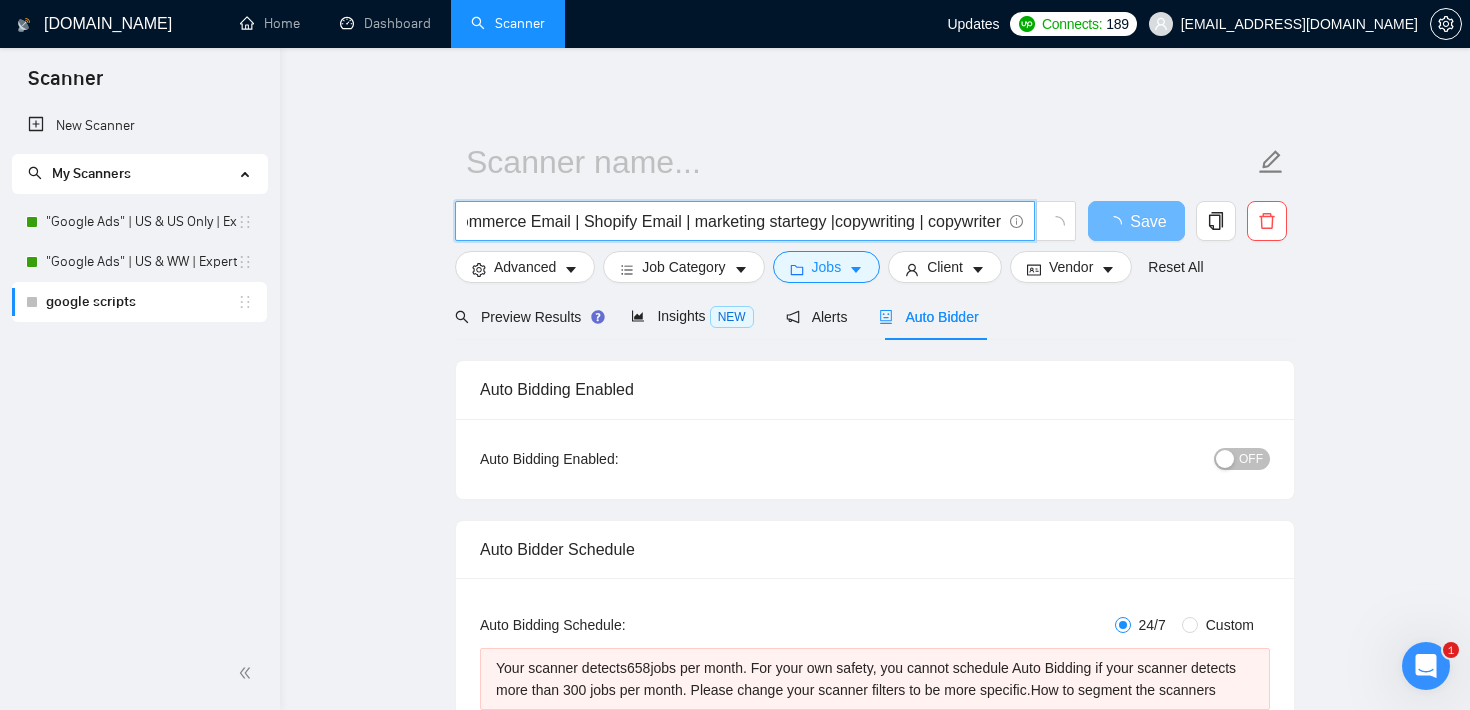 type on "email marketing | hubspot | Shopify email | Ecommerce Email | Shopify Email | marketing startegy | copywriting | copywriter" 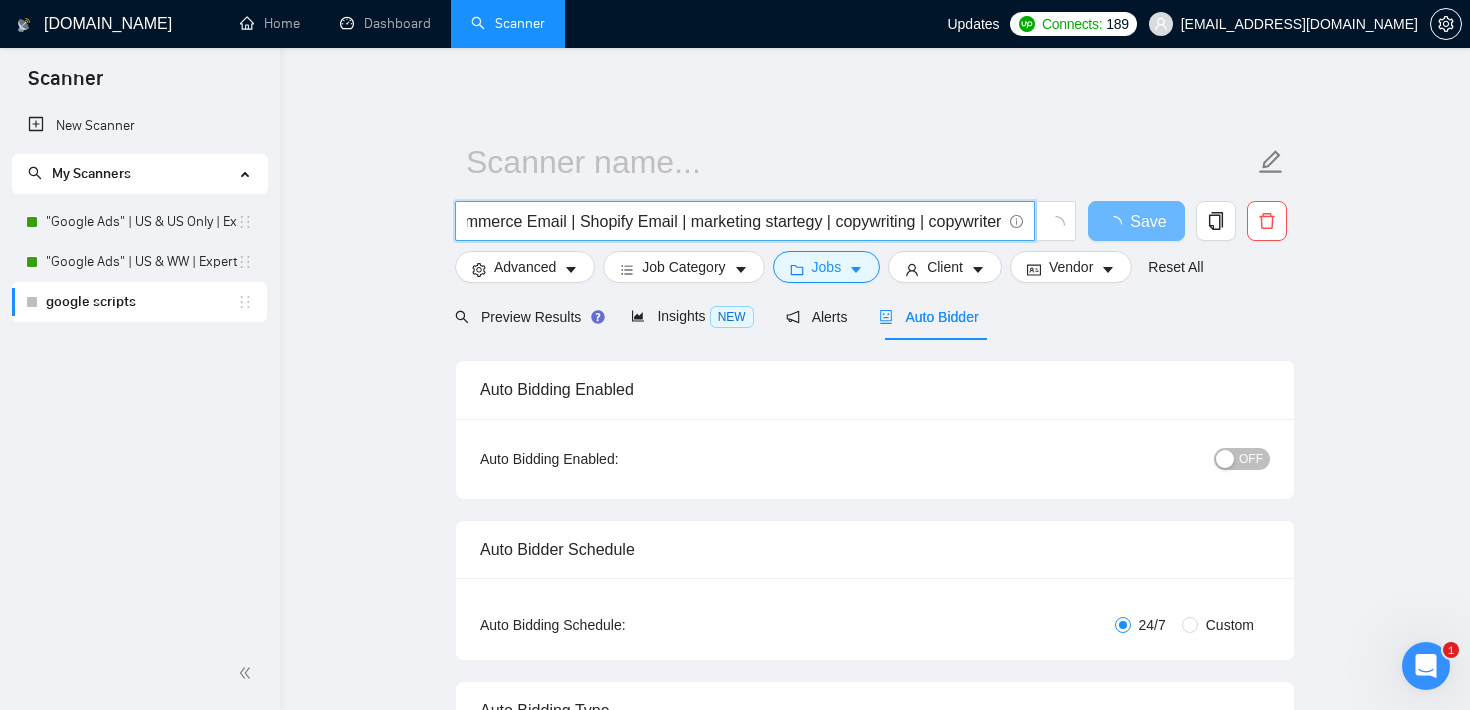 scroll, scrollTop: 0, scrollLeft: 348, axis: horizontal 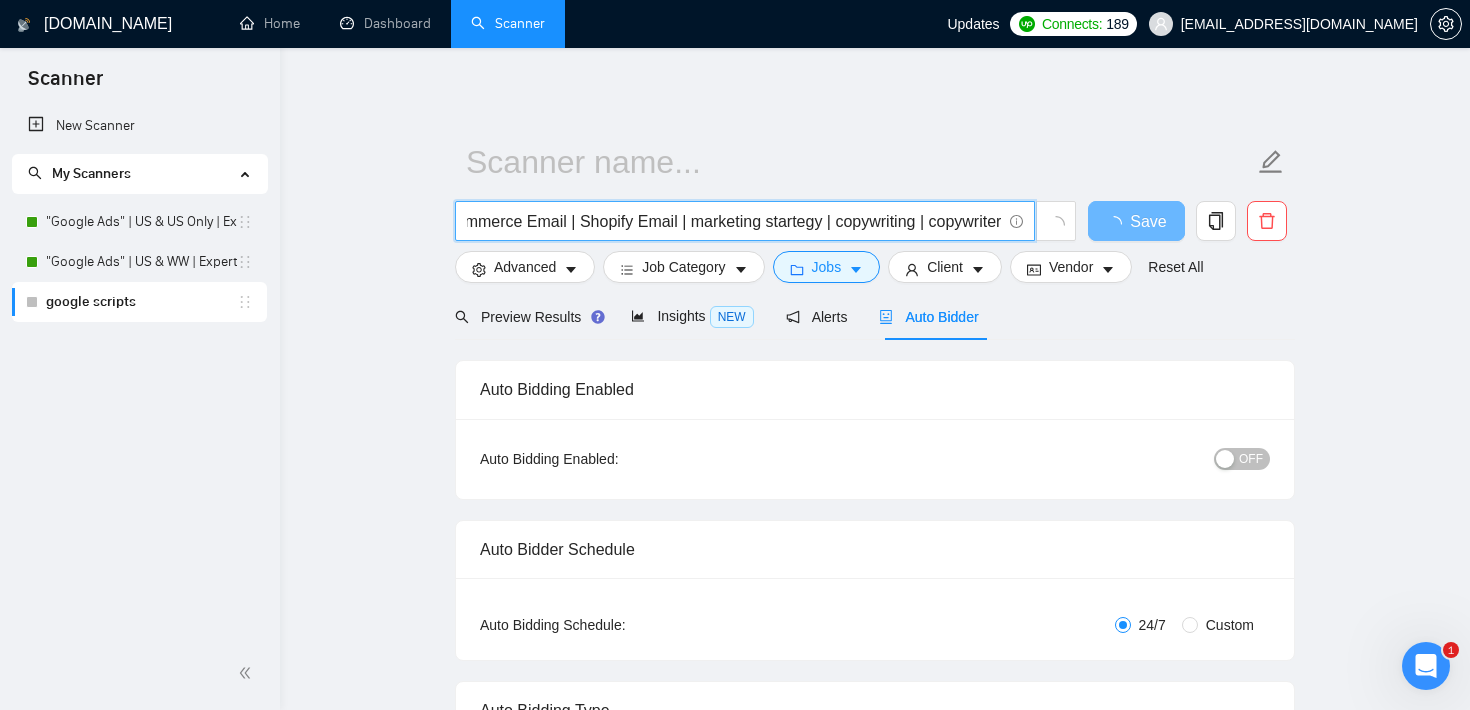 type 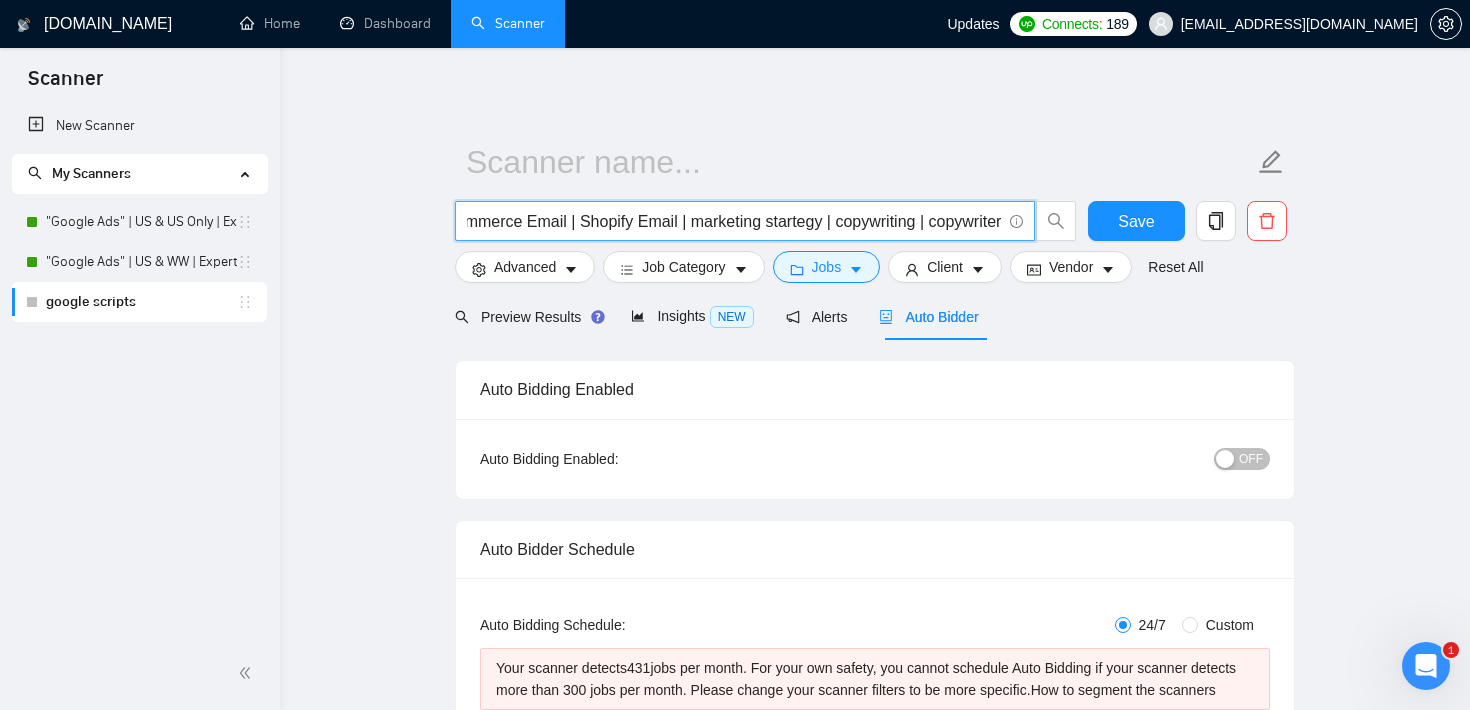 click on "email marketing | hubspot | Shopify email | Ecommerce Email | Shopify Email | marketing startegy | copywriting | copywriter" at bounding box center (734, 221) 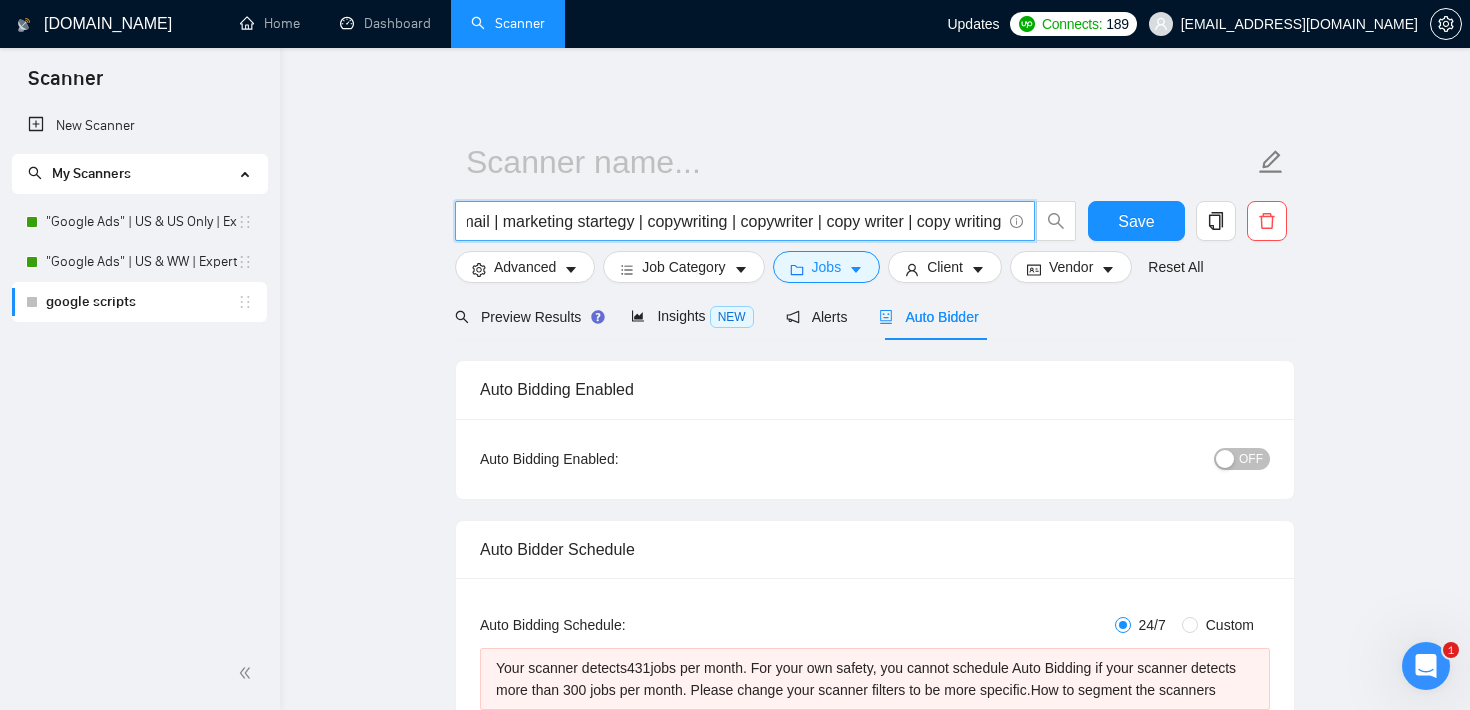 scroll, scrollTop: 0, scrollLeft: 542, axis: horizontal 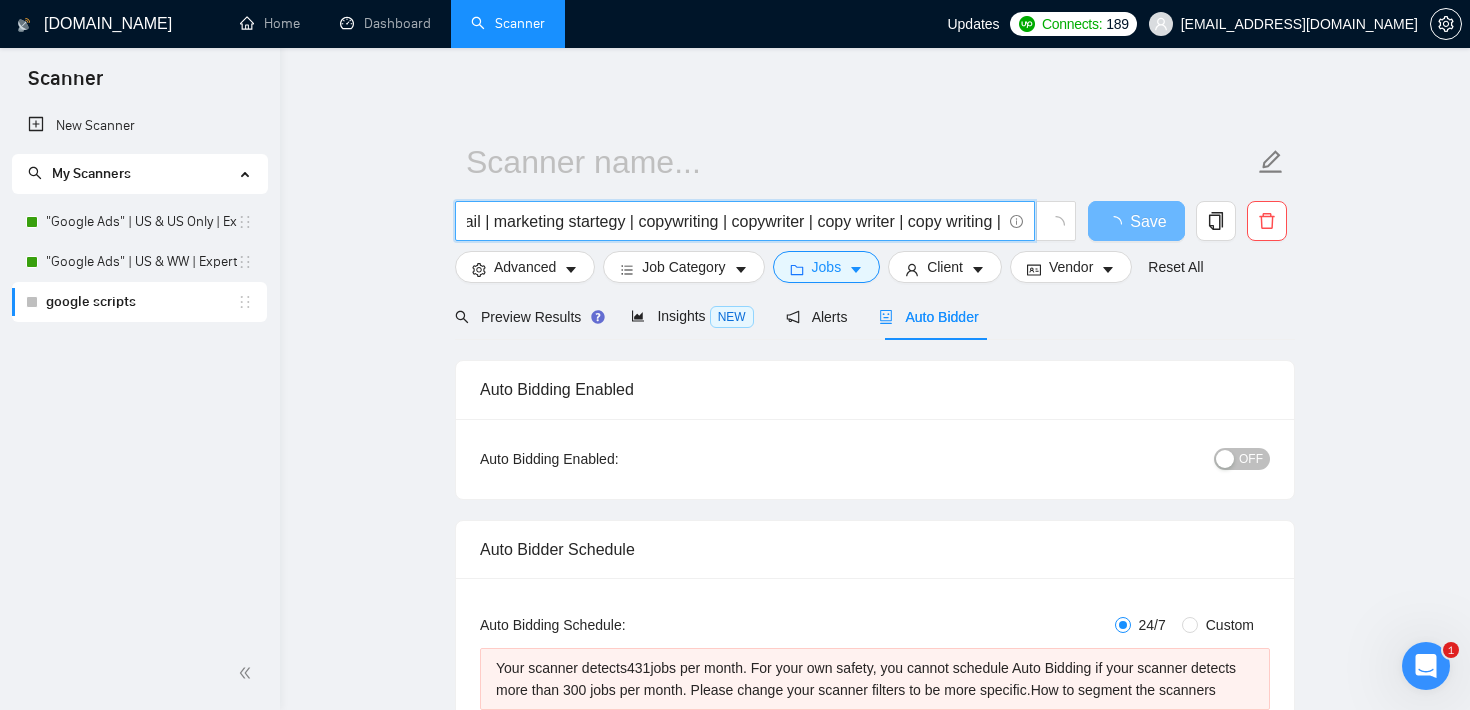 type on "email marketing | hubspot | Shopify email | Ecommerce Email | Shopify Email | marketing startegy | copywriting | copywriter | copy writer | copy writing | p" 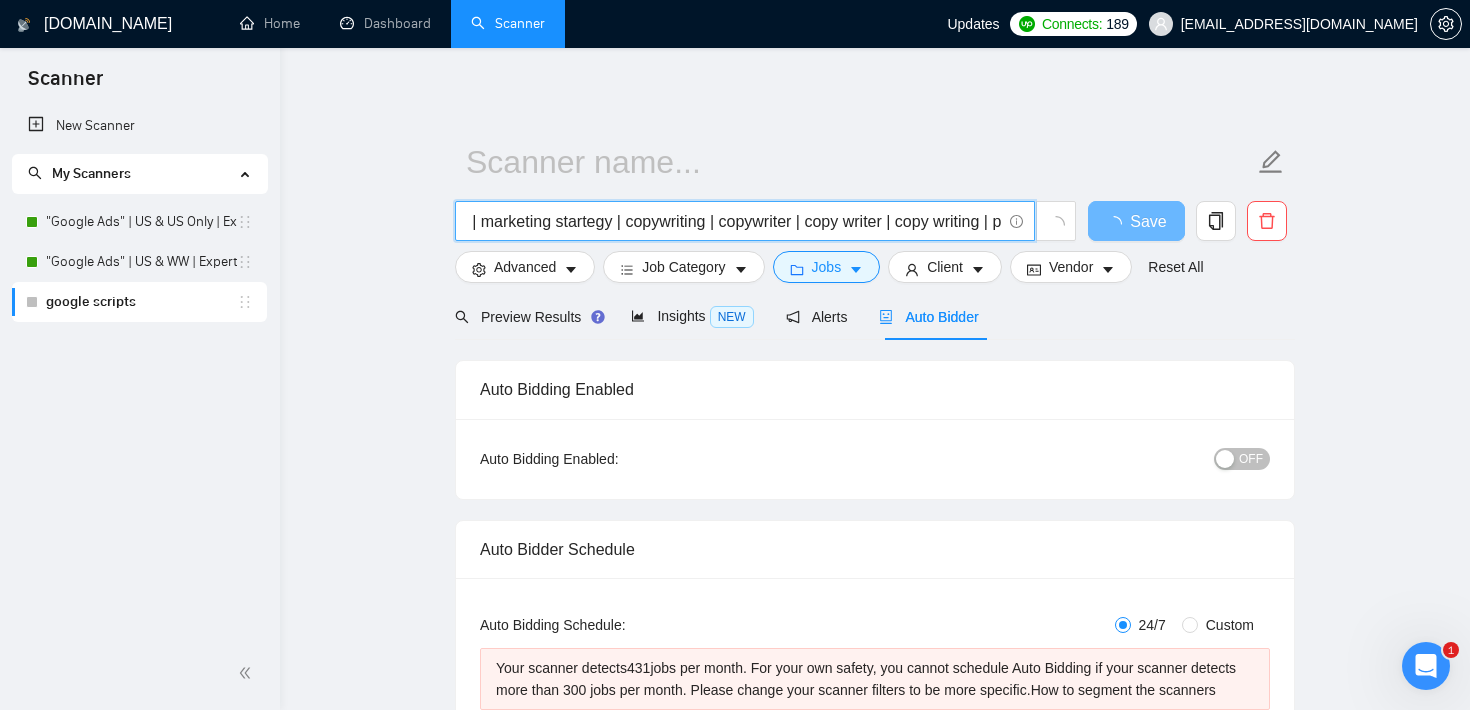 type 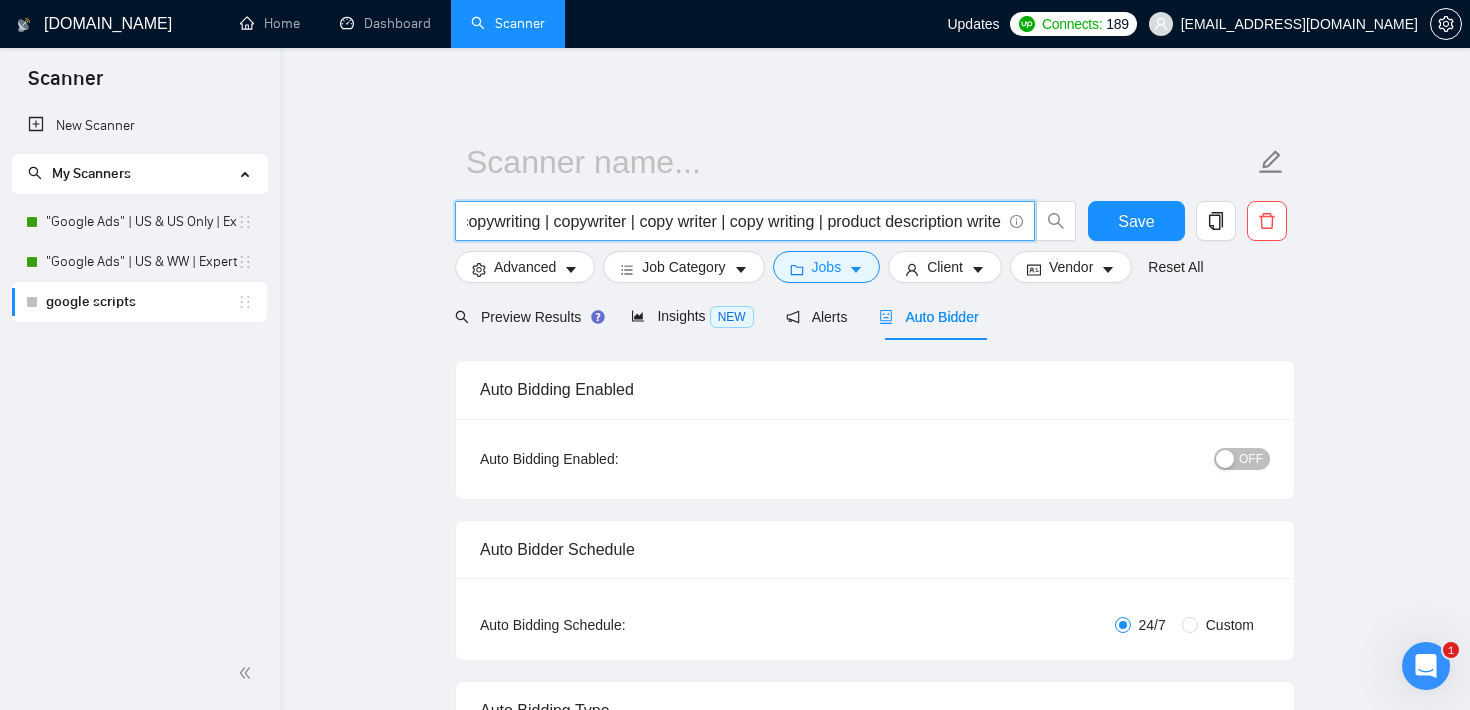 type on "email marketing | hubspot | Shopify email | Ecommerce Email | Shopify Email | marketing startegy | copywriting | copywriter | copy writer | copy writing | product description writer" 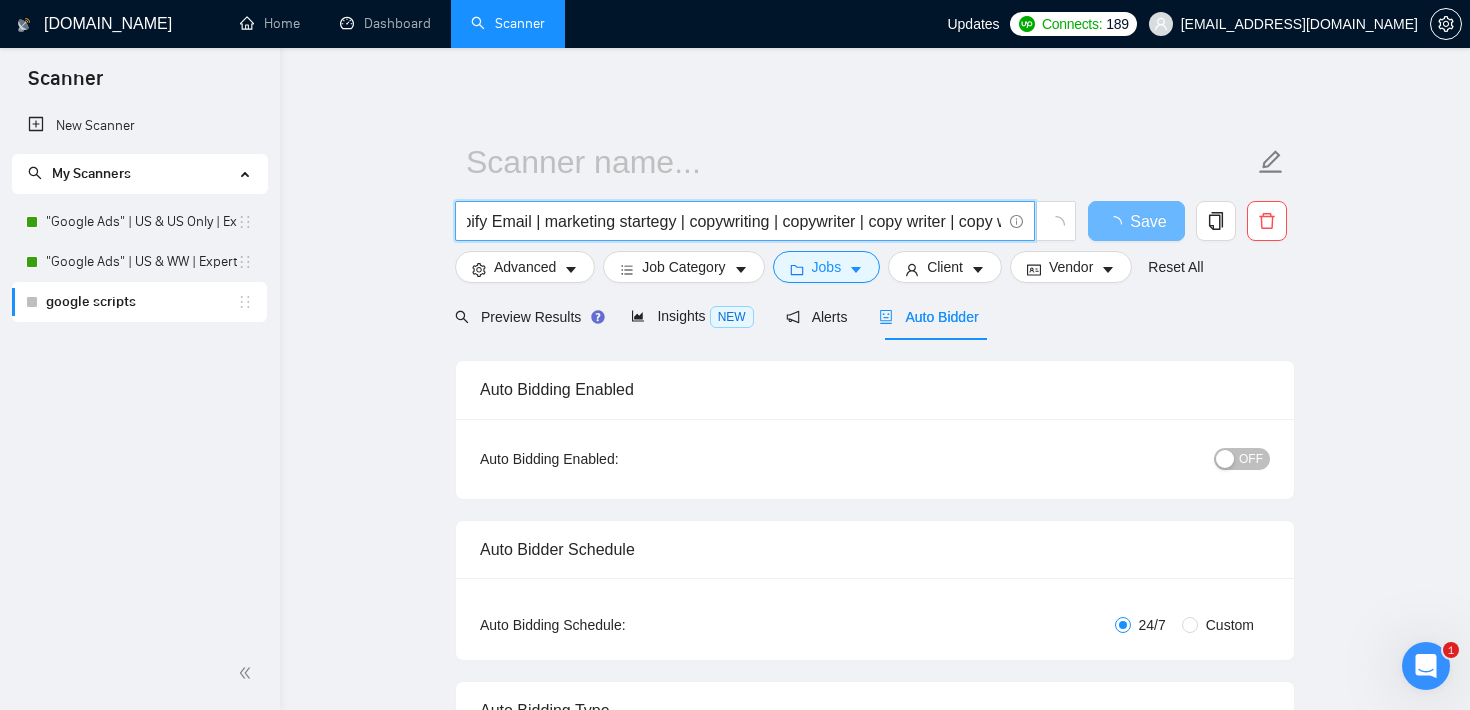 scroll, scrollTop: 0, scrollLeft: 30, axis: horizontal 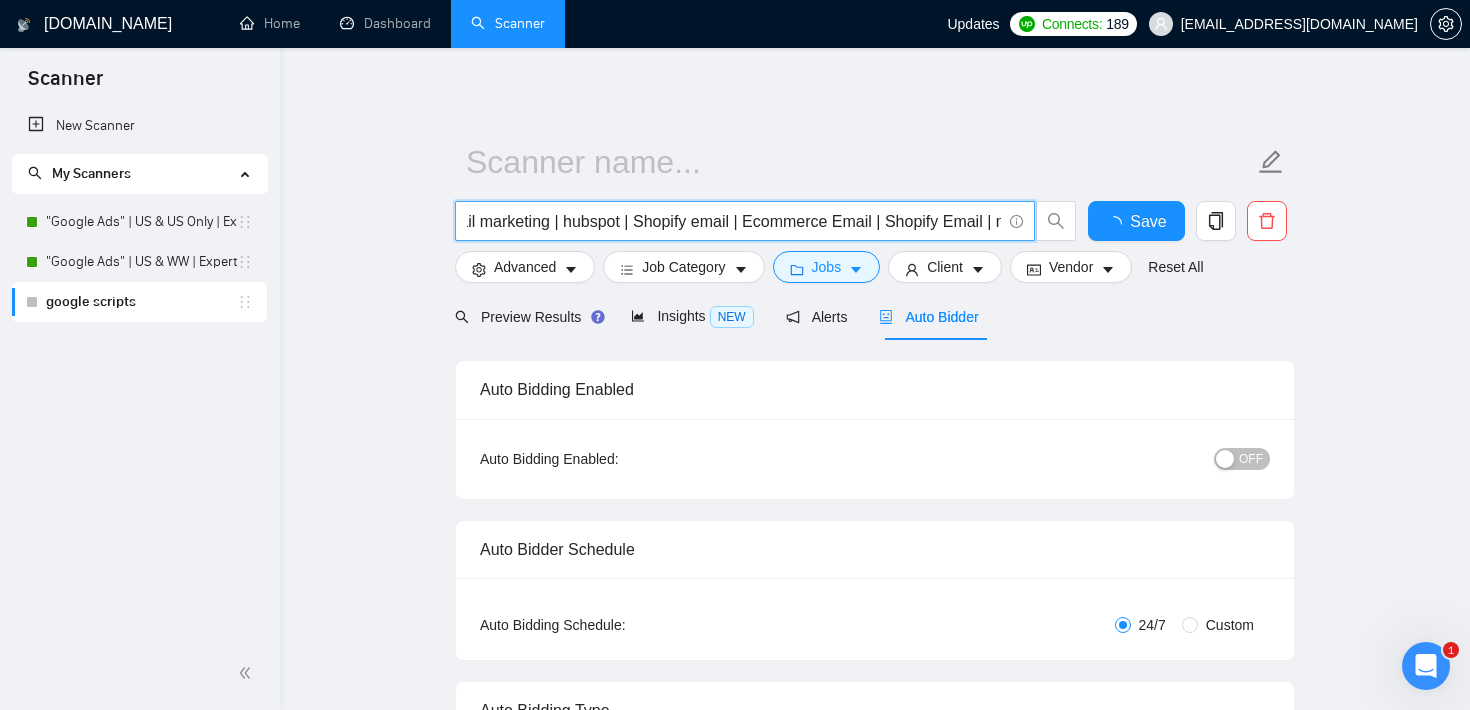 type 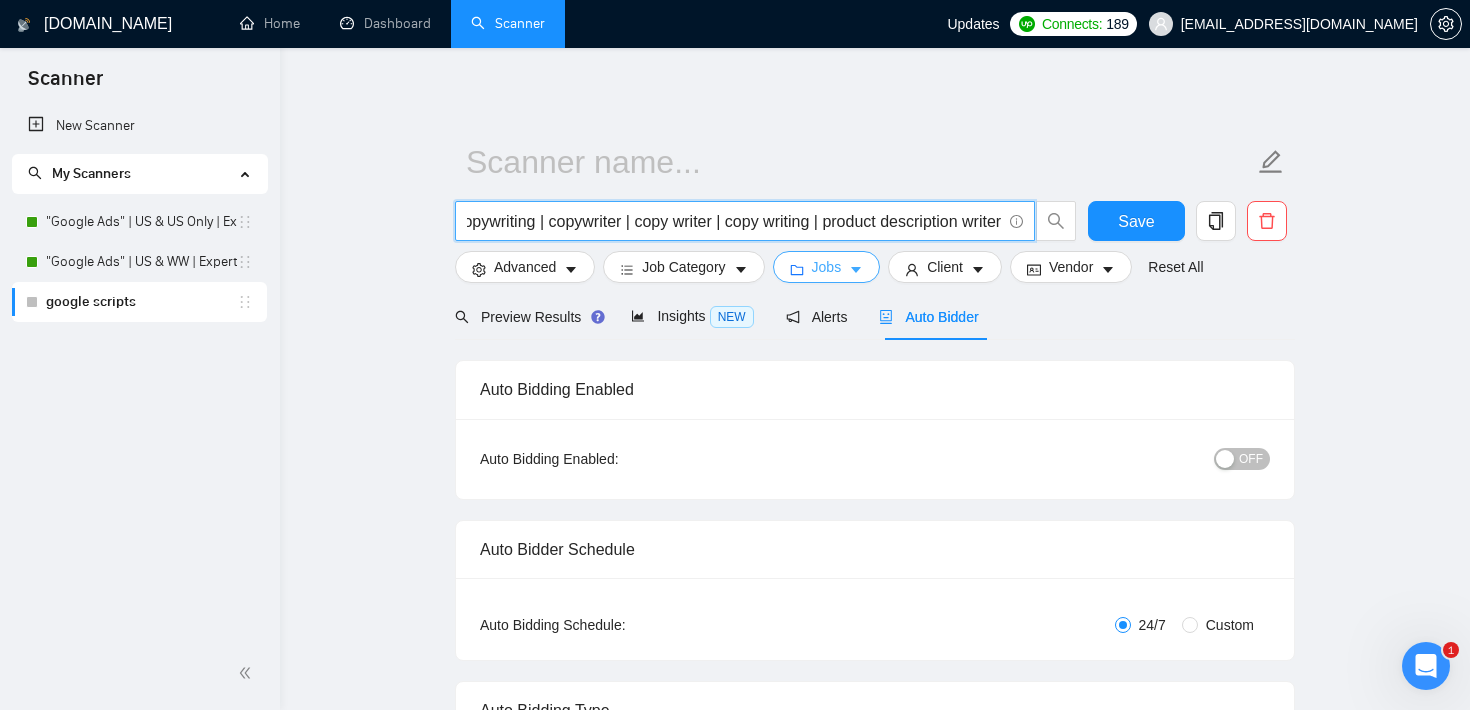 scroll, scrollTop: 0, scrollLeft: 746, axis: horizontal 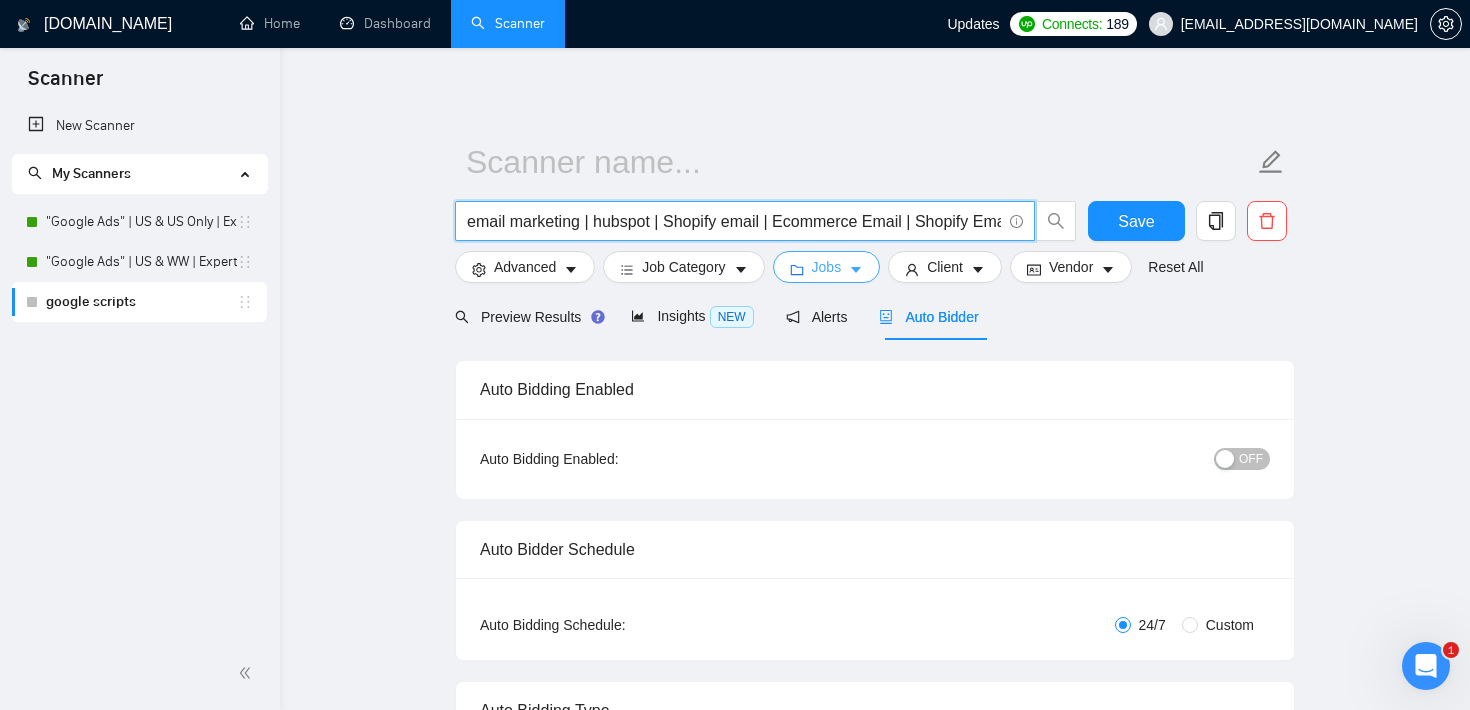 click on "Jobs" at bounding box center (827, 267) 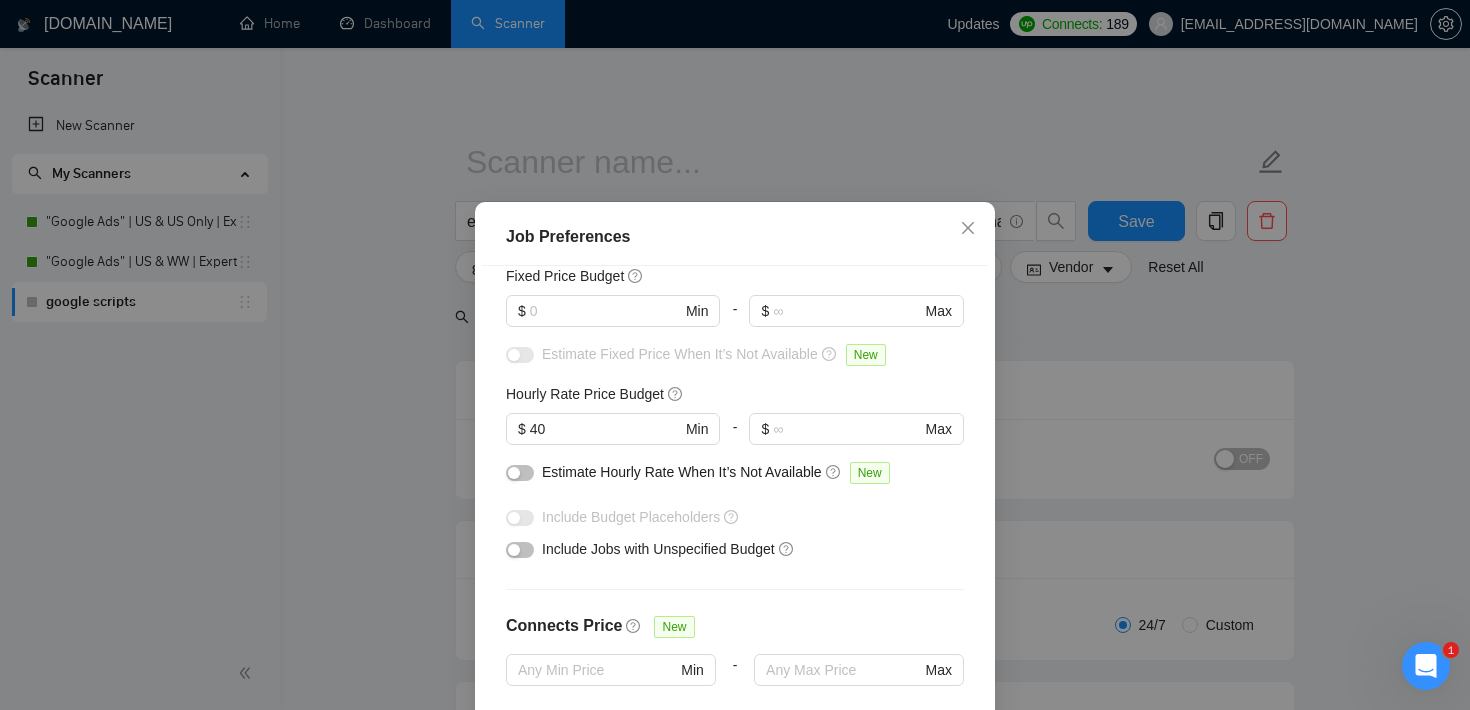 scroll, scrollTop: 142, scrollLeft: 0, axis: vertical 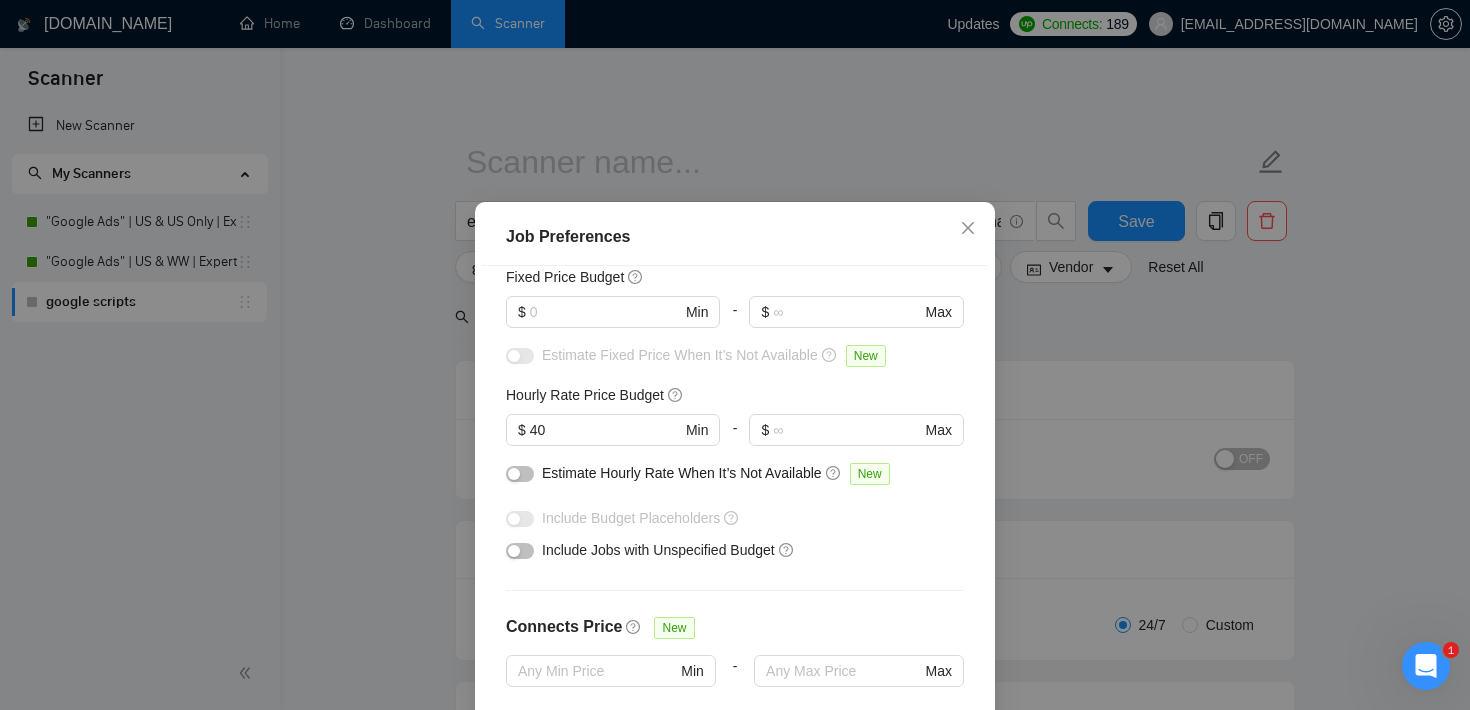 click on "Job Preferences Budget Project Type All Fixed Price Hourly Rate   Fixed Price Budget $ Min - $ Max Estimate Fixed Price When It’s Not Available New   Hourly Rate Price Budget $ 40 Min - $ Max Estimate Hourly Rate When It’s Not Available New Include Budget Placeholders Include Jobs with Unspecified Budget   Connects Price New Min - Max Project Duration   Unspecified Less than 1 month 1 to 3 months 3 to 6 months More than 6 months Hourly Workload   Unspecified <30 hrs/week >30 hrs/week Hours TBD Unsure Job Posting Questions New   Any posting questions Description Preferences Description Size New   Any description size Reset OK" at bounding box center (735, 355) 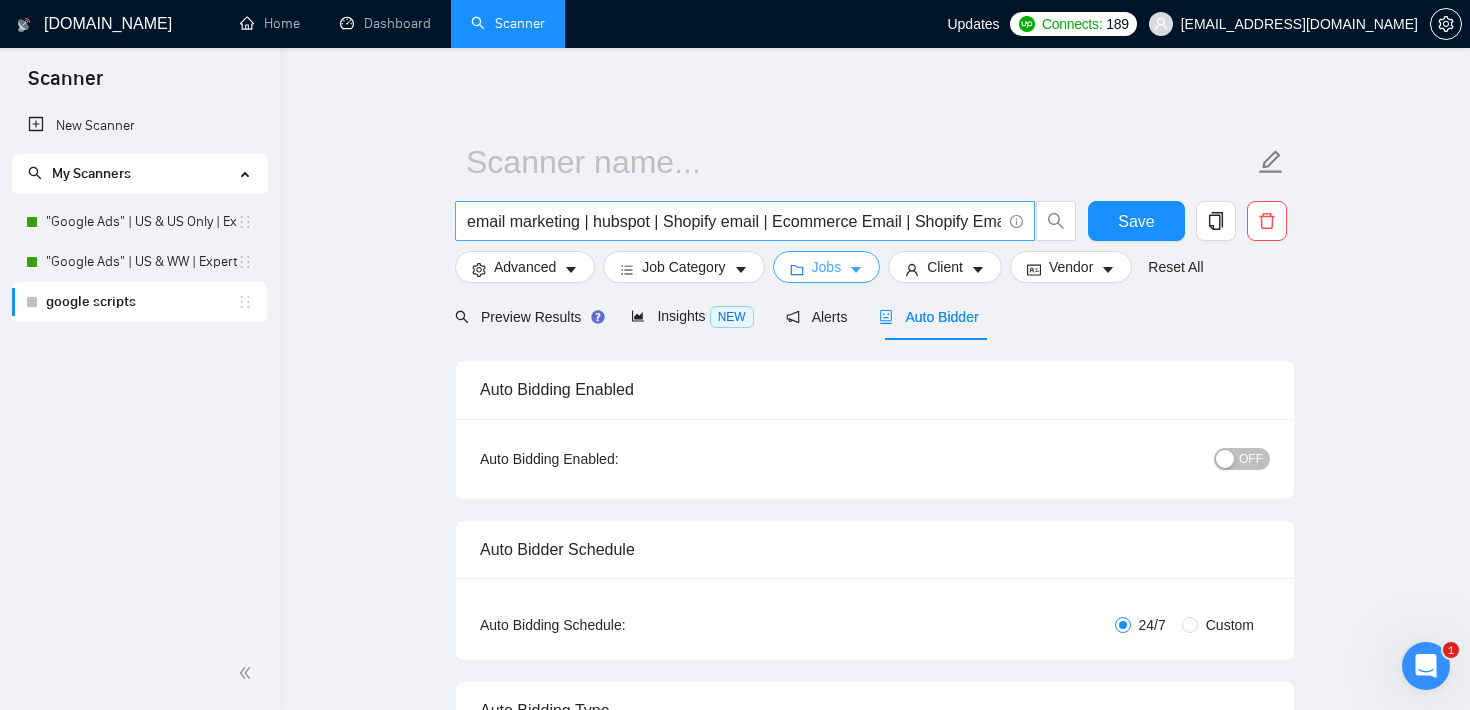 scroll, scrollTop: 0, scrollLeft: 746, axis: horizontal 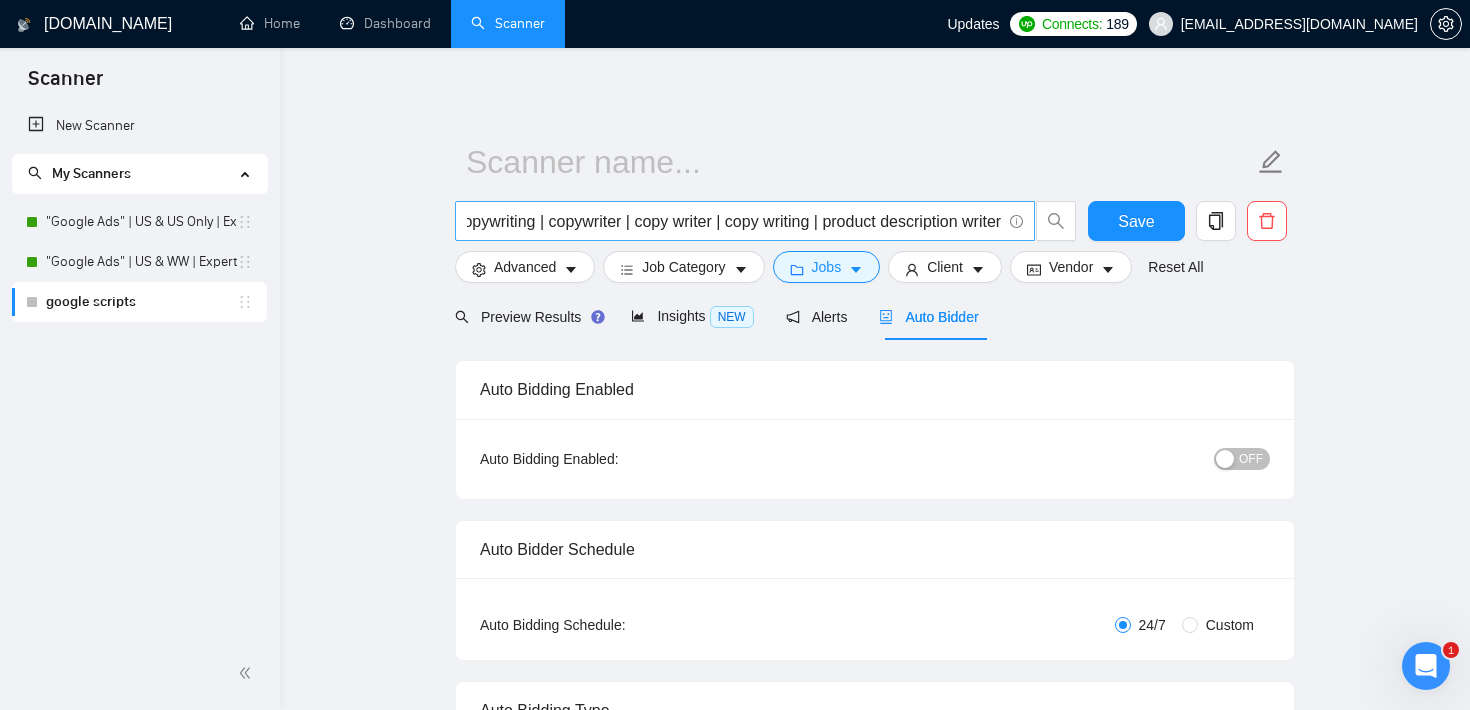 click on "email marketing | hubspot | Shopify email | Ecommerce Email | Shopify Email | marketing startegy | copywriting | copywriter | copy writer | copy writing | product description writer" at bounding box center (734, 221) 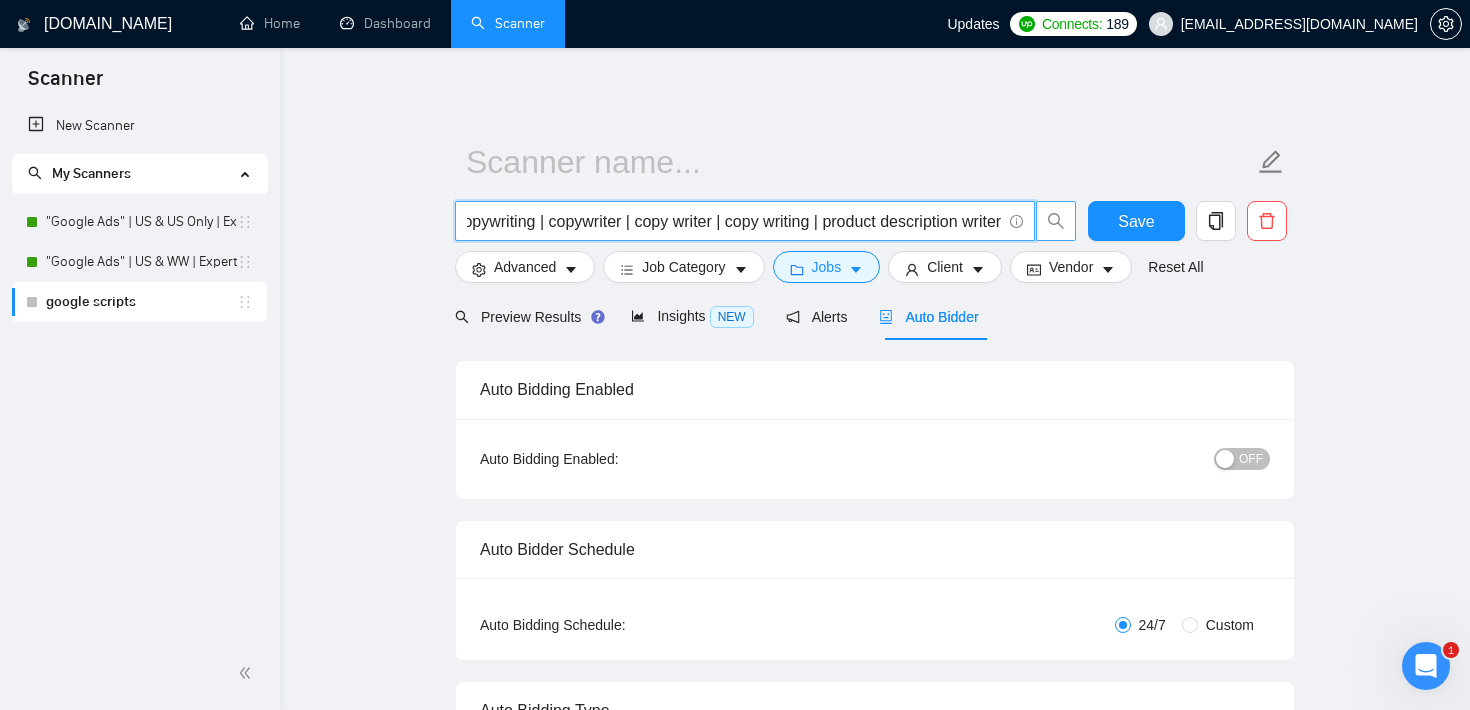 drag, startPoint x: 811, startPoint y: 221, endPoint x: 1039, endPoint y: 232, distance: 228.2652 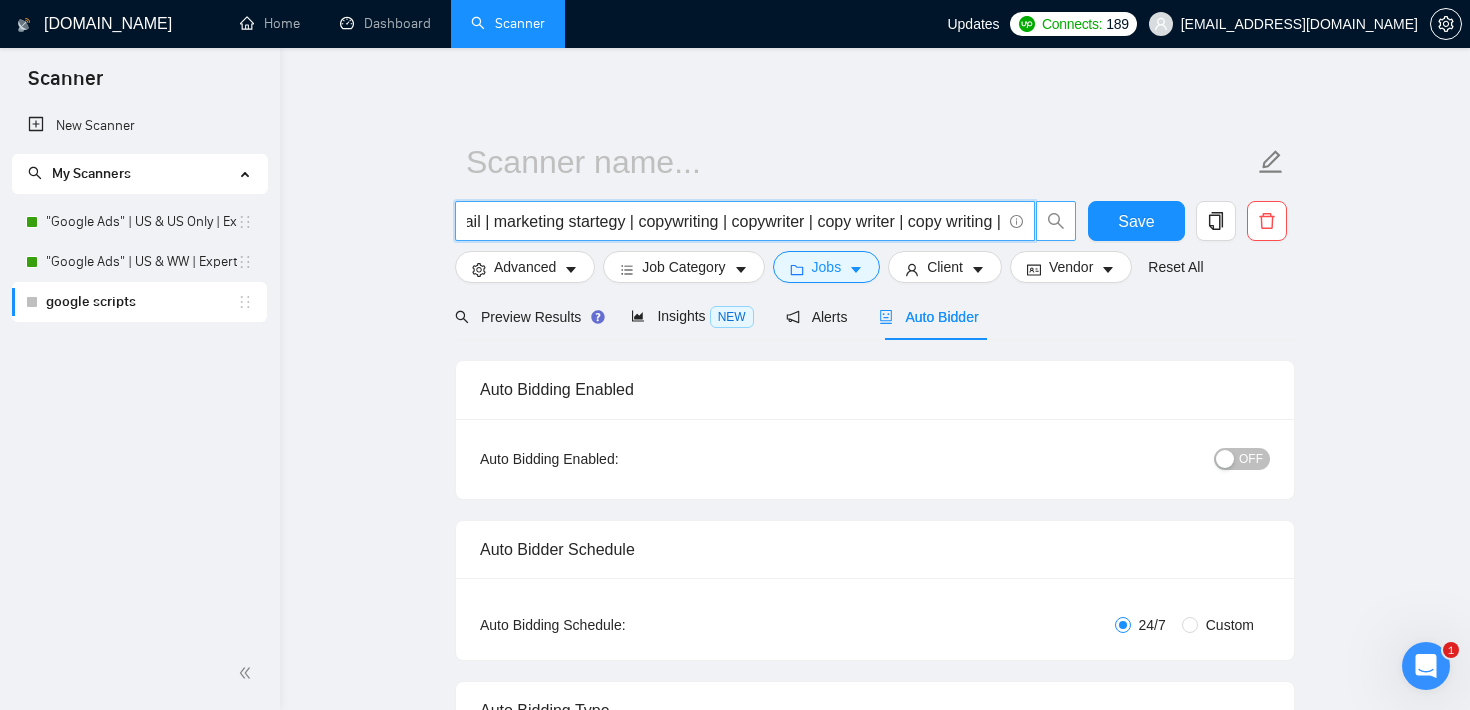 type on "email marketing | hubspot | Shopify email | Ecommerce Email | Shopify Email | marketing startegy | copywriting | copywriter | copy writer | copy writing" 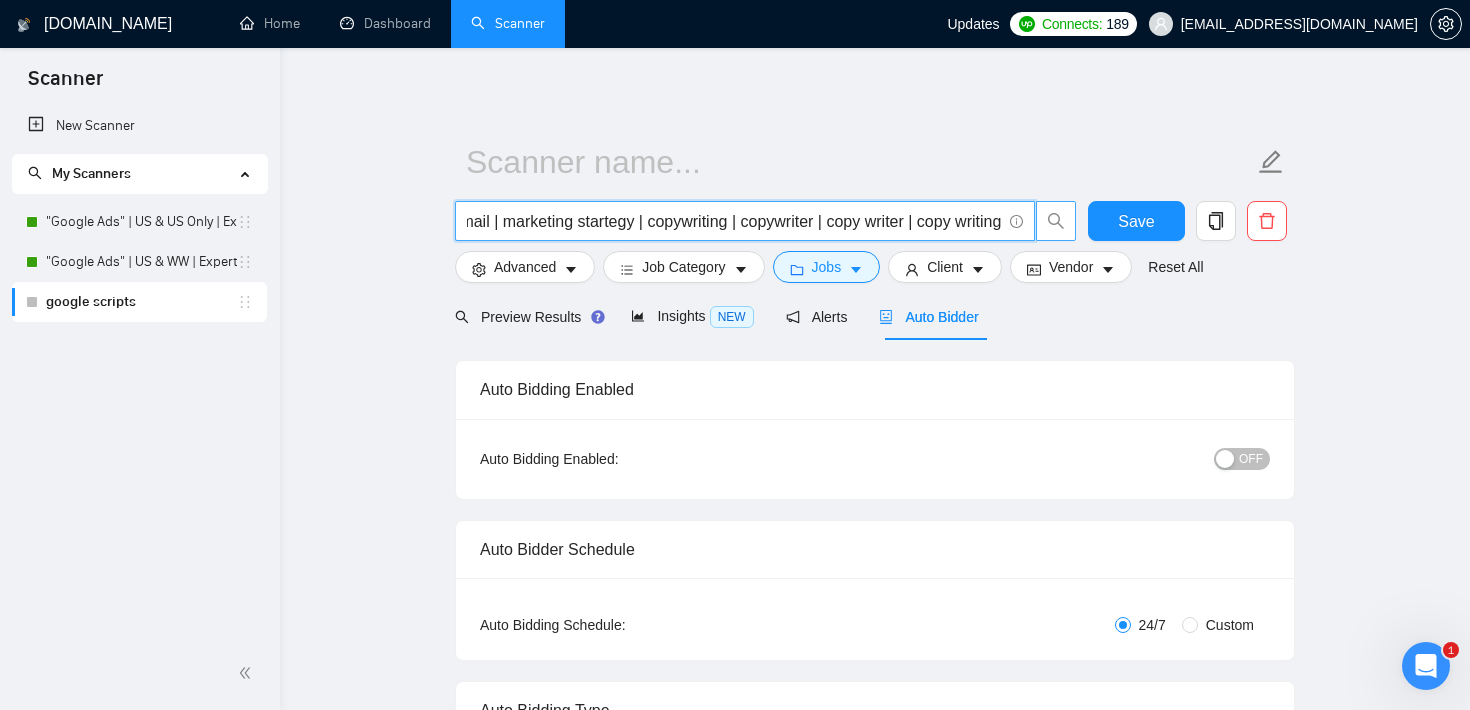 scroll, scrollTop: 0, scrollLeft: 546, axis: horizontal 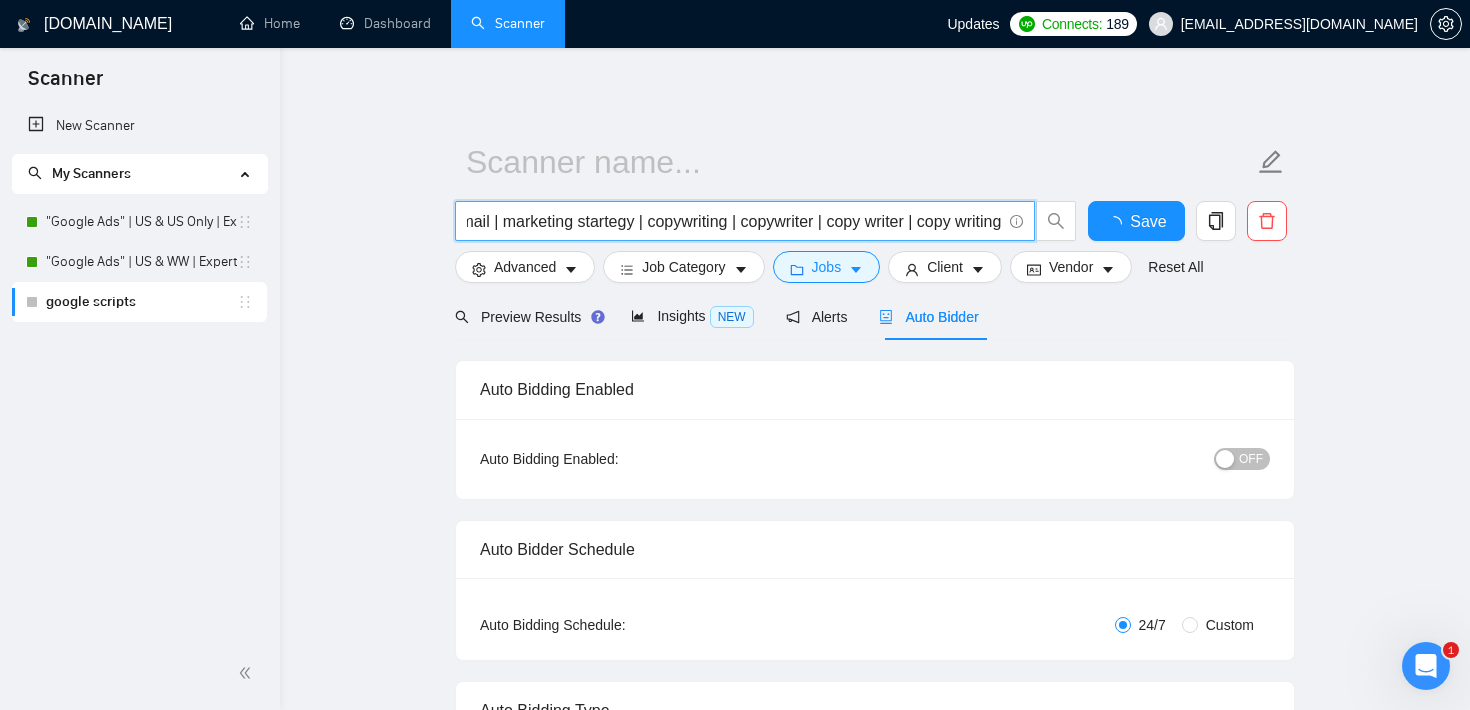 type 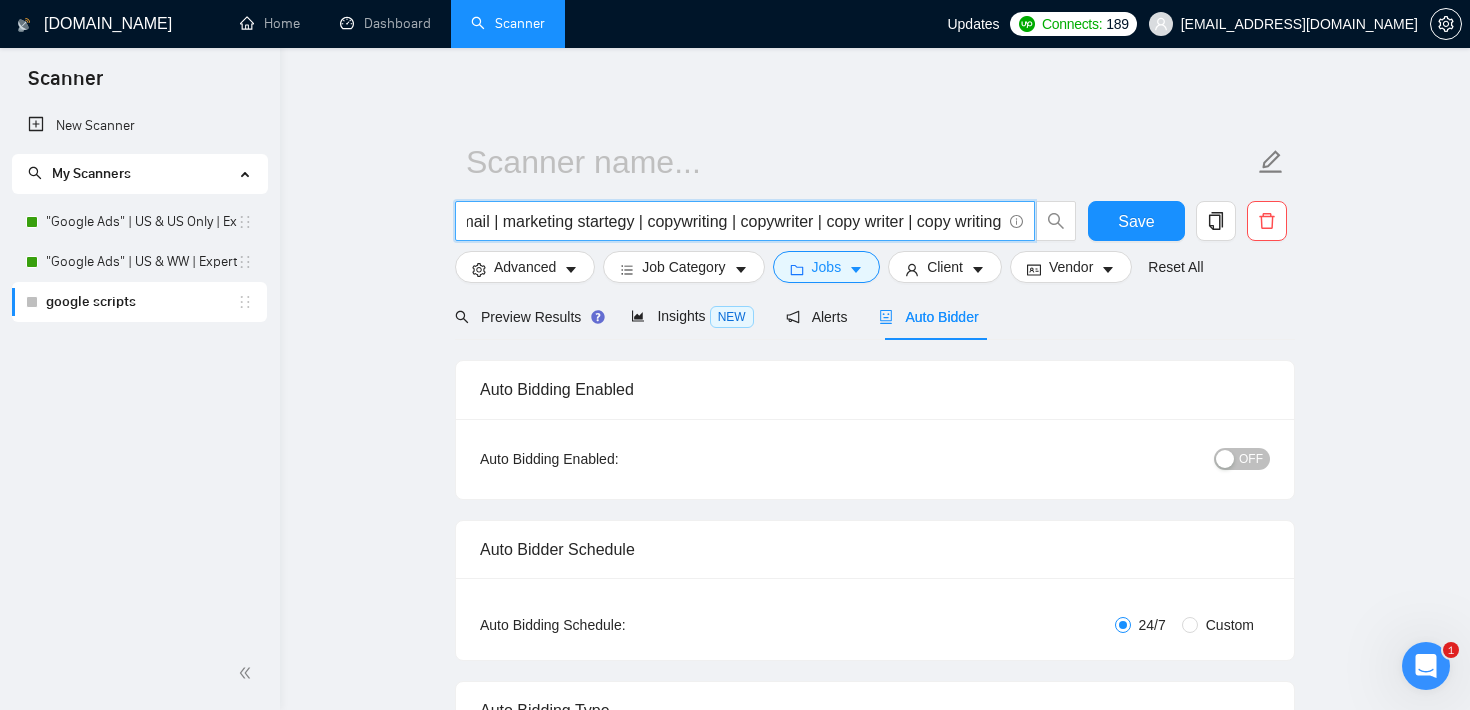 click on "email marketing | hubspot | Shopify email | Ecommerce Email | Shopify Email | marketing startegy | copywriting | copywriter | copy writer | copy writing" at bounding box center [734, 221] 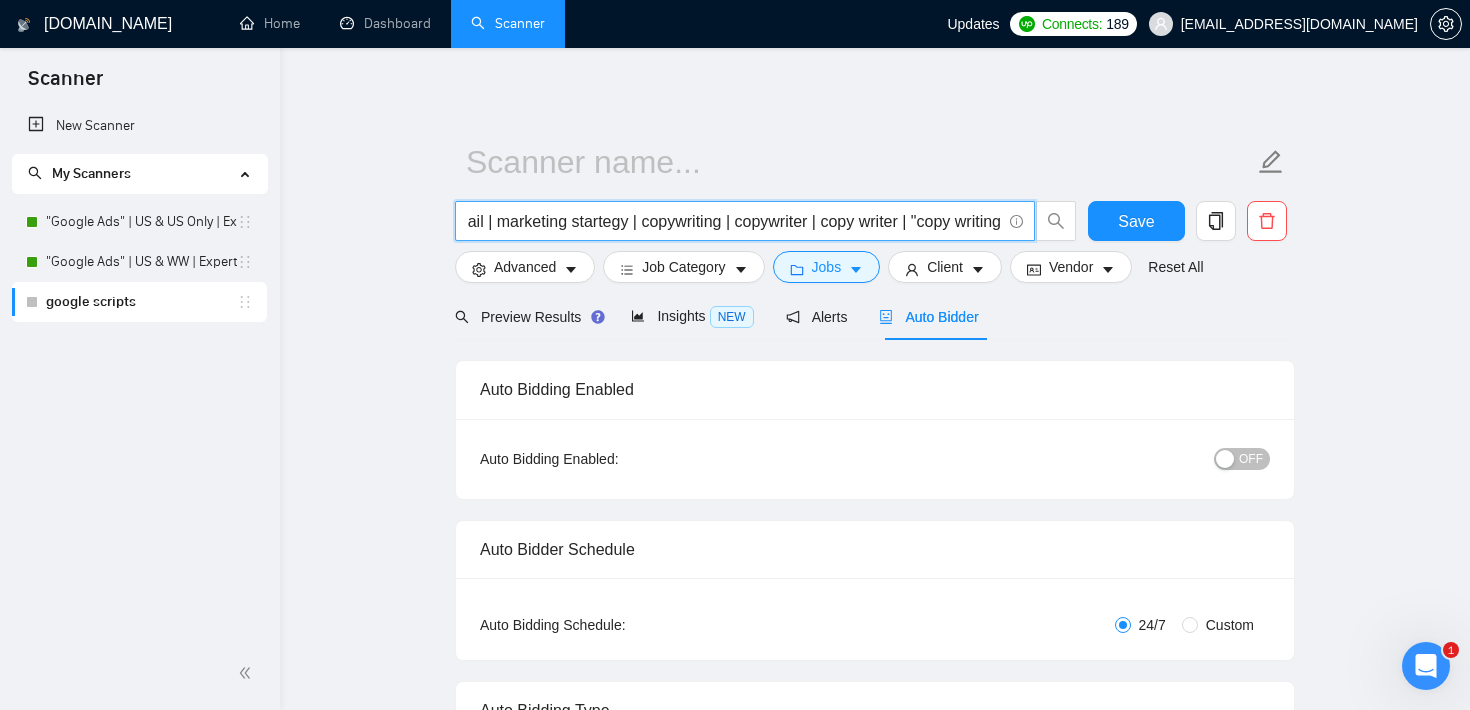 scroll, scrollTop: 0, scrollLeft: 553, axis: horizontal 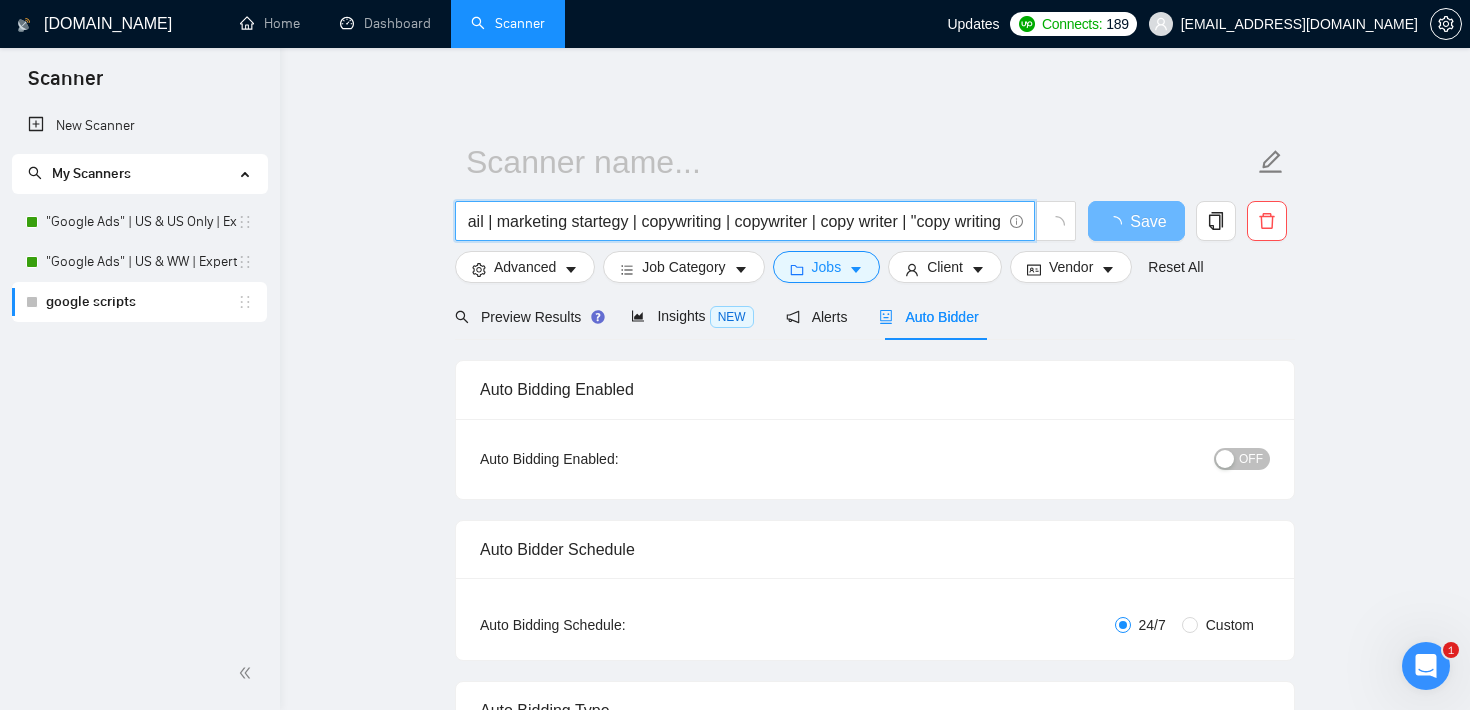click on "email marketing | hubspot | Shopify email | Ecommerce Email | Shopify Email | marketing startegy | copywriting | copywriter | copy writer | "copy writing" at bounding box center (734, 221) 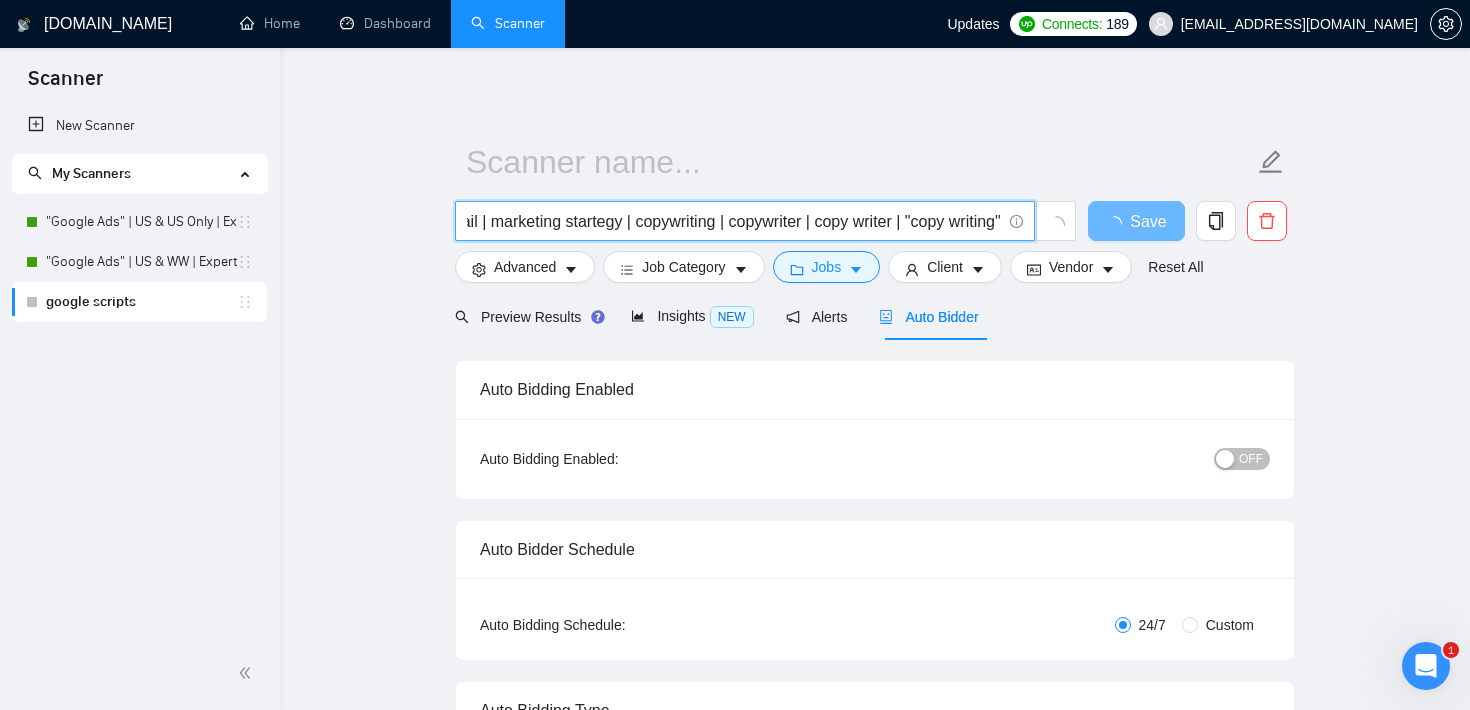 scroll, scrollTop: 0, scrollLeft: 557, axis: horizontal 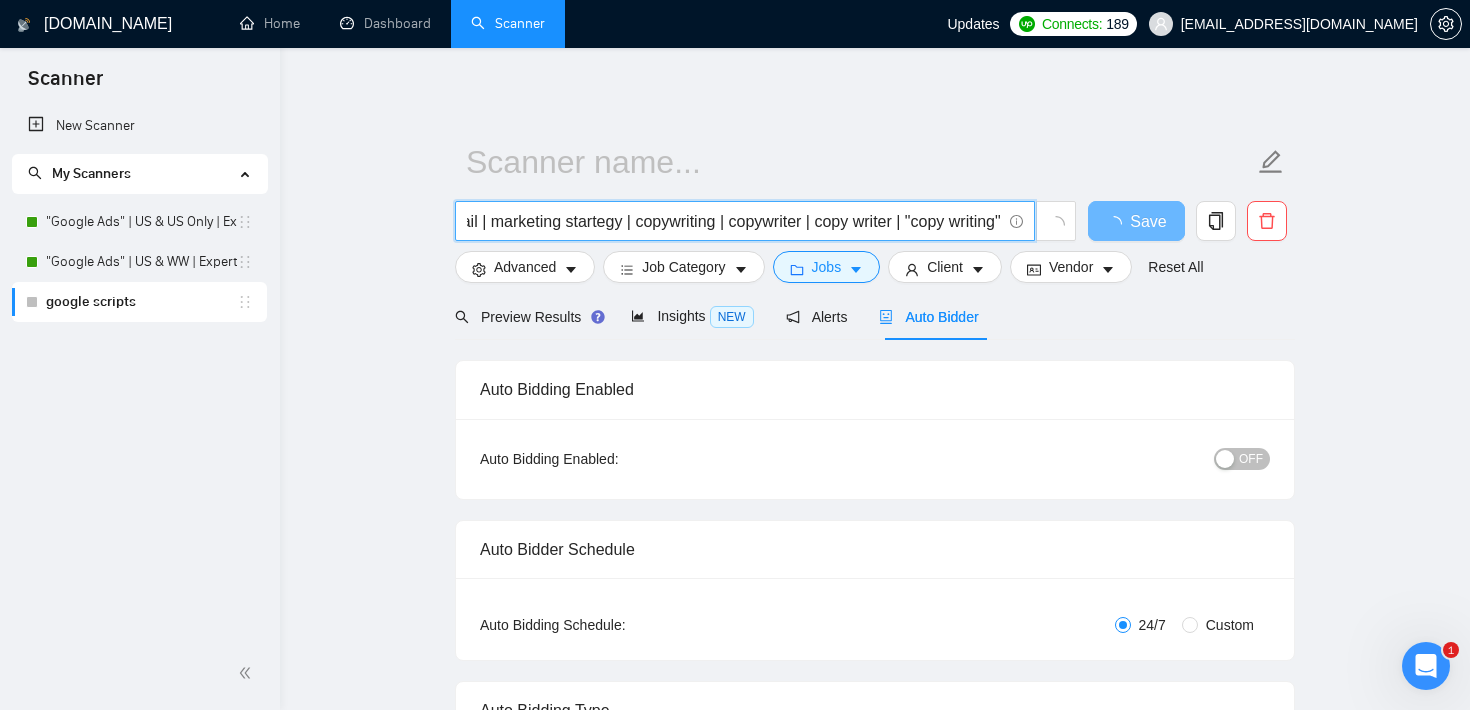 type 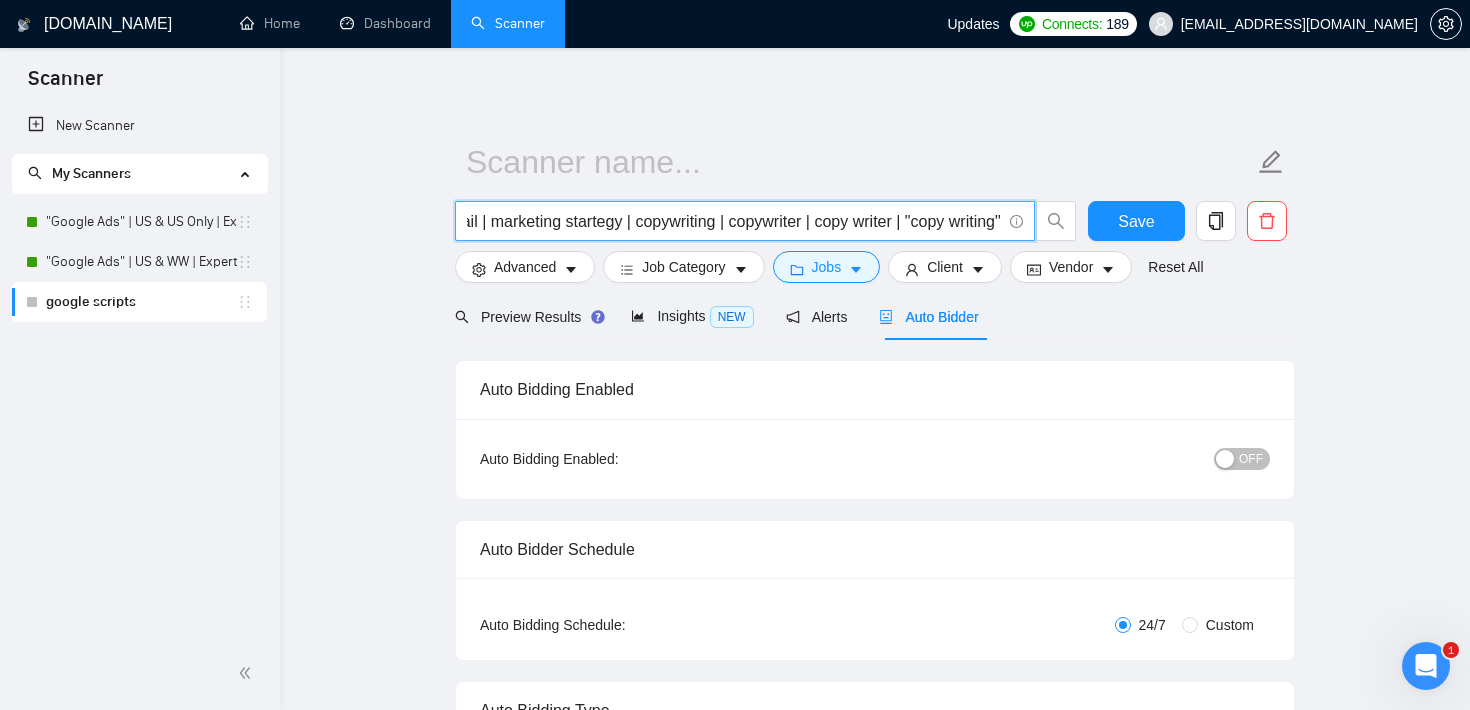 click on "email marketing | hubspot | Shopify email | Ecommerce Email | Shopify Email | marketing startegy | copywriting | copywriter | copy writer | "copy writing"" at bounding box center [734, 221] 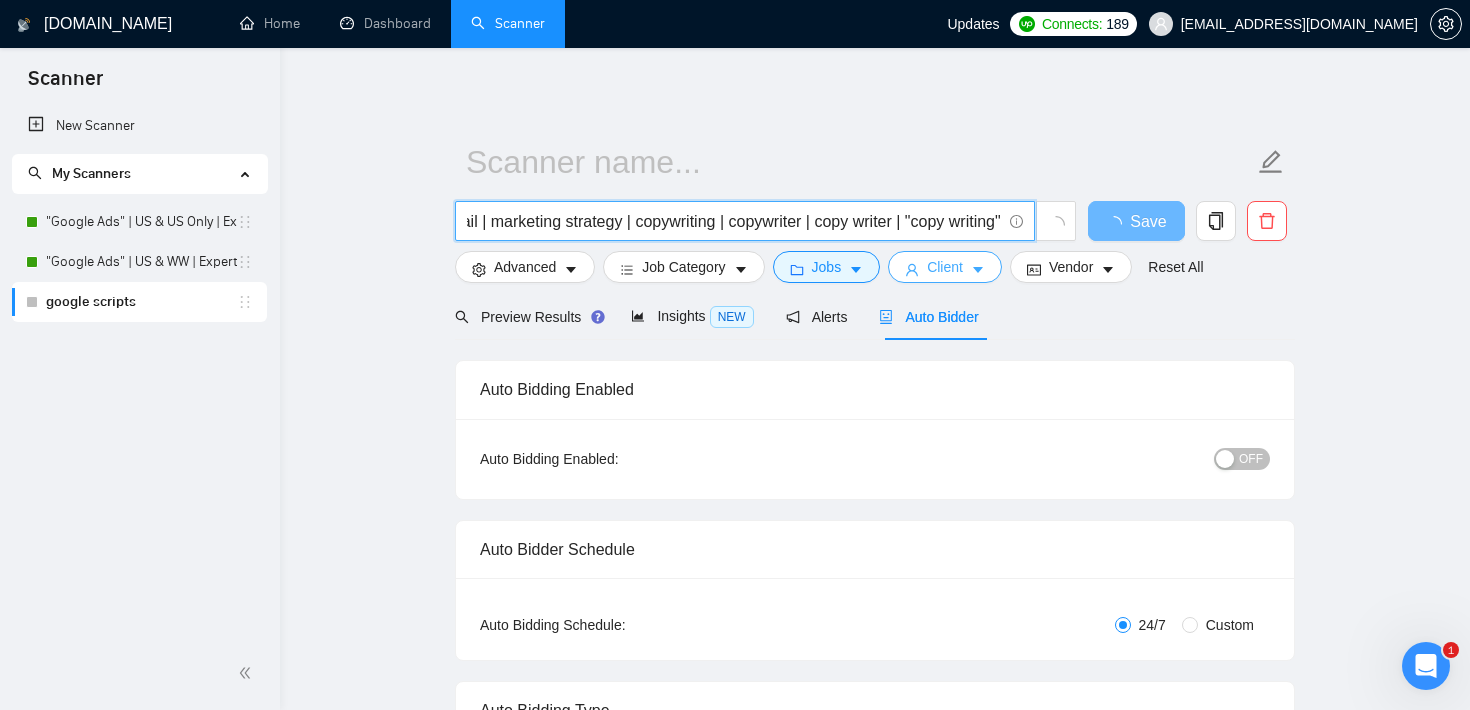 type on "email marketing | hubspot | Shopify email | Ecommerce Email | Shopify Email | marketing strategy | copywriting | copywriter | copy writer | "copy writing"" 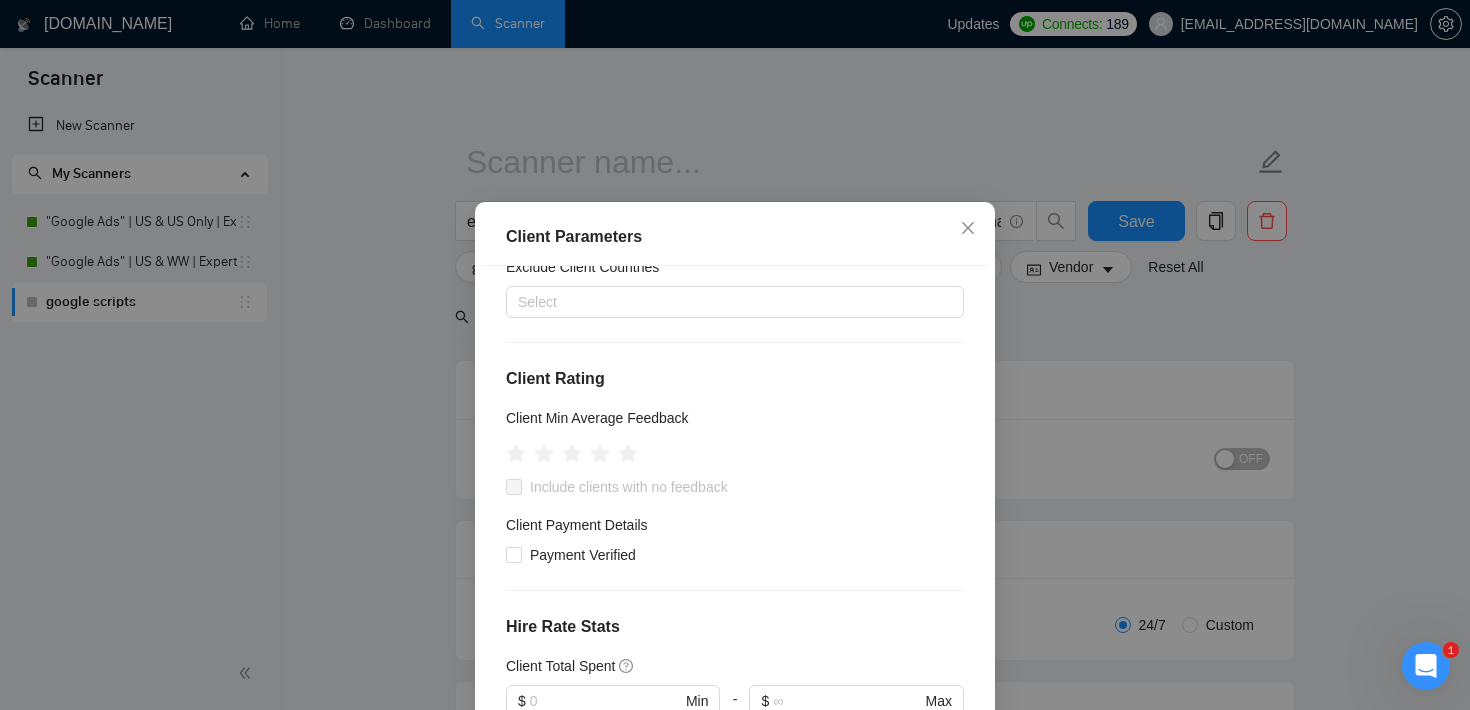 scroll, scrollTop: 149, scrollLeft: 0, axis: vertical 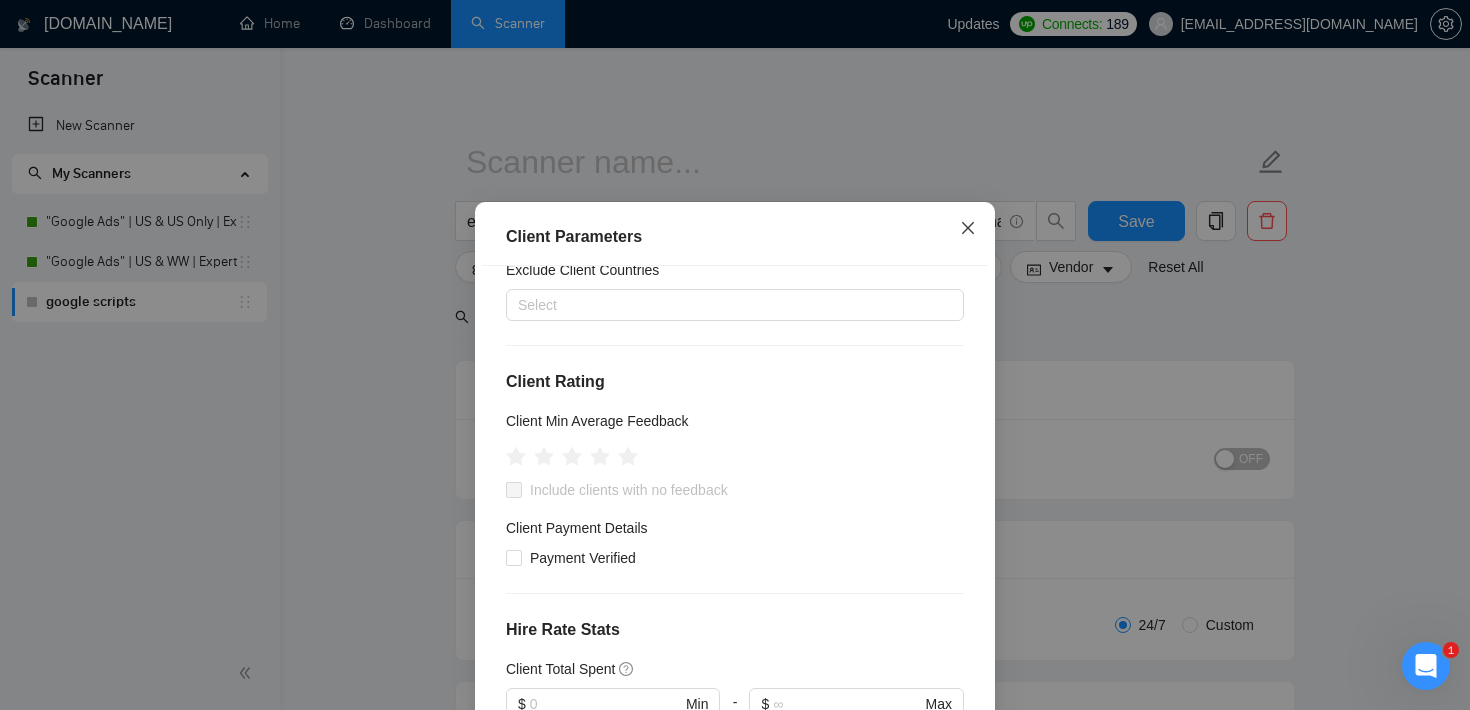 click at bounding box center [968, 229] 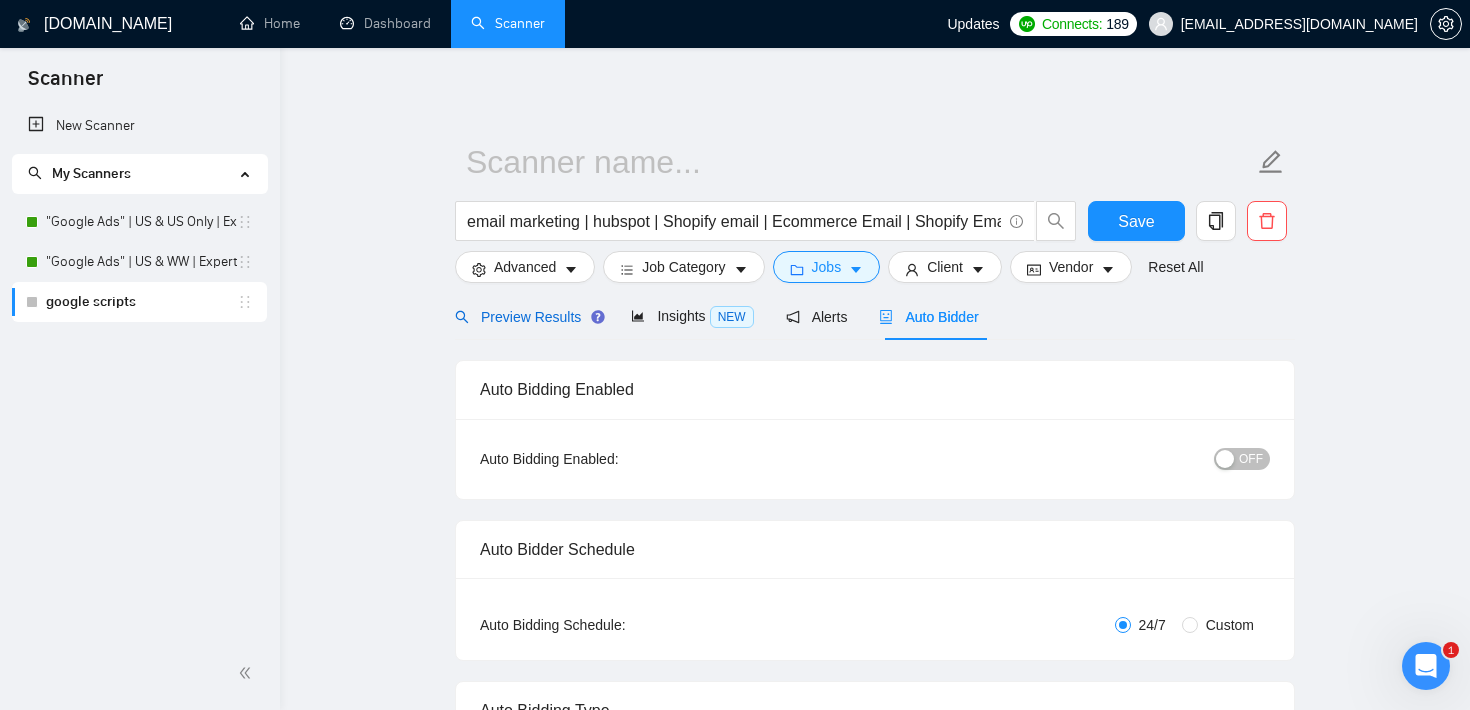 click on "Preview Results" at bounding box center (527, 317) 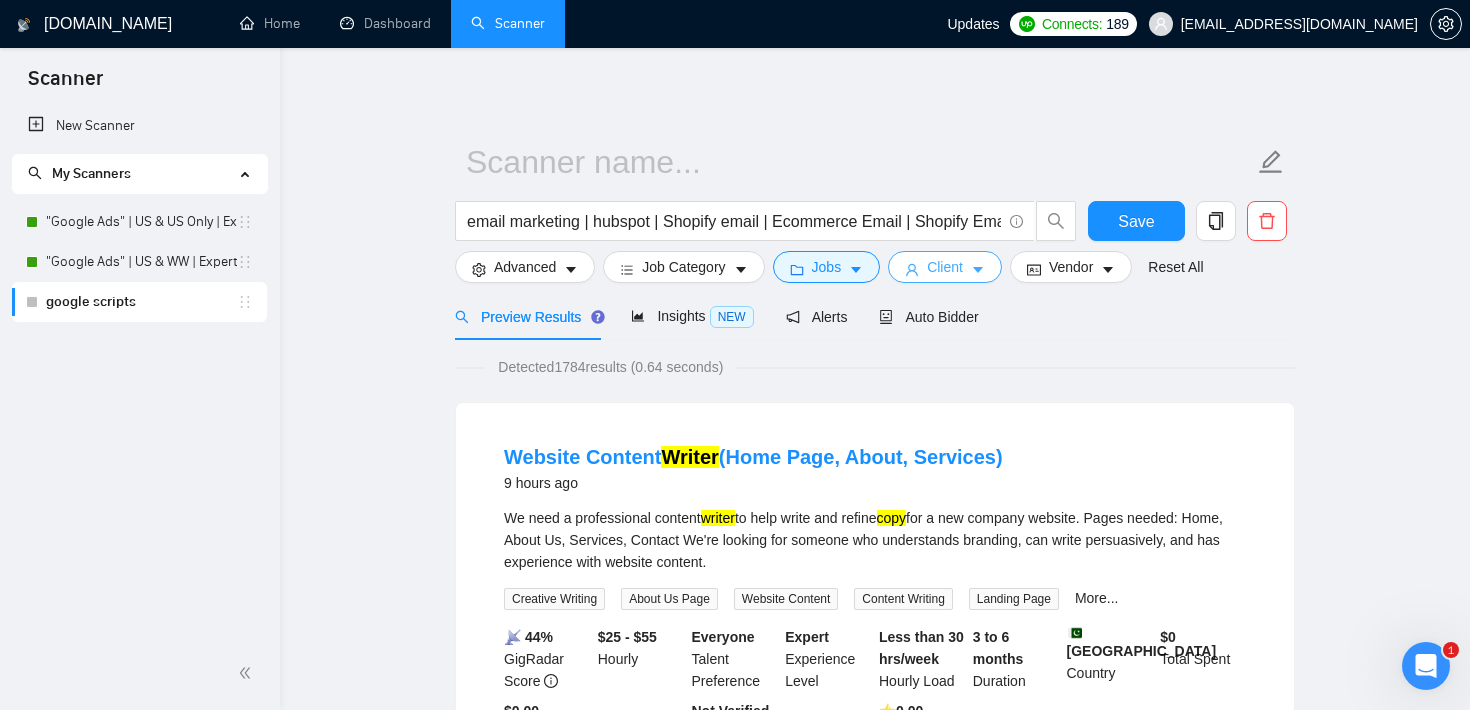 click on "Client" at bounding box center (945, 267) 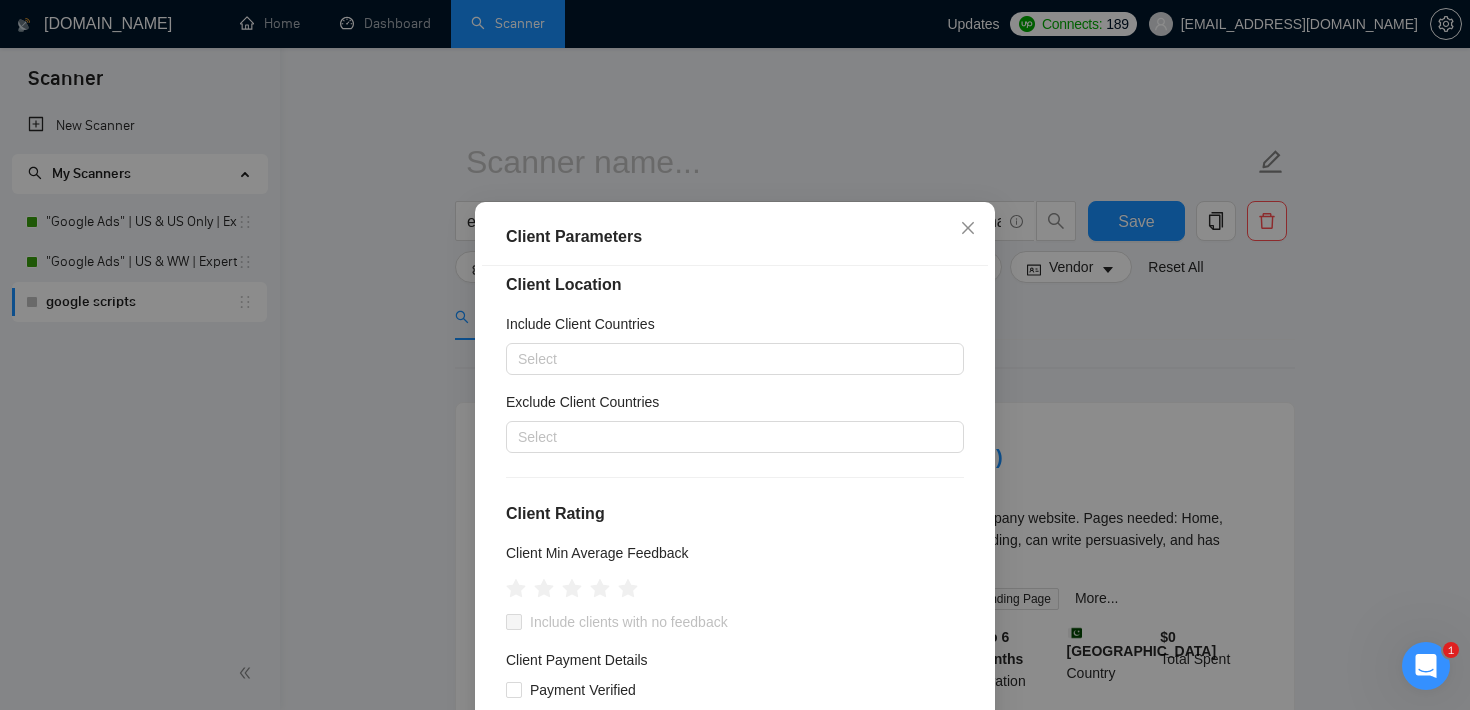 scroll, scrollTop: 0, scrollLeft: 0, axis: both 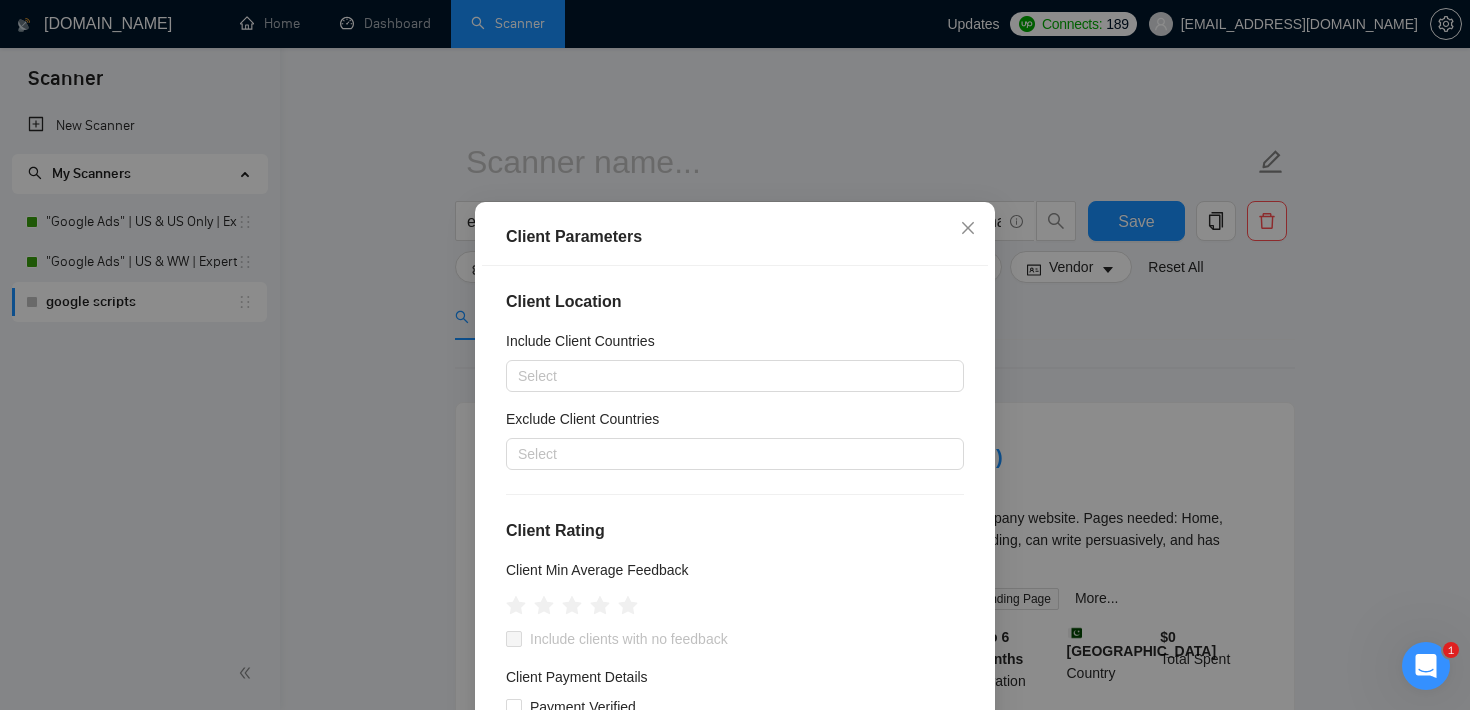 click on "Client Location Include Client Countries   Select Exclude Client Countries   Select Client Rating Client Min Average Feedback Include clients with no feedback Client Payment Details Payment Verified Hire Rate Stats   Client Total Spent $ Min - $ Max Client Hire Rate New   Any hire rate   Avg Hourly Rate Paid New $ Min - $ Max Include Clients without Sufficient History Client Profile Client Industry New   Any industry Client Company Size   Any company size Enterprise Clients New   Any clients" at bounding box center (735, 514) 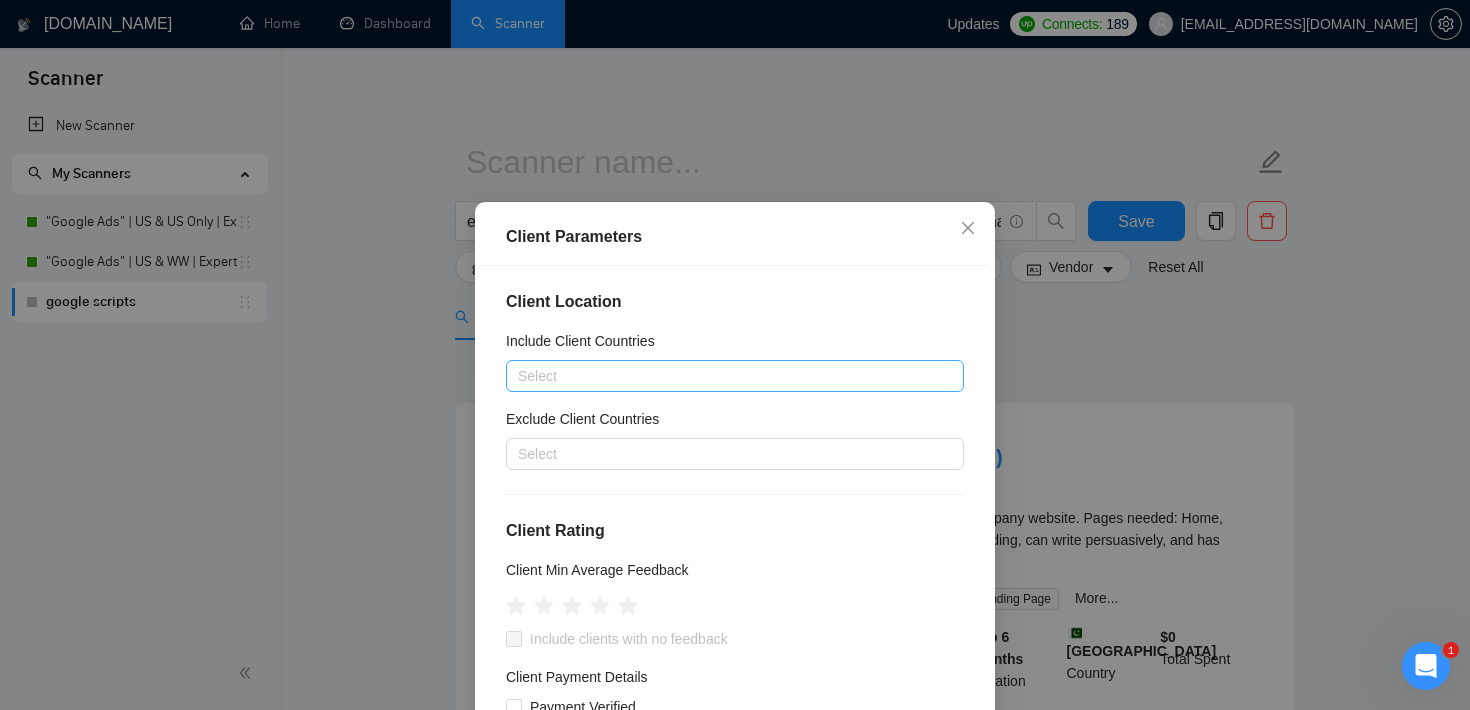 click at bounding box center [725, 376] 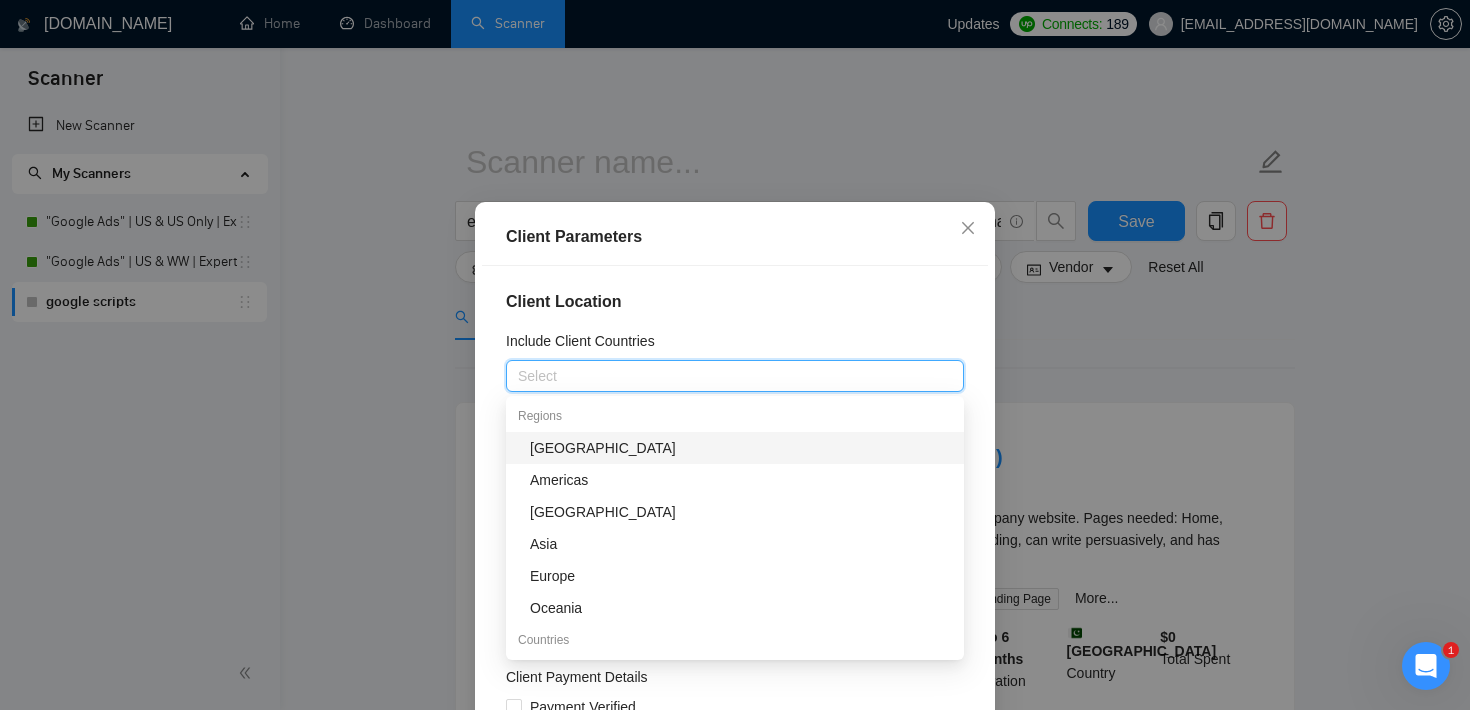 click on "Client Parameters" at bounding box center (735, 237) 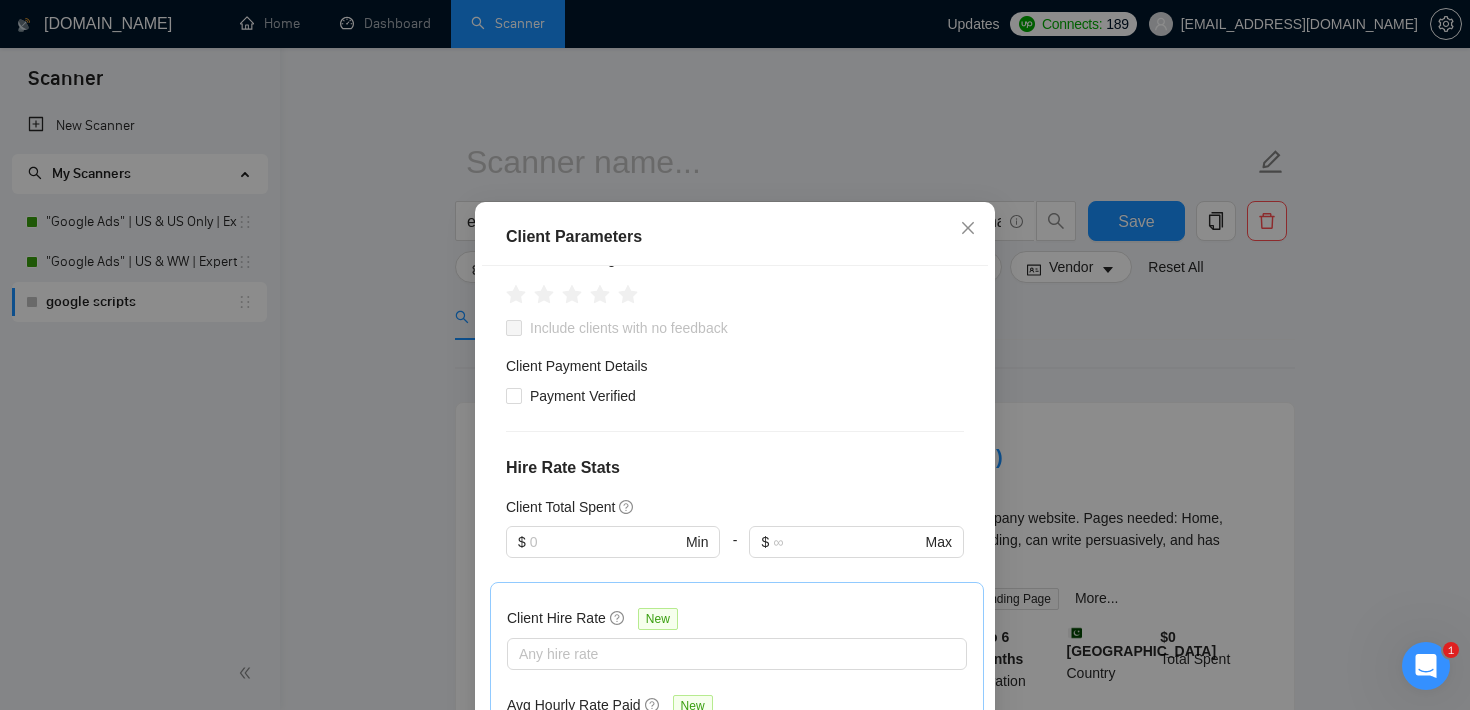 scroll, scrollTop: 312, scrollLeft: 0, axis: vertical 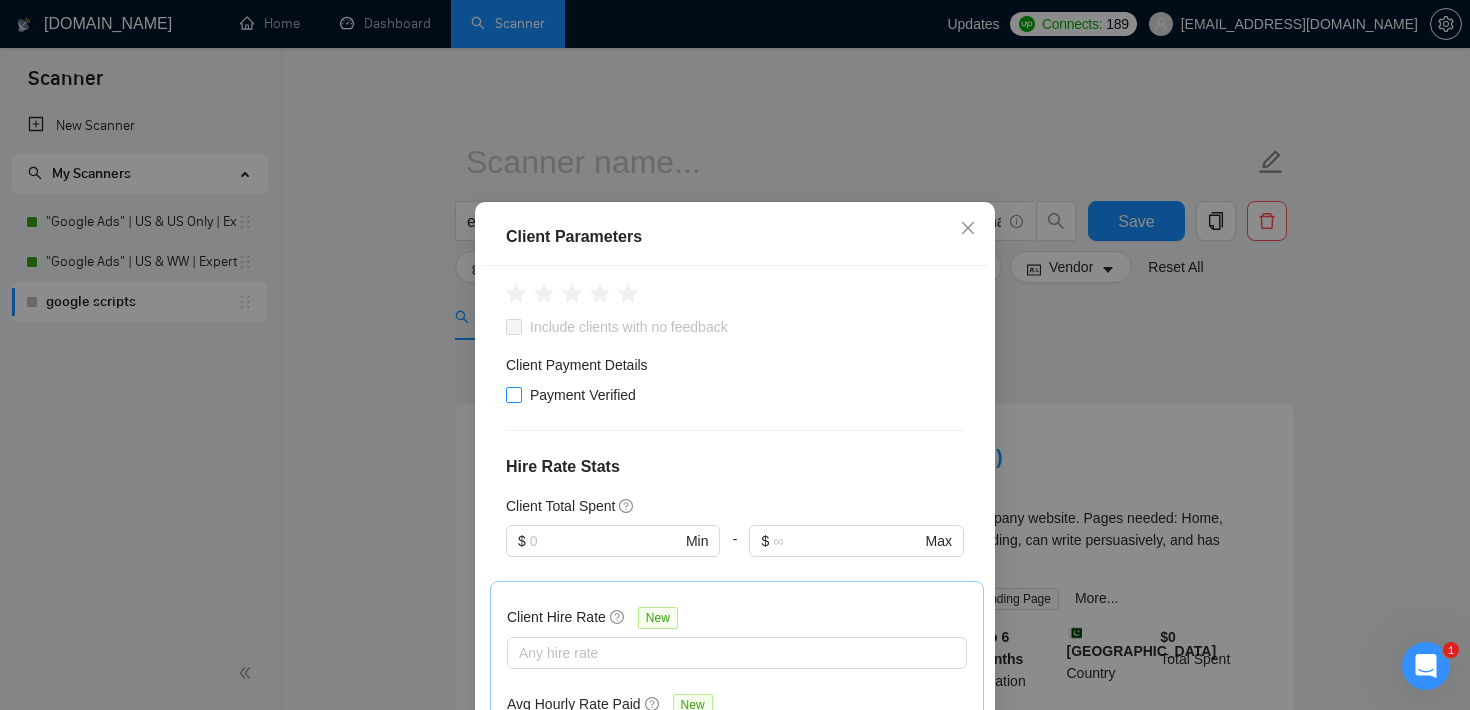 click on "Payment Verified" at bounding box center (513, 394) 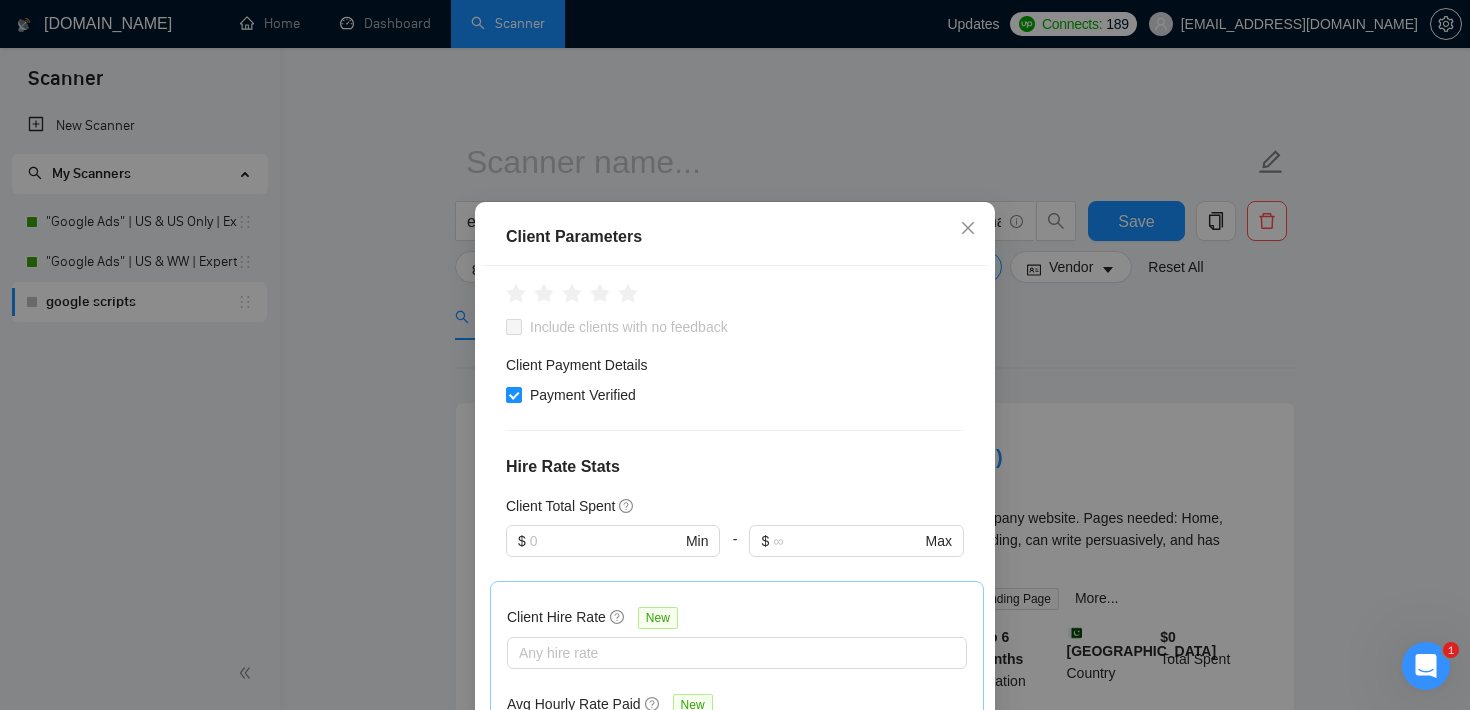 scroll, scrollTop: 468, scrollLeft: 0, axis: vertical 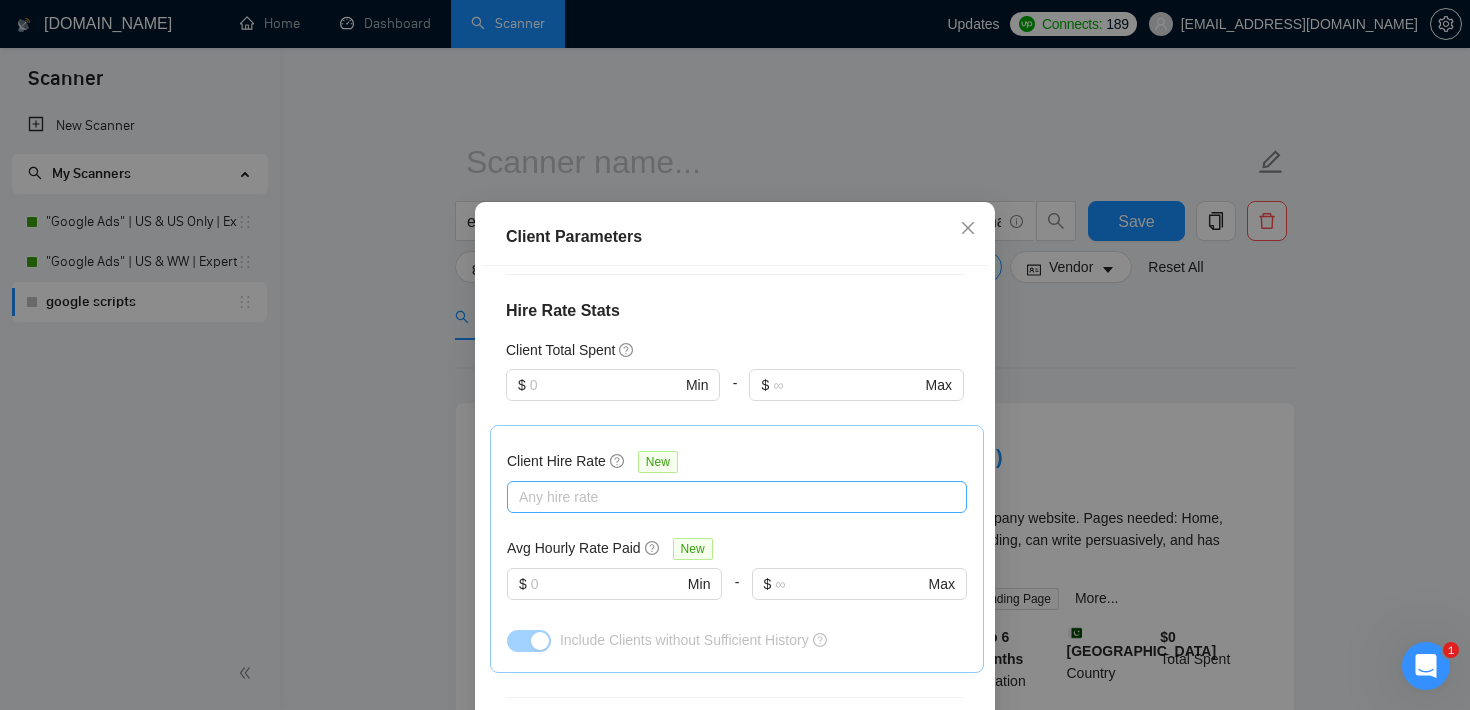 click on "Any hire rate" at bounding box center (737, 497) 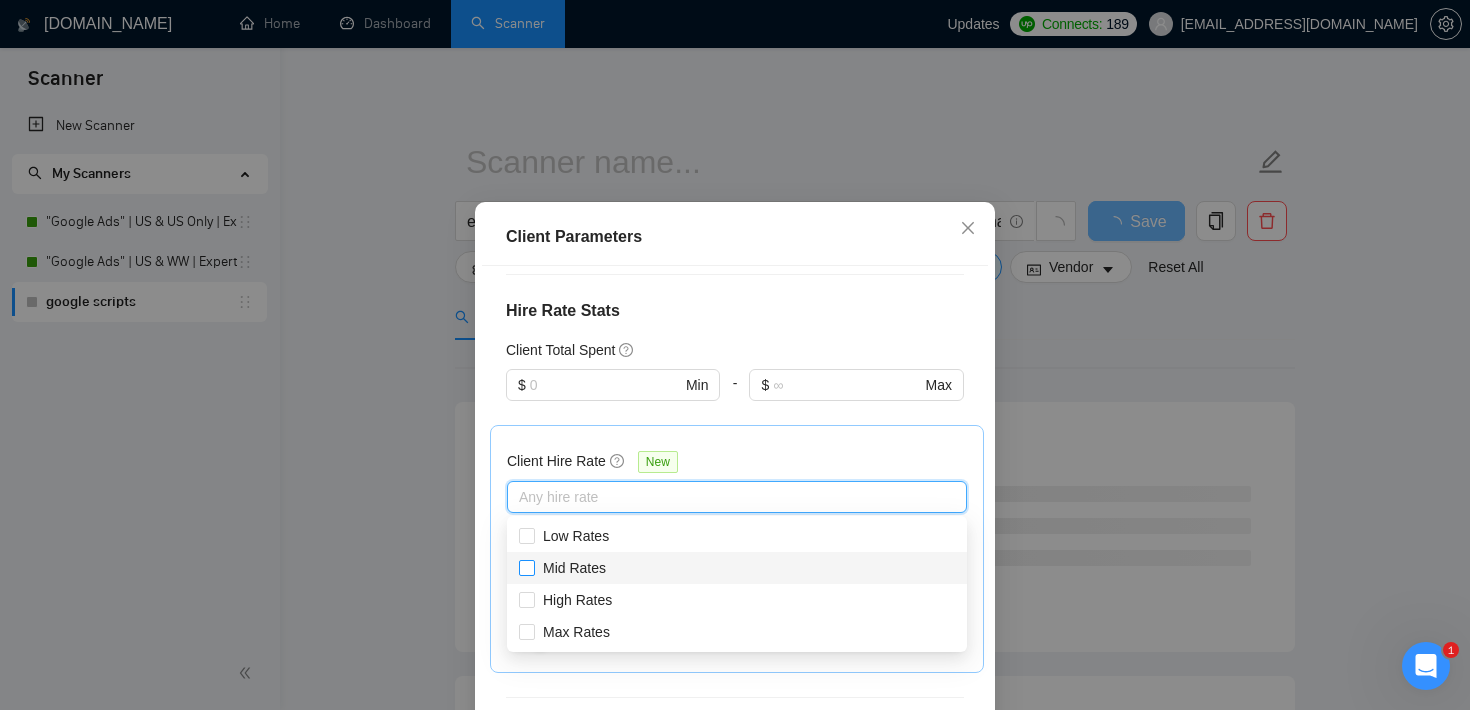 click on "Mid Rates" at bounding box center (526, 567) 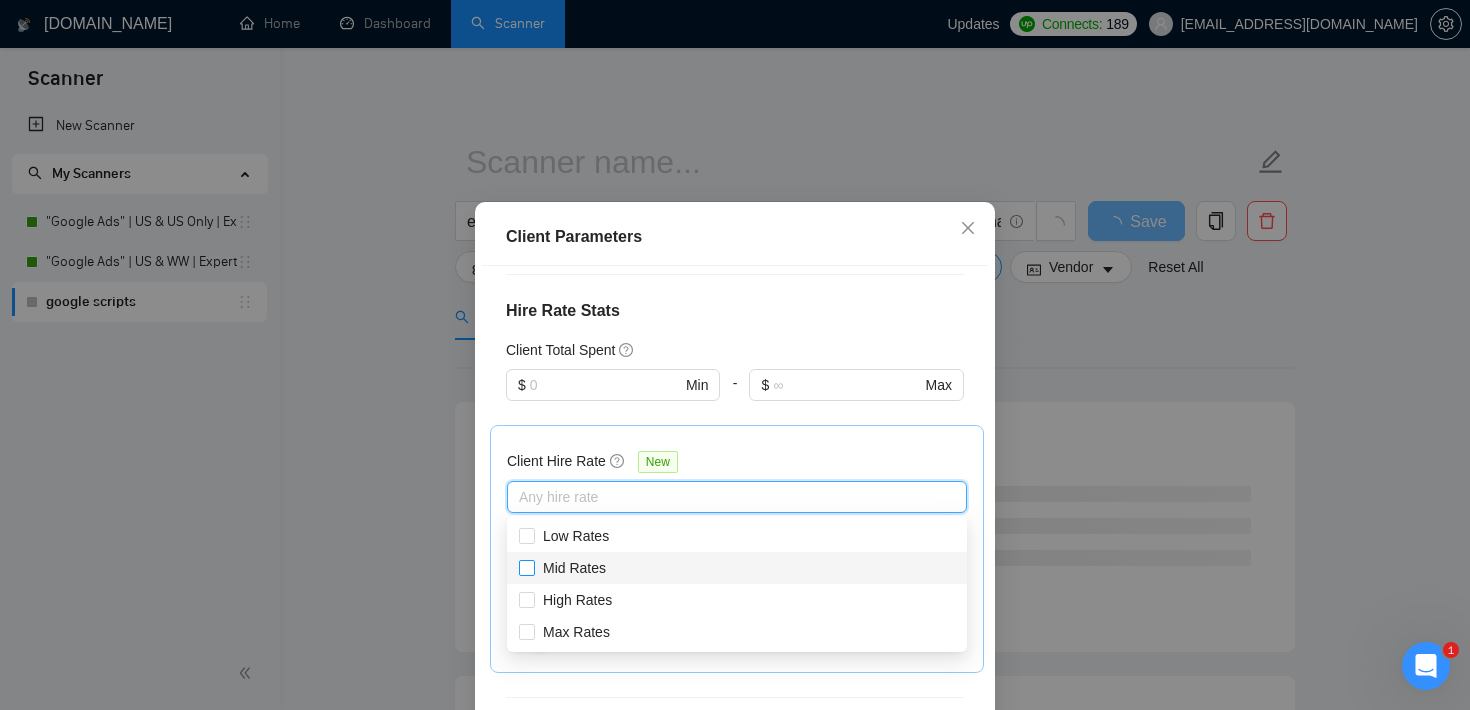 checkbox on "true" 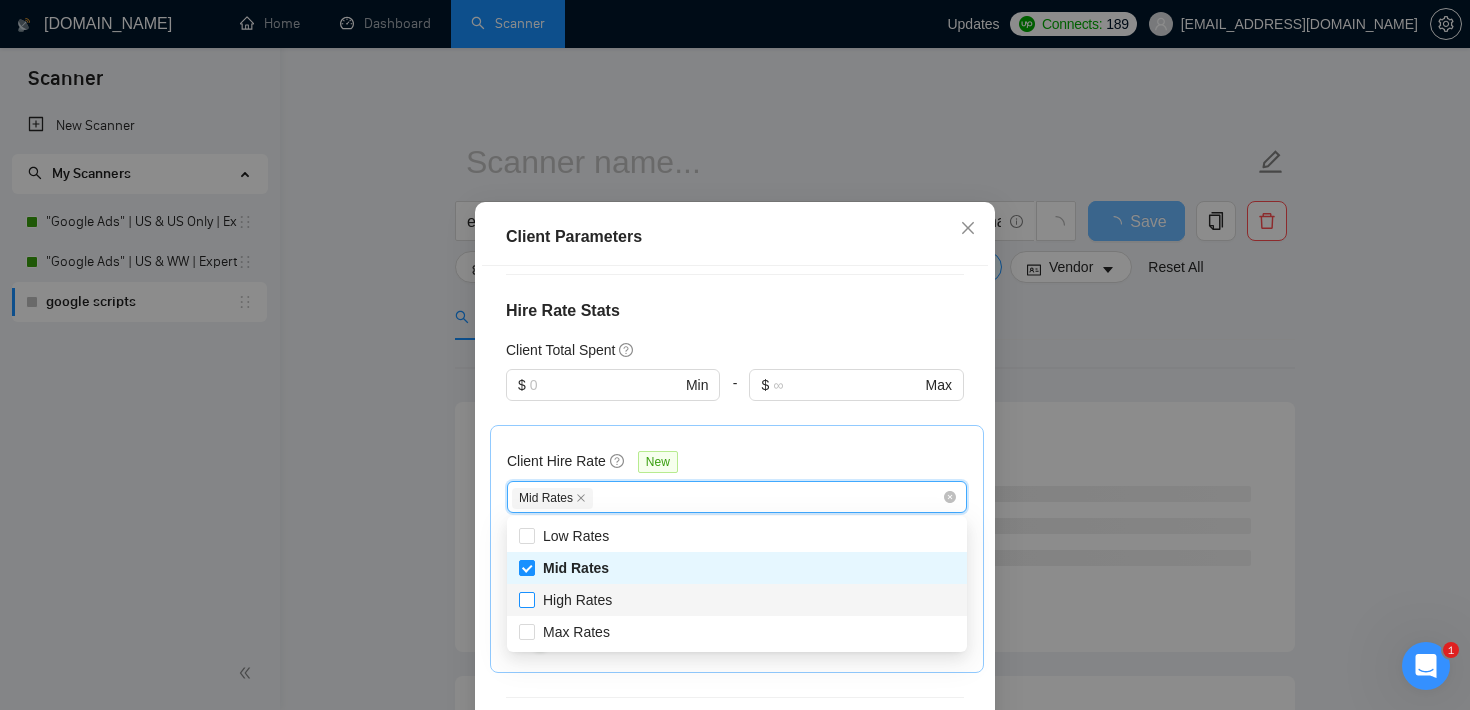 click on "High Rates" at bounding box center (526, 599) 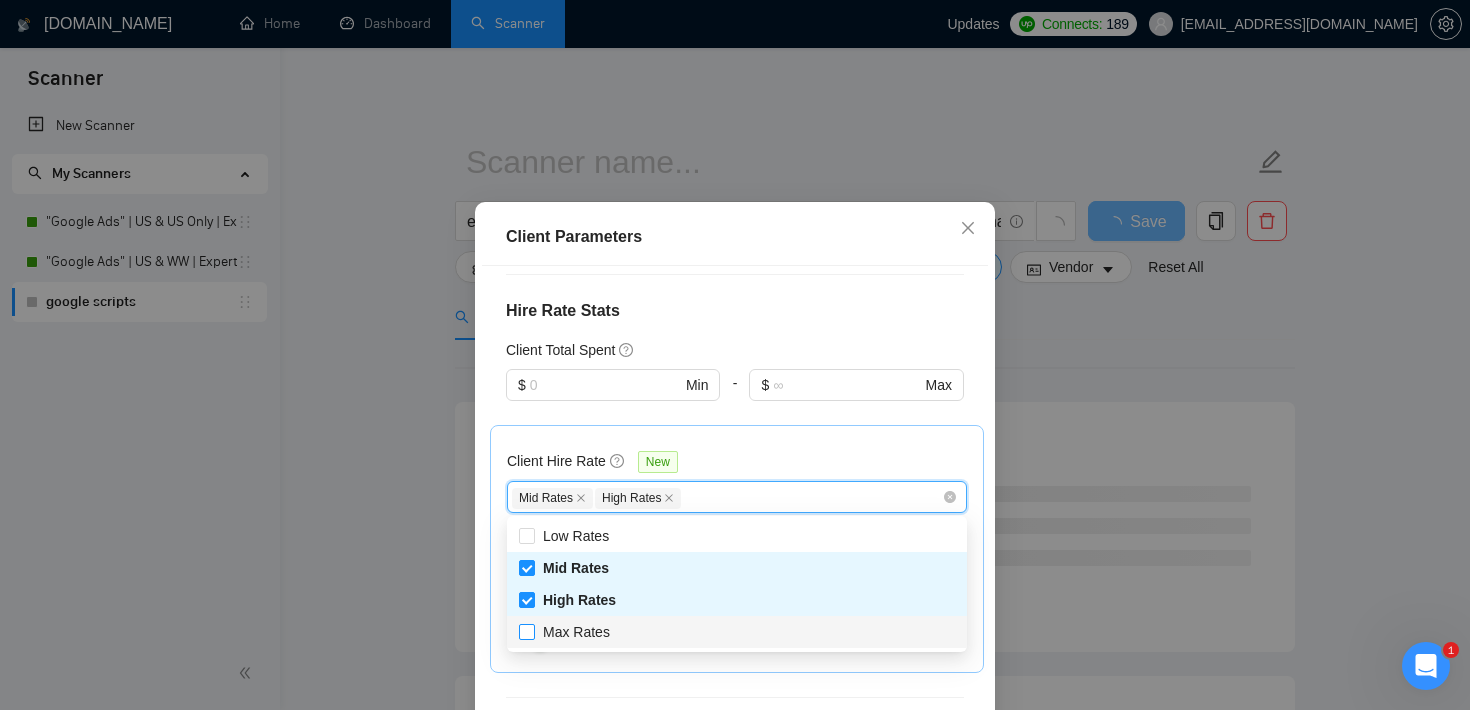 click on "Max Rates" at bounding box center (526, 631) 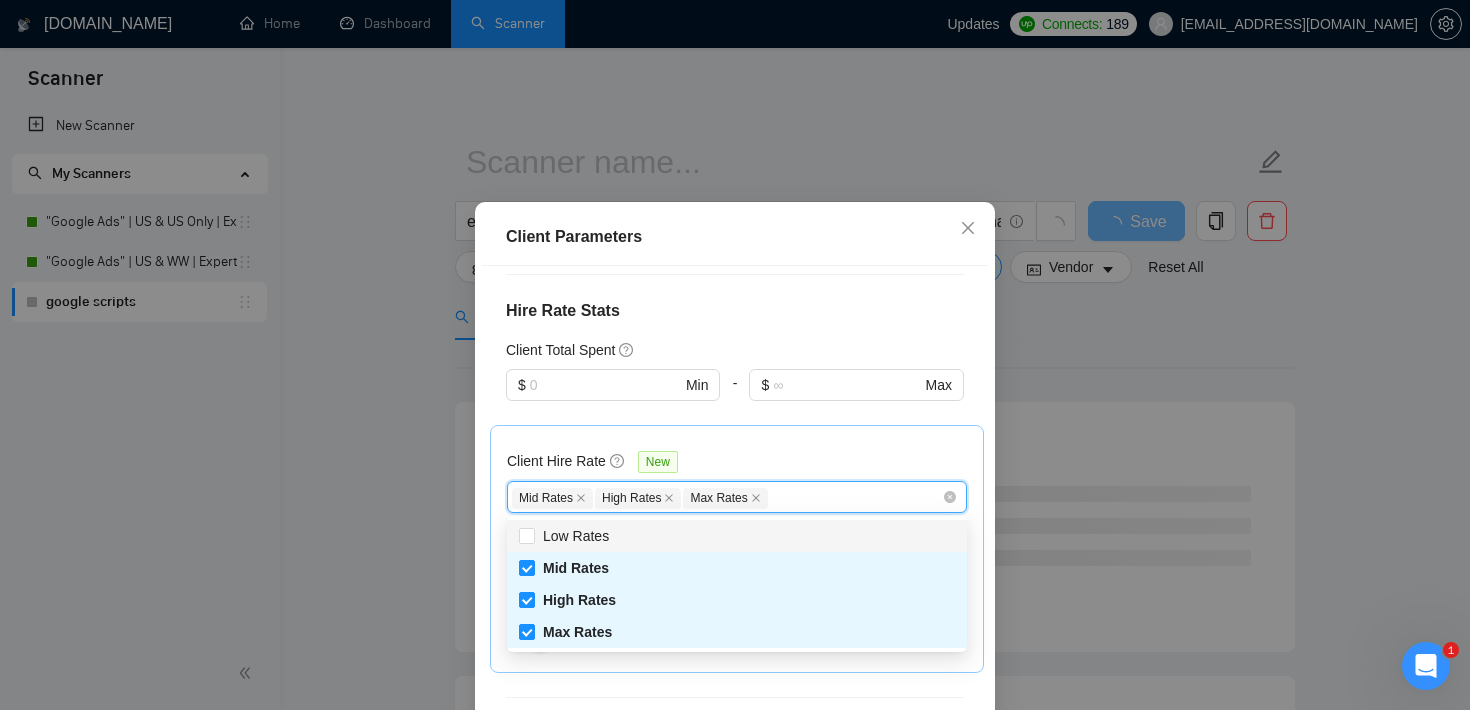 click on "Client Hire Rate New Mid Rates High Rates Max Rates     Avg Hourly Rate Paid New $ Min - $ Max Include Clients without Sufficient History" at bounding box center [737, 549] 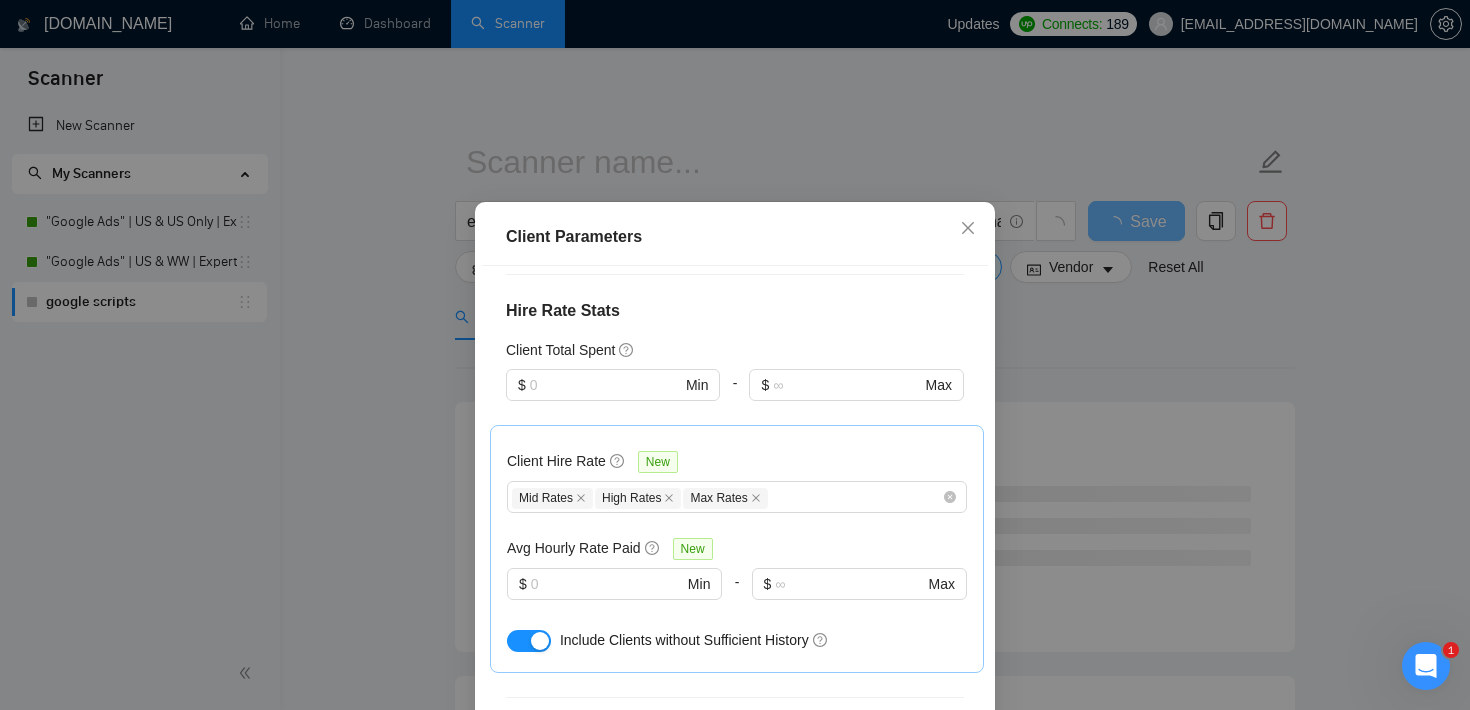 click on "Hire Rate Stats" at bounding box center [735, 311] 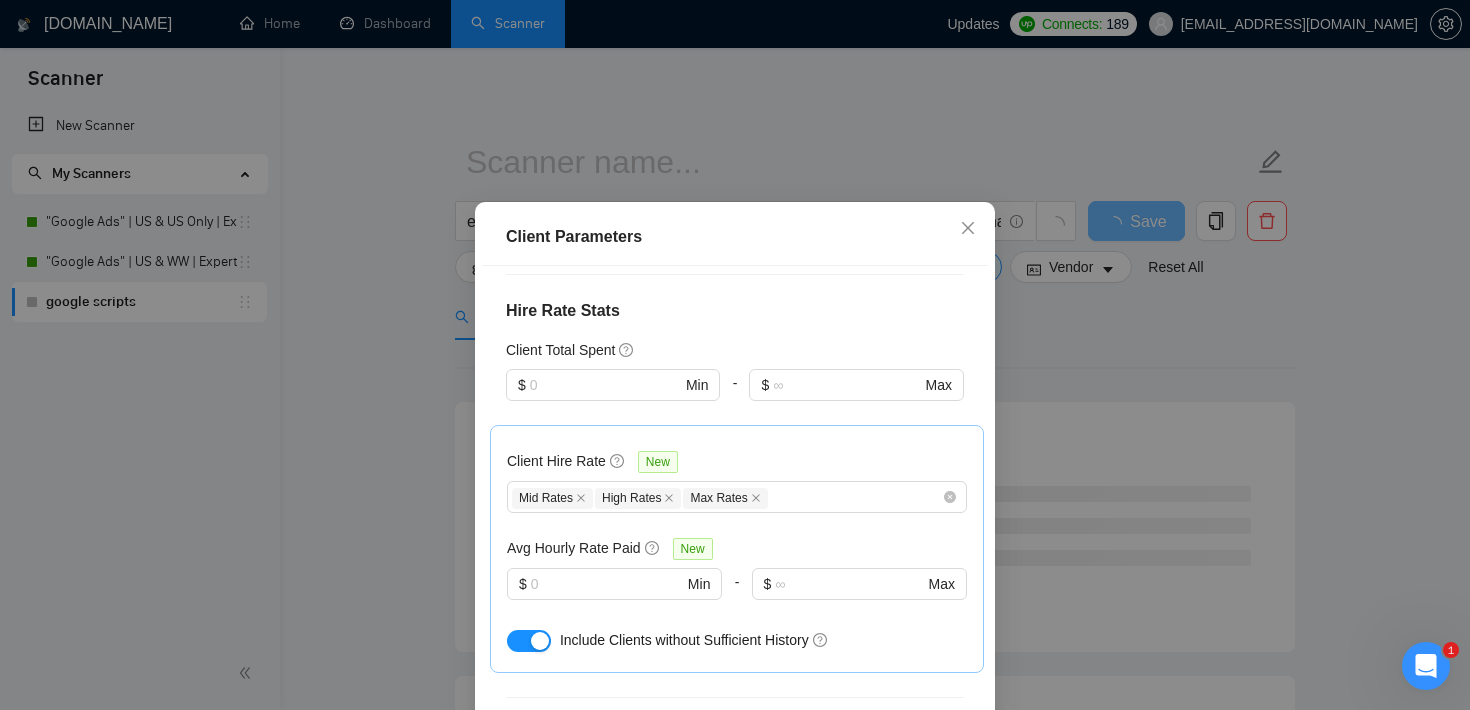 scroll, scrollTop: 749, scrollLeft: 0, axis: vertical 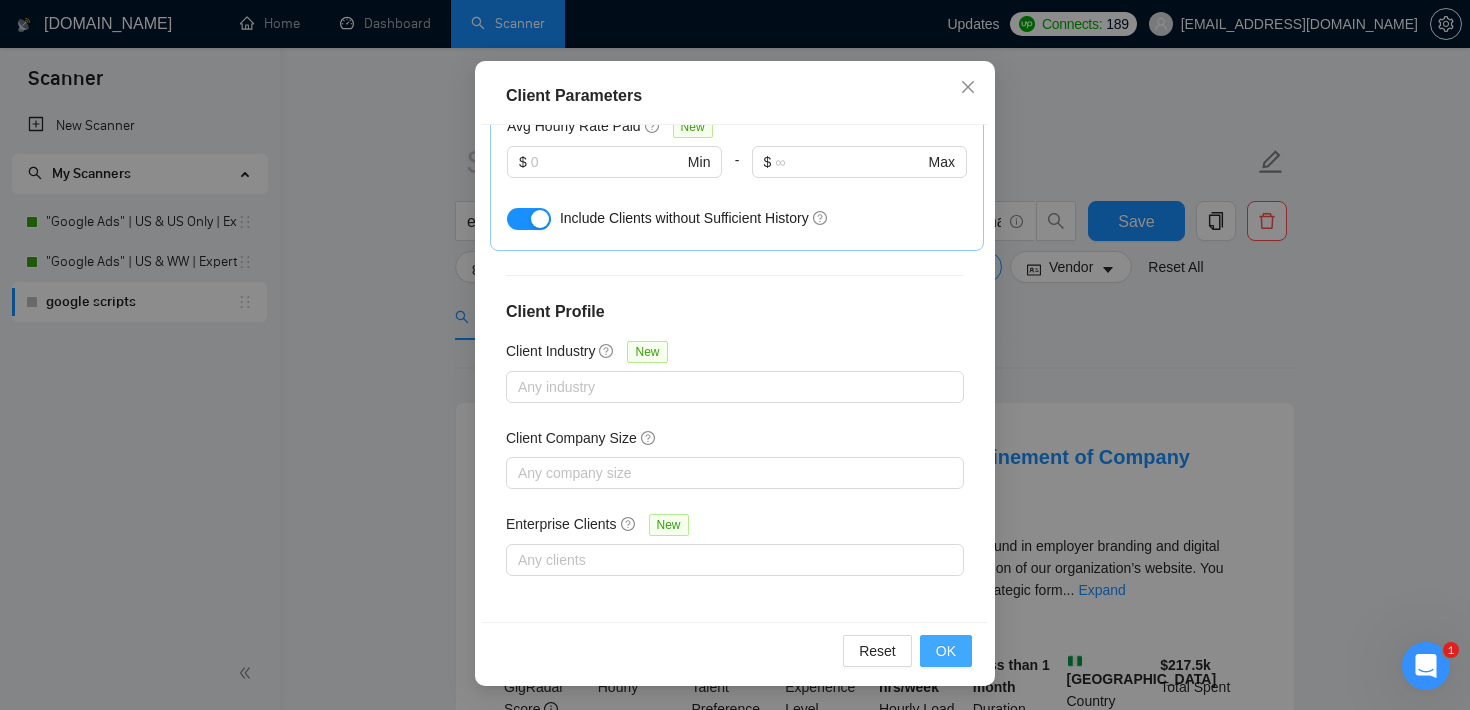 click on "OK" at bounding box center [946, 651] 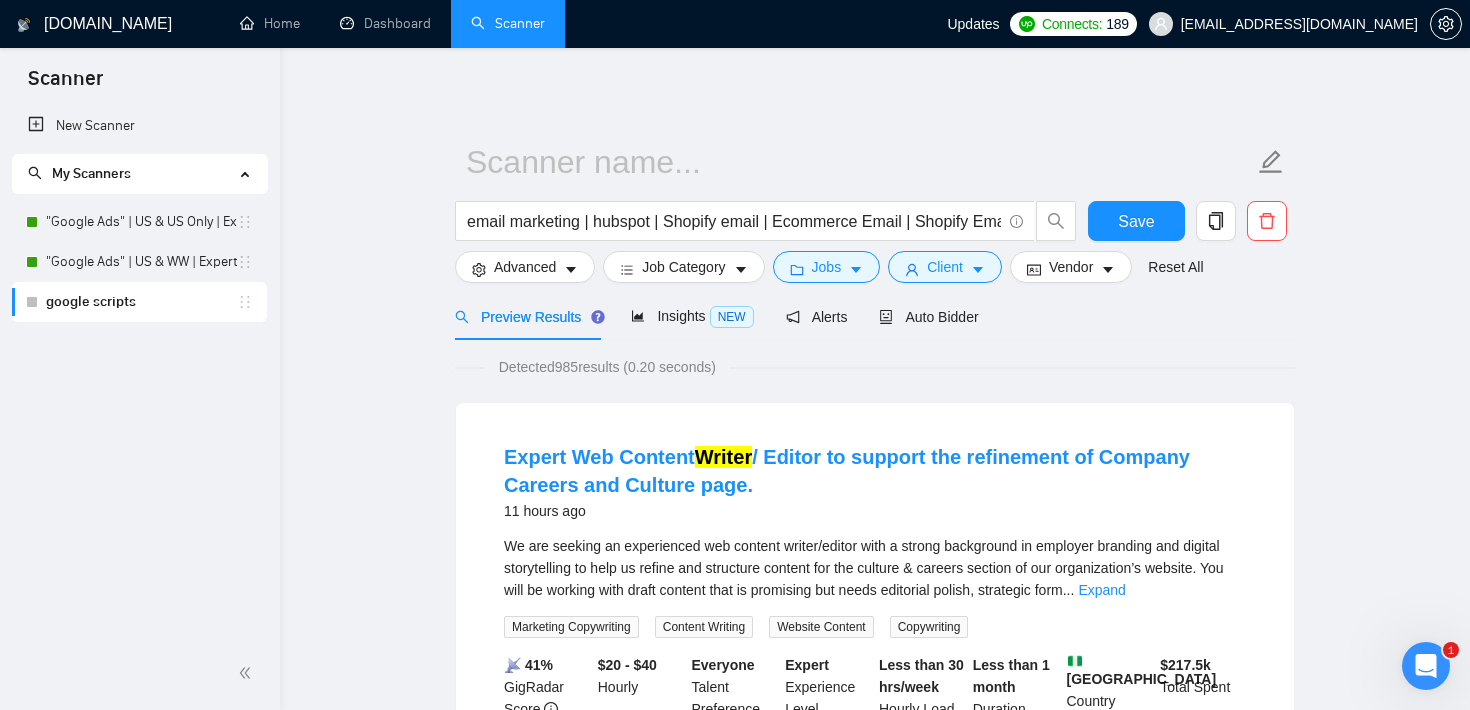 scroll, scrollTop: 59, scrollLeft: 0, axis: vertical 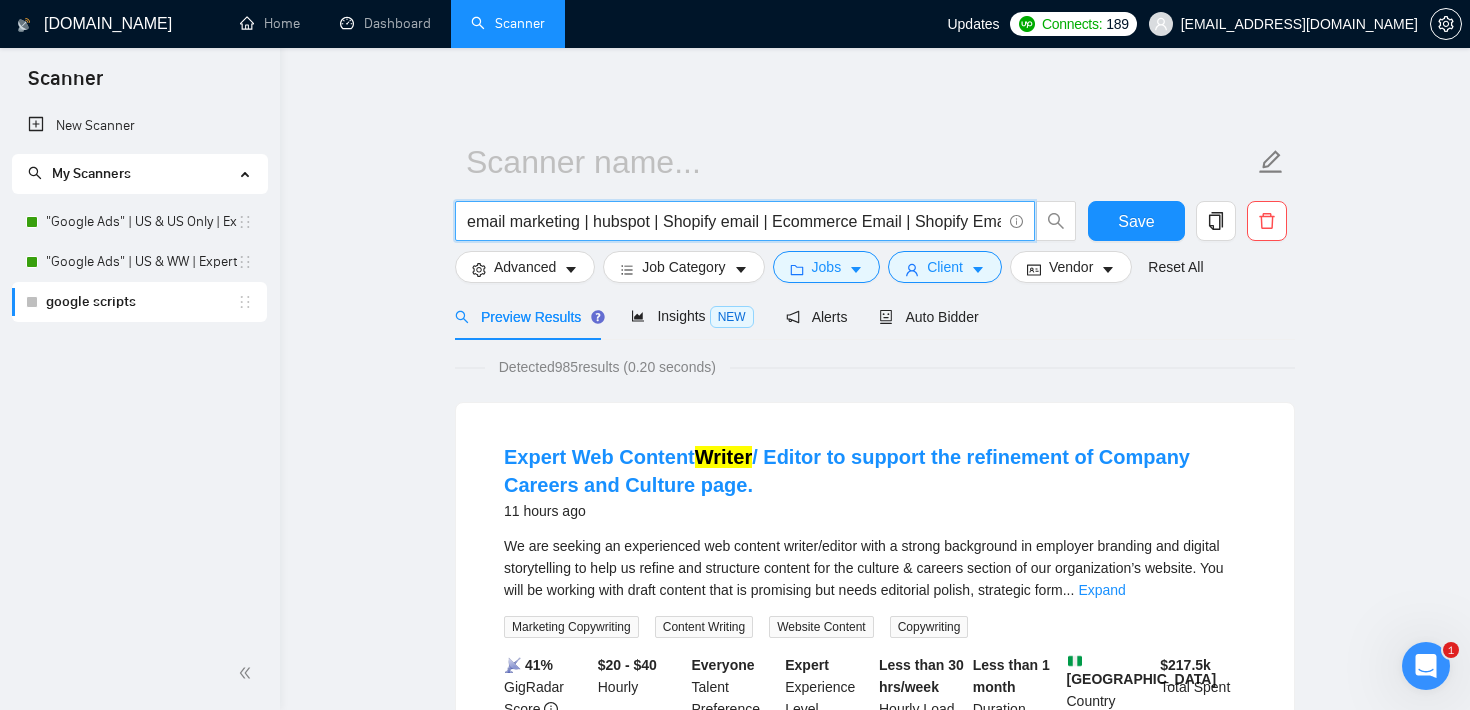 drag, startPoint x: 618, startPoint y: 222, endPoint x: 289, endPoint y: 201, distance: 329.66953 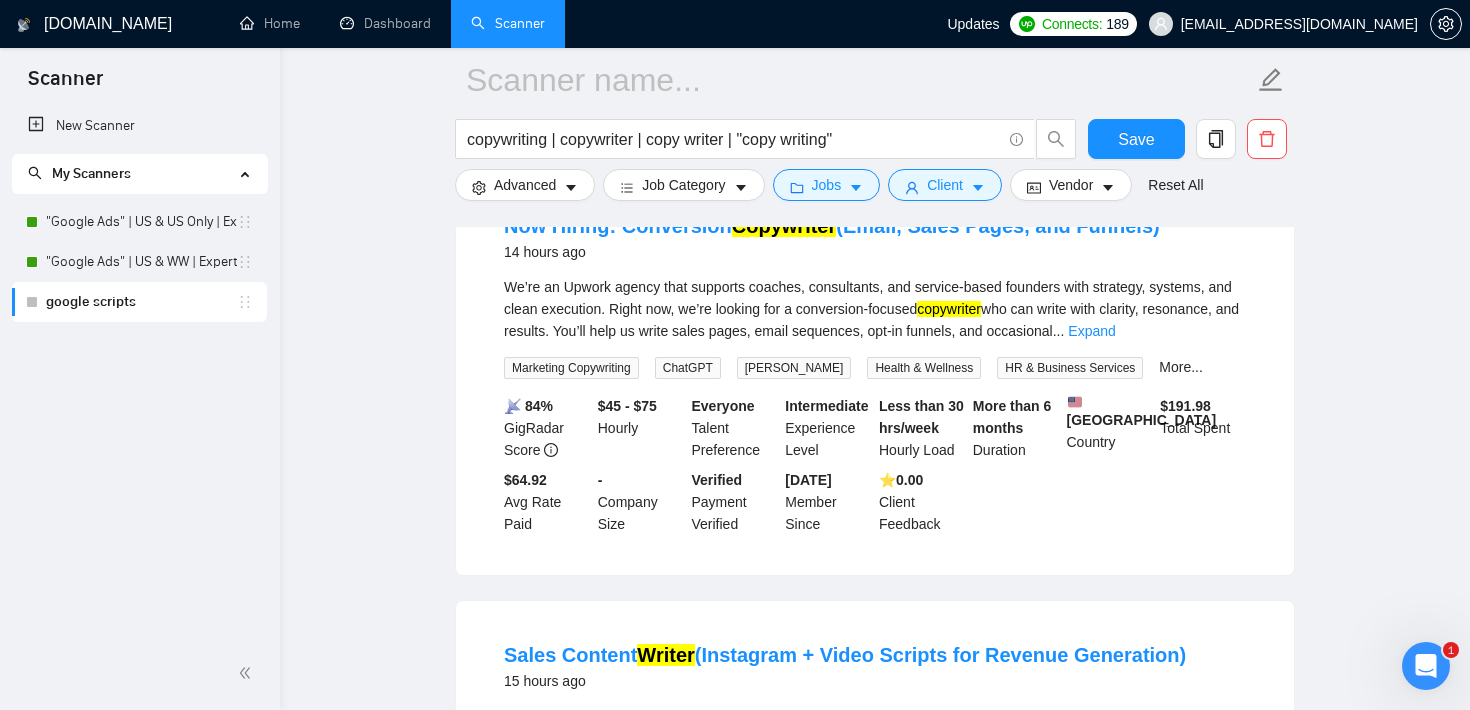 scroll, scrollTop: 668, scrollLeft: 0, axis: vertical 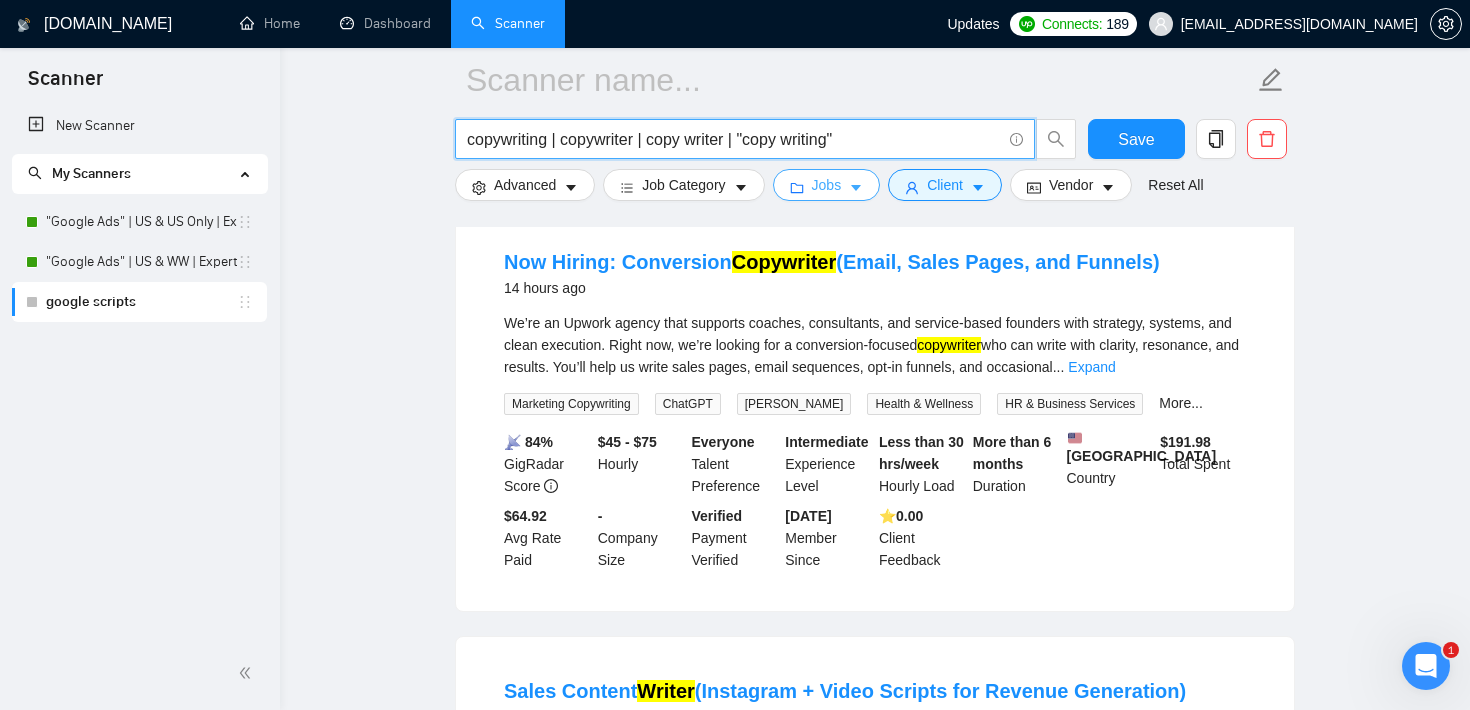 click on "Jobs" at bounding box center [827, 185] 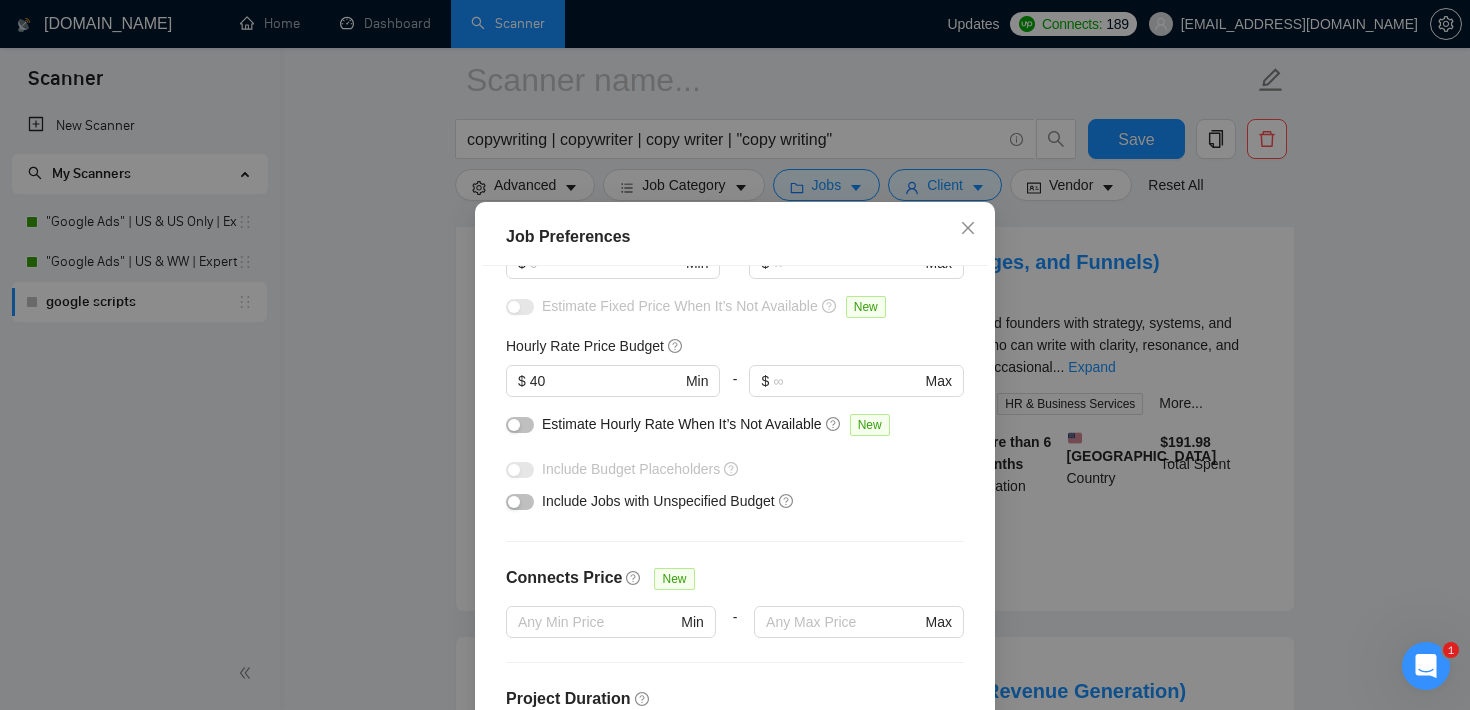 scroll, scrollTop: 193, scrollLeft: 0, axis: vertical 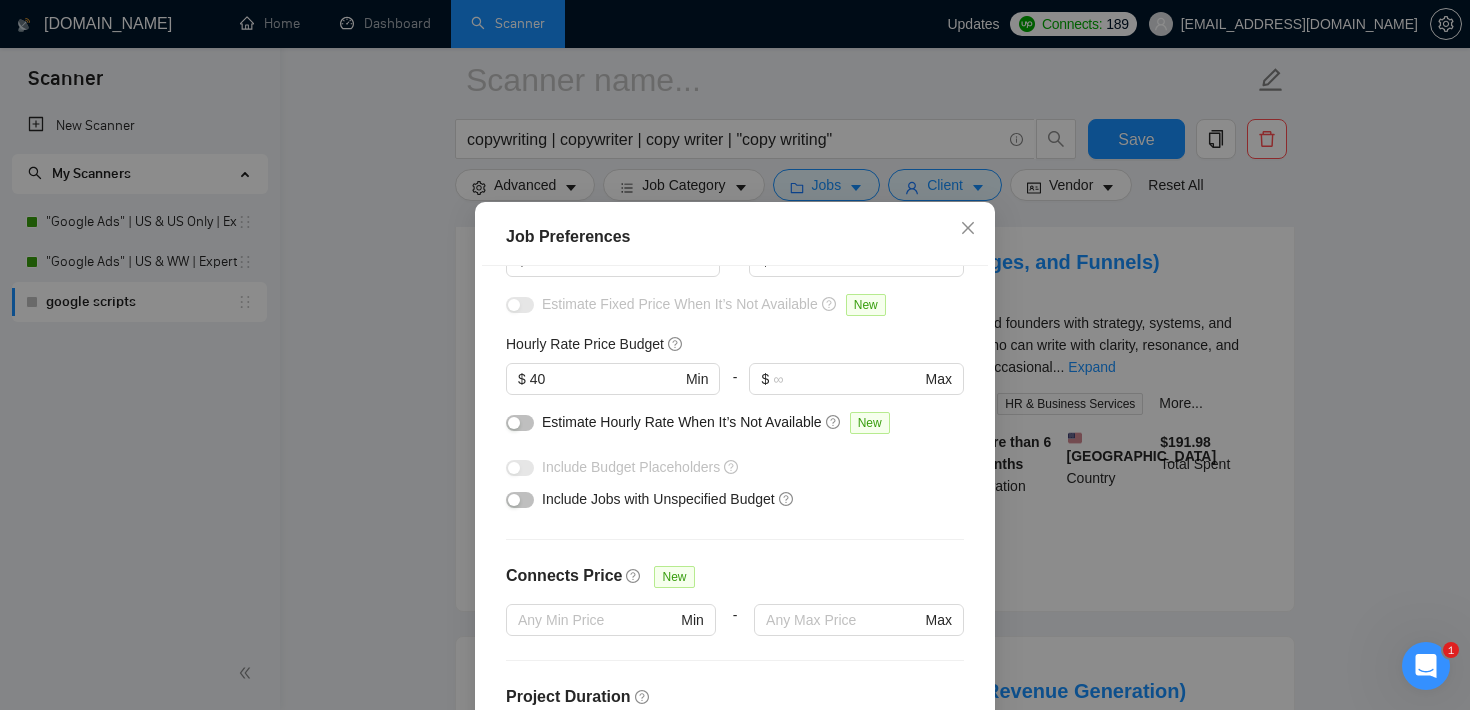 click on "Job Preferences Budget Project Type All Fixed Price Hourly Rate   Fixed Price Budget $ Min - $ Max Estimate Fixed Price When It’s Not Available New   Hourly Rate Price Budget $ 40 Min - $ Max Estimate Hourly Rate When It’s Not Available New Include Budget Placeholders Include Jobs with Unspecified Budget   Connects Price New Min - Max Project Duration   Unspecified Less than 1 month 1 to 3 months 3 to 6 months More than 6 months Hourly Workload   Unspecified <30 hrs/week >30 hrs/week Hours TBD Unsure Job Posting Questions New   Any posting questions Description Preferences Description Size New   Any description size Reset OK" at bounding box center [735, 355] 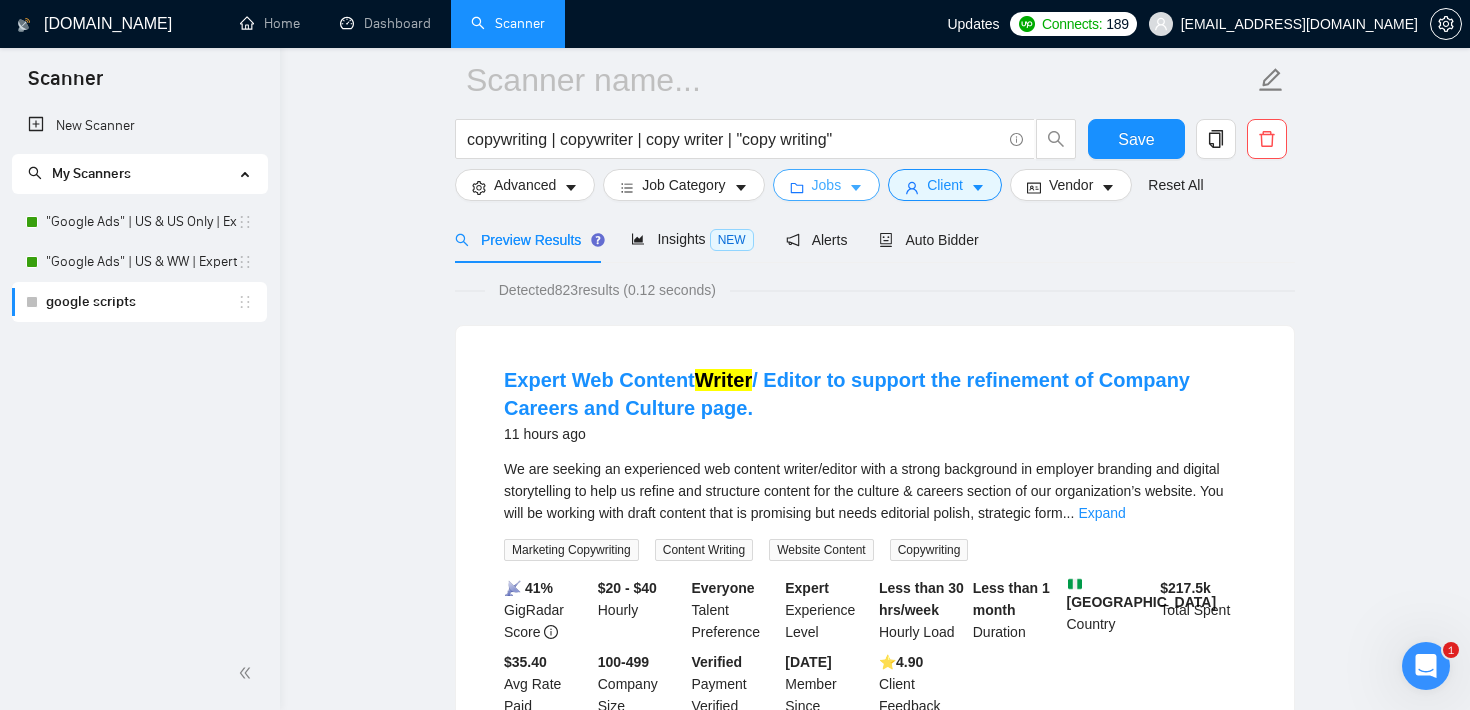 scroll, scrollTop: 0, scrollLeft: 0, axis: both 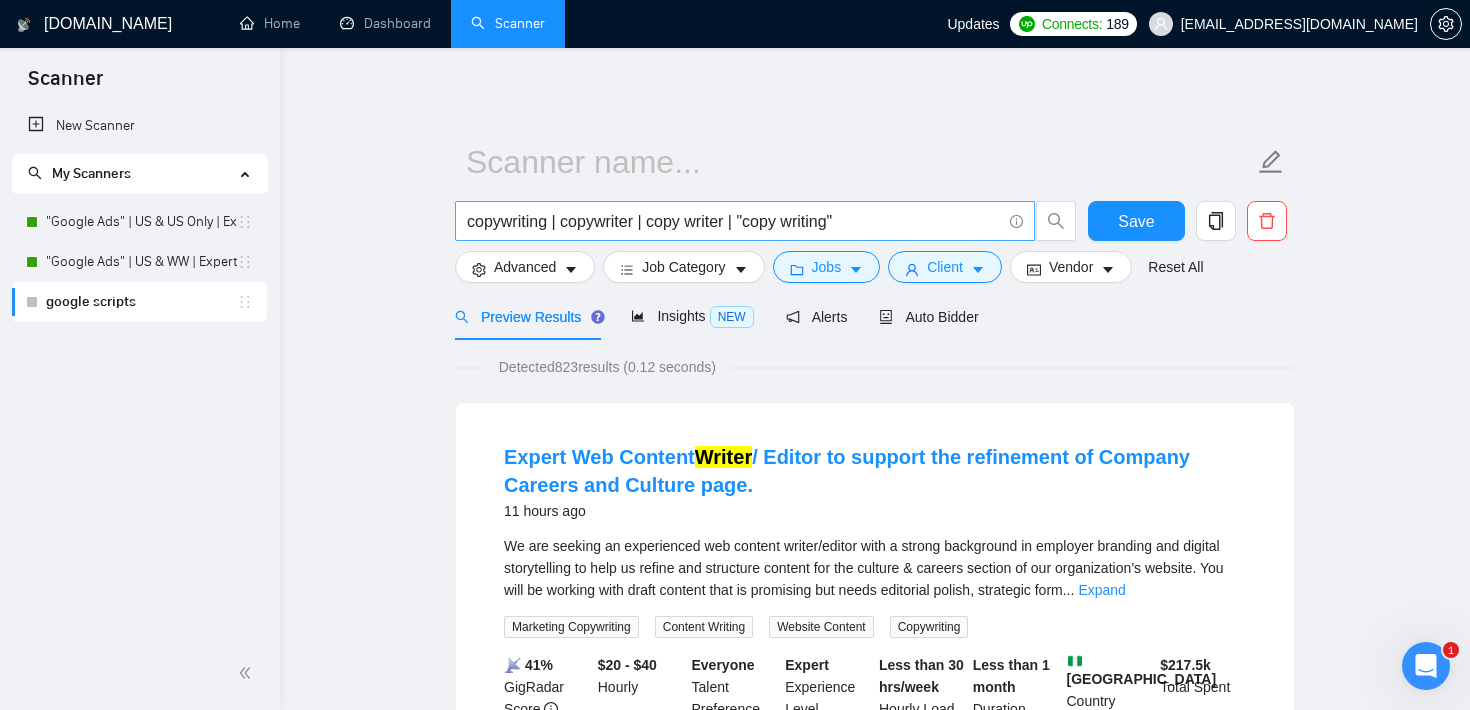 click on "copywriting | copywriter | copy writer | "copy writing"" at bounding box center (734, 221) 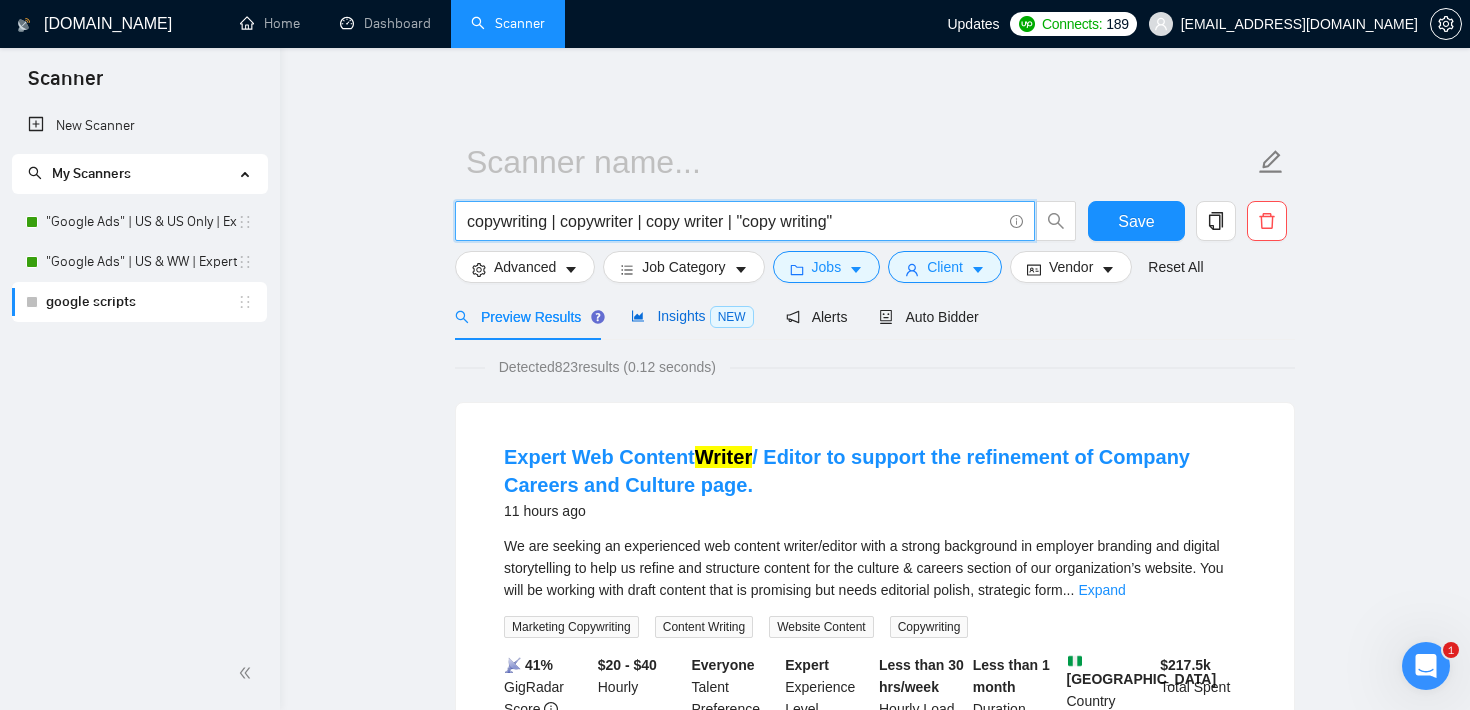 click on "Insights NEW" at bounding box center (692, 316) 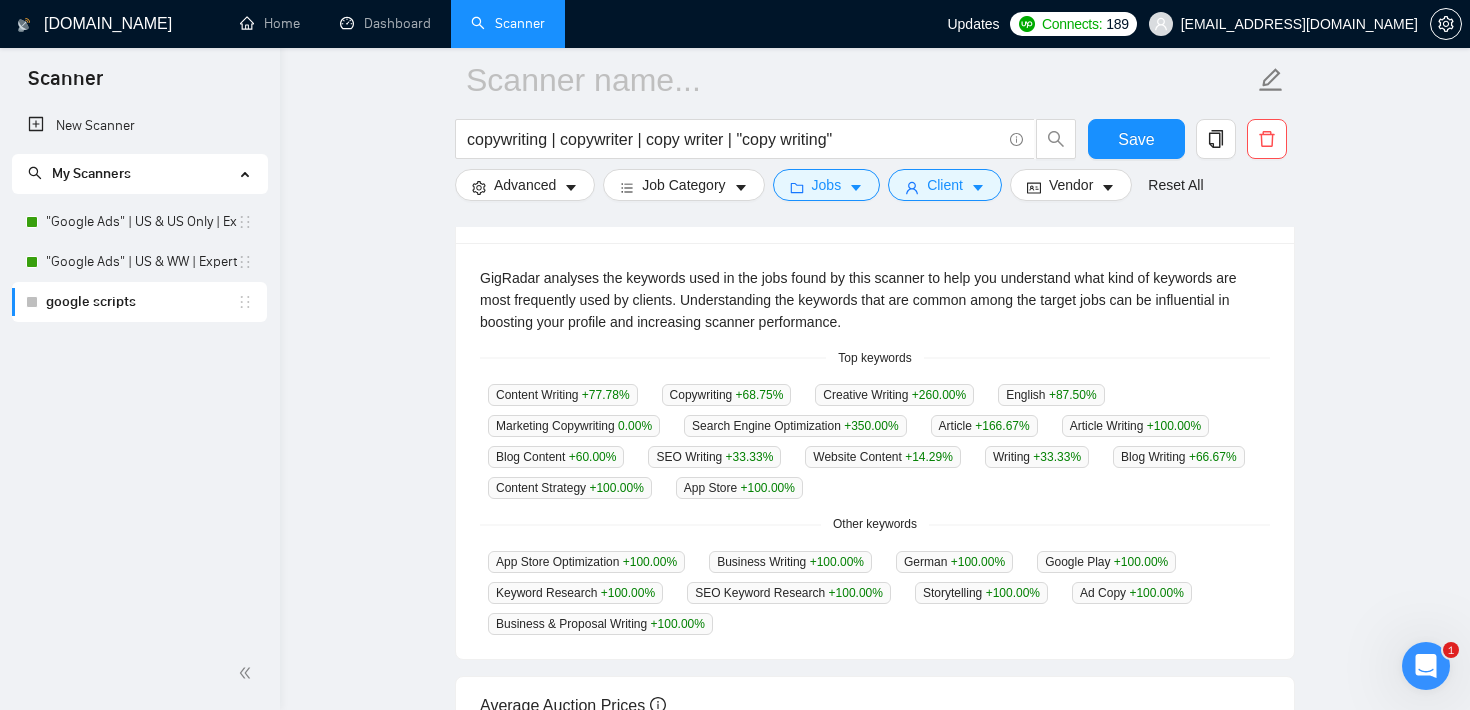 scroll, scrollTop: 418, scrollLeft: 0, axis: vertical 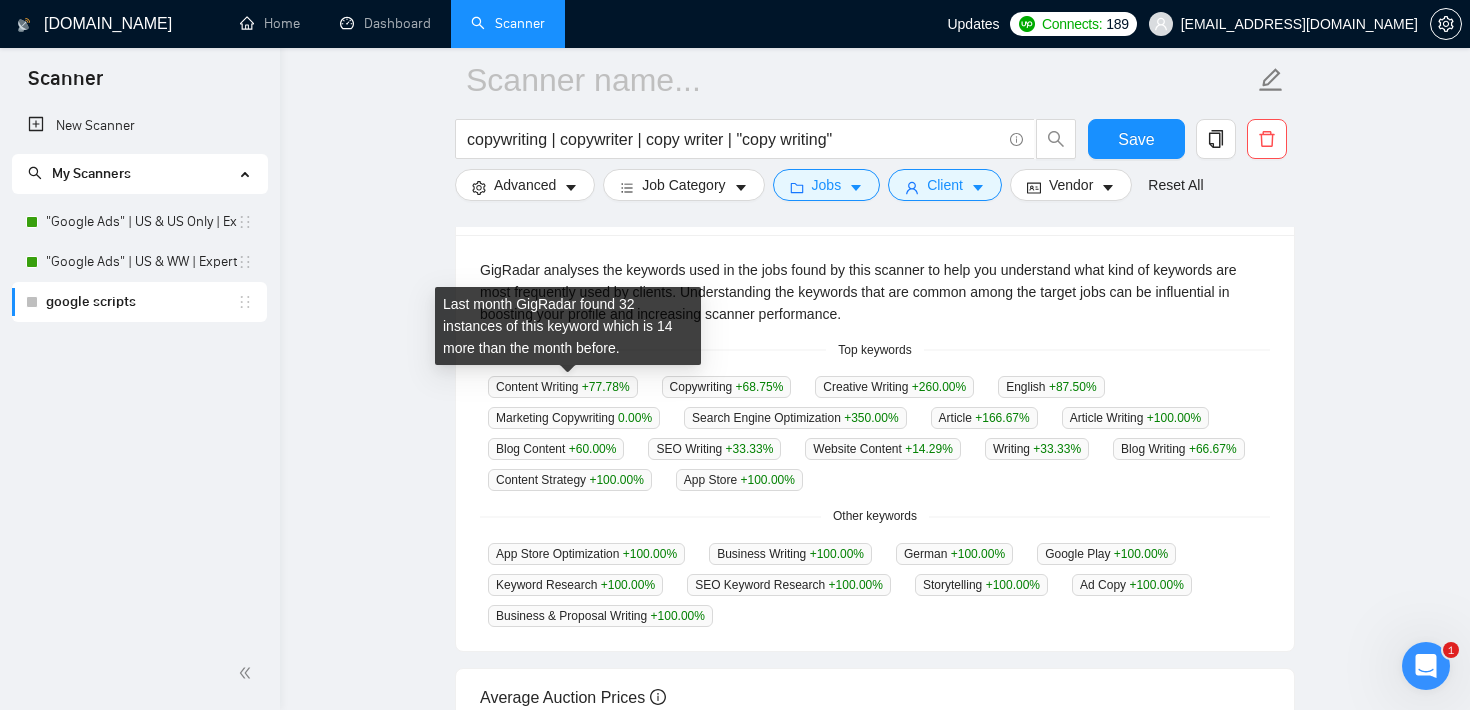 click on "Content Writing   +77.78 %" at bounding box center [563, 387] 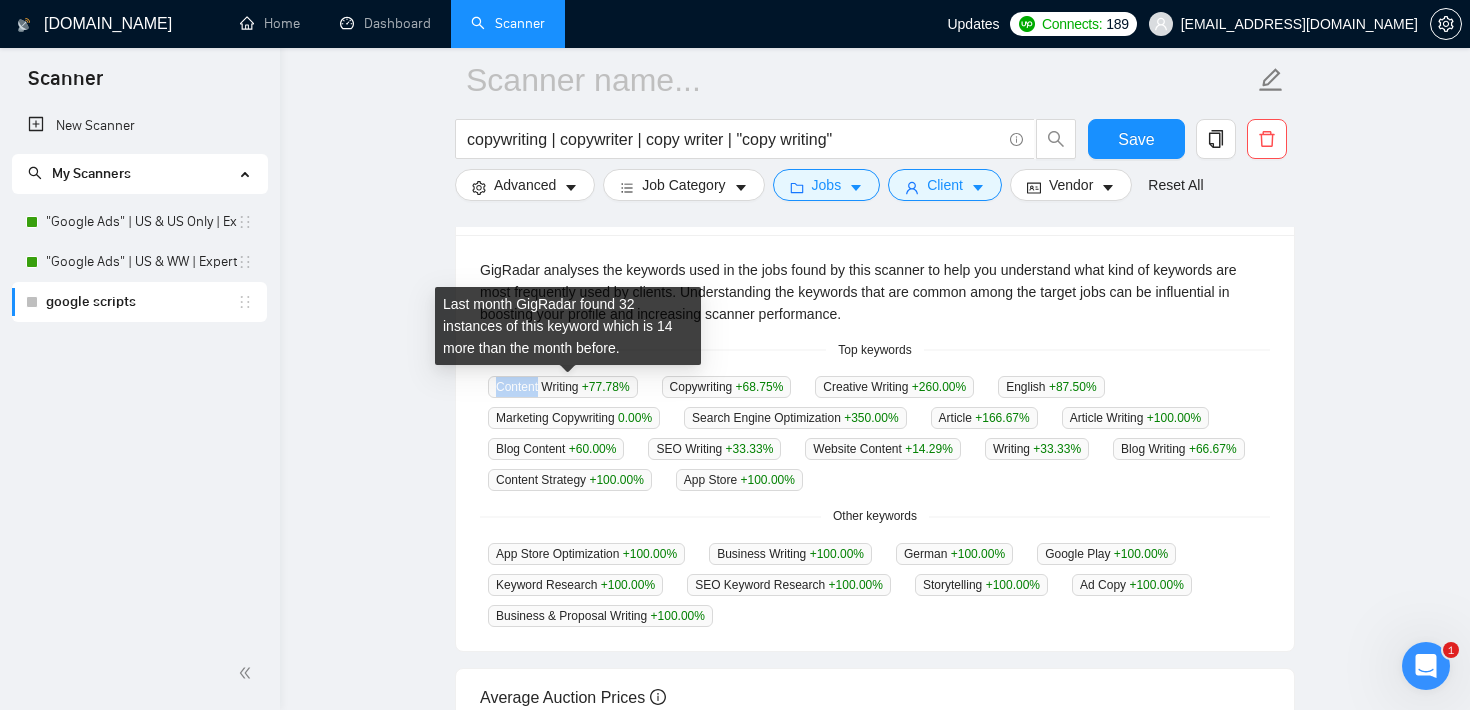 click on "Content Writing   +77.78 %" at bounding box center [563, 387] 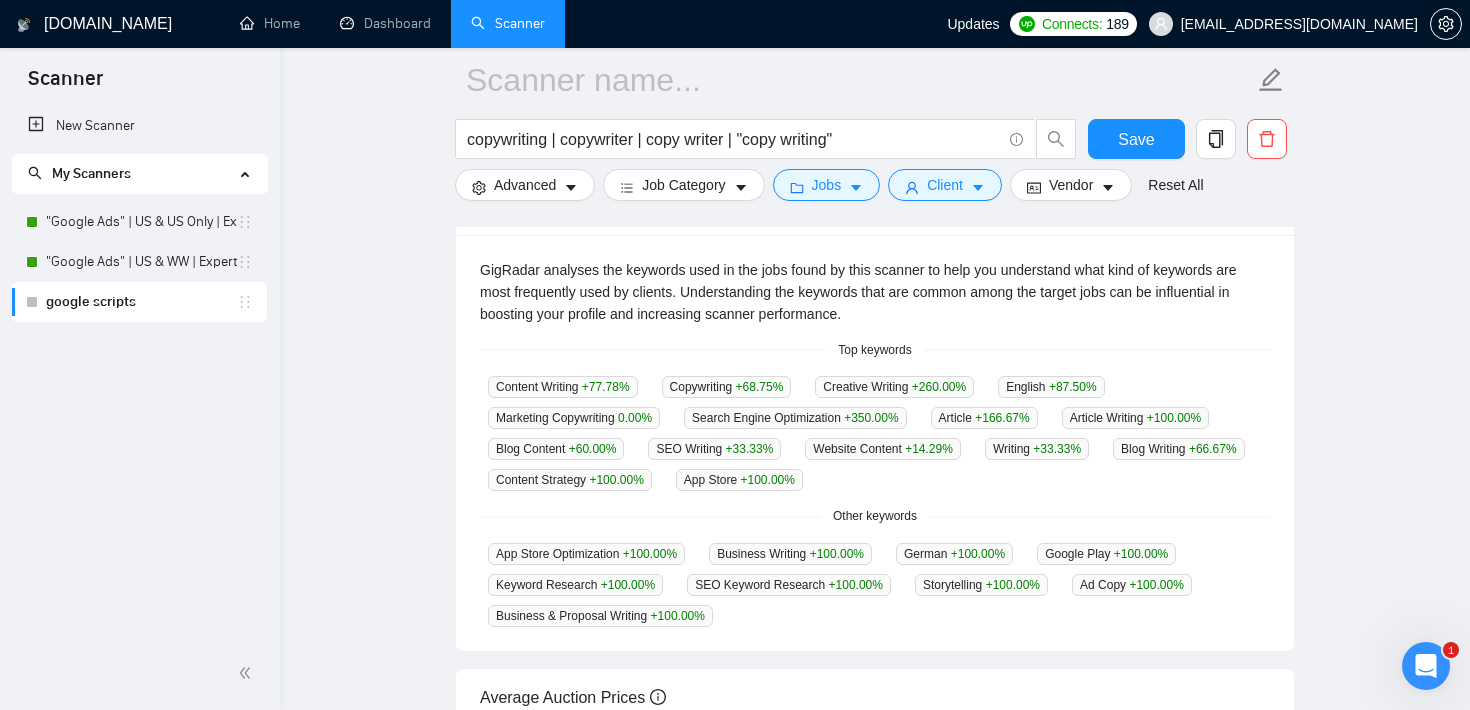click on "GigRadar analyses the keywords used in the jobs found by this scanner to help you understand what kind of keywords are most frequently used by clients. Understanding the keywords that are common among the target jobs can be influential in boosting your profile and increasing scanner performance. Top keywords Content Writing   +77.78 % Copywriting   +68.75 % Creative Writing   +260.00 % English   +87.50 % Marketing Copywriting   0.00 % Search Engine Optimization   +350.00 % Article   +166.67 % Article Writing   +100.00 % Blog Content   +60.00 % SEO Writing   +33.33 % Website Content   +14.29 % Writing   +33.33 % Blog Writing   +66.67 % Content Strategy   +100.00 % App Store   +100.00 % Other keywords App Store Optimization   +100.00 % Business Writing   +100.00 % [DEMOGRAPHIC_DATA]   +100.00 % Google Play   +100.00 % Keyword Research   +100.00 % SEO Keyword Research   +100.00 % Storytelling   +100.00 % Ad Copy   +100.00 % Business & Proposal Writing   +100.00 %" at bounding box center [875, 443] 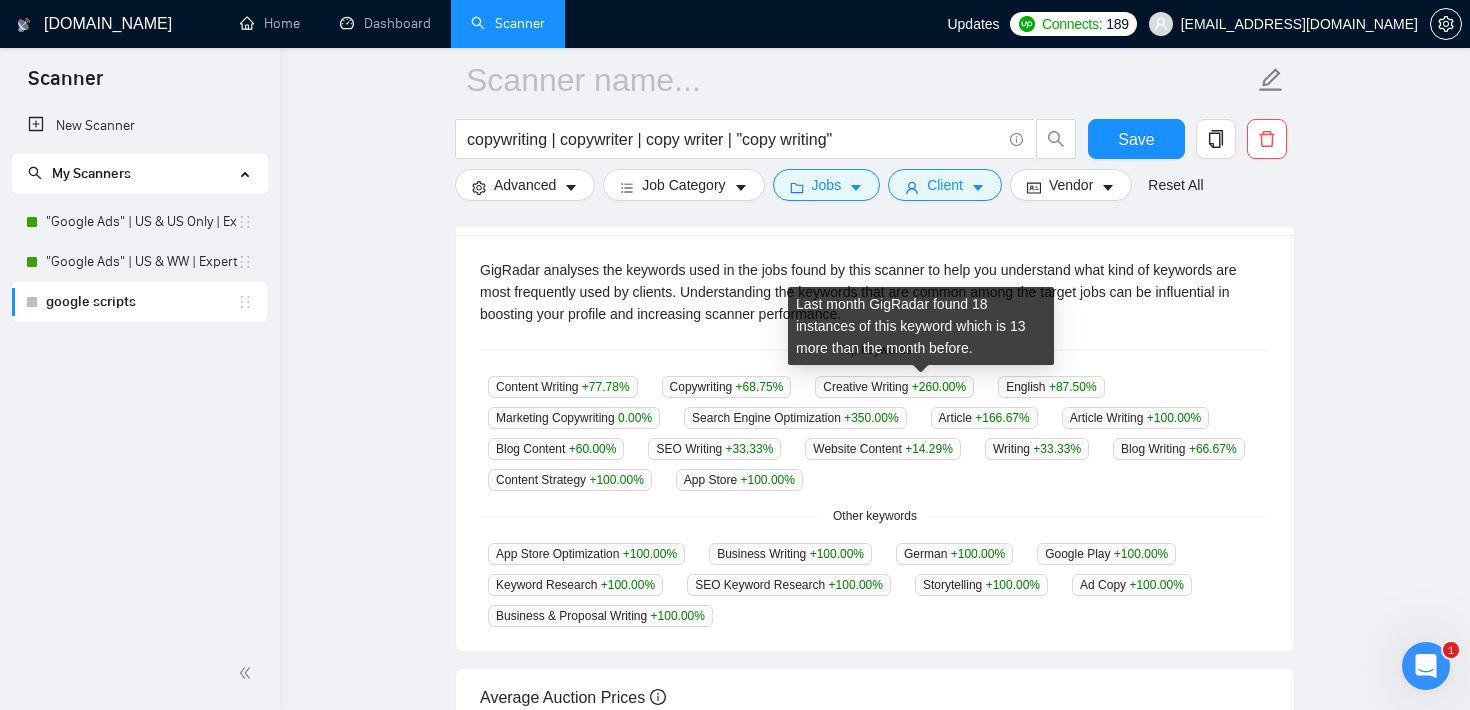 click on "Creative Writing   +260.00 %" at bounding box center (894, 387) 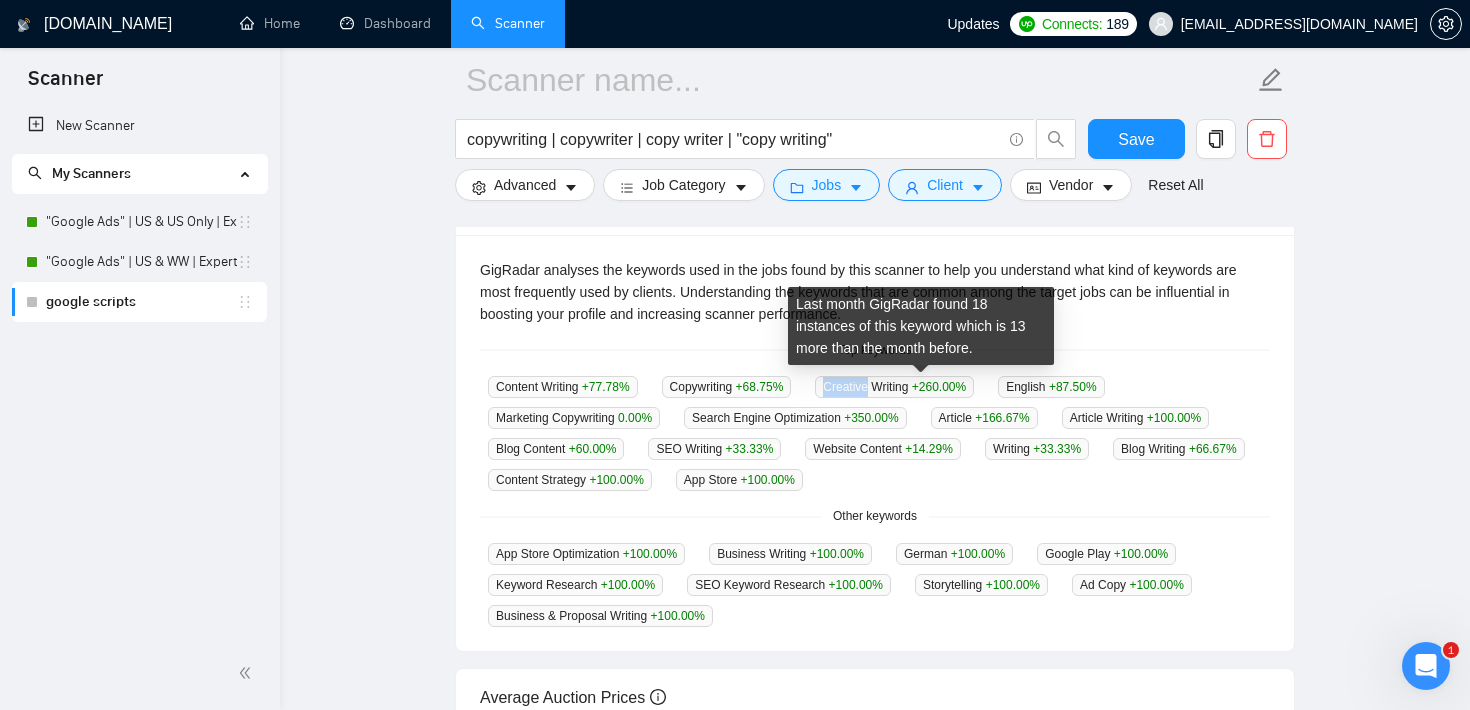 click on "Creative Writing   +260.00 %" at bounding box center (894, 387) 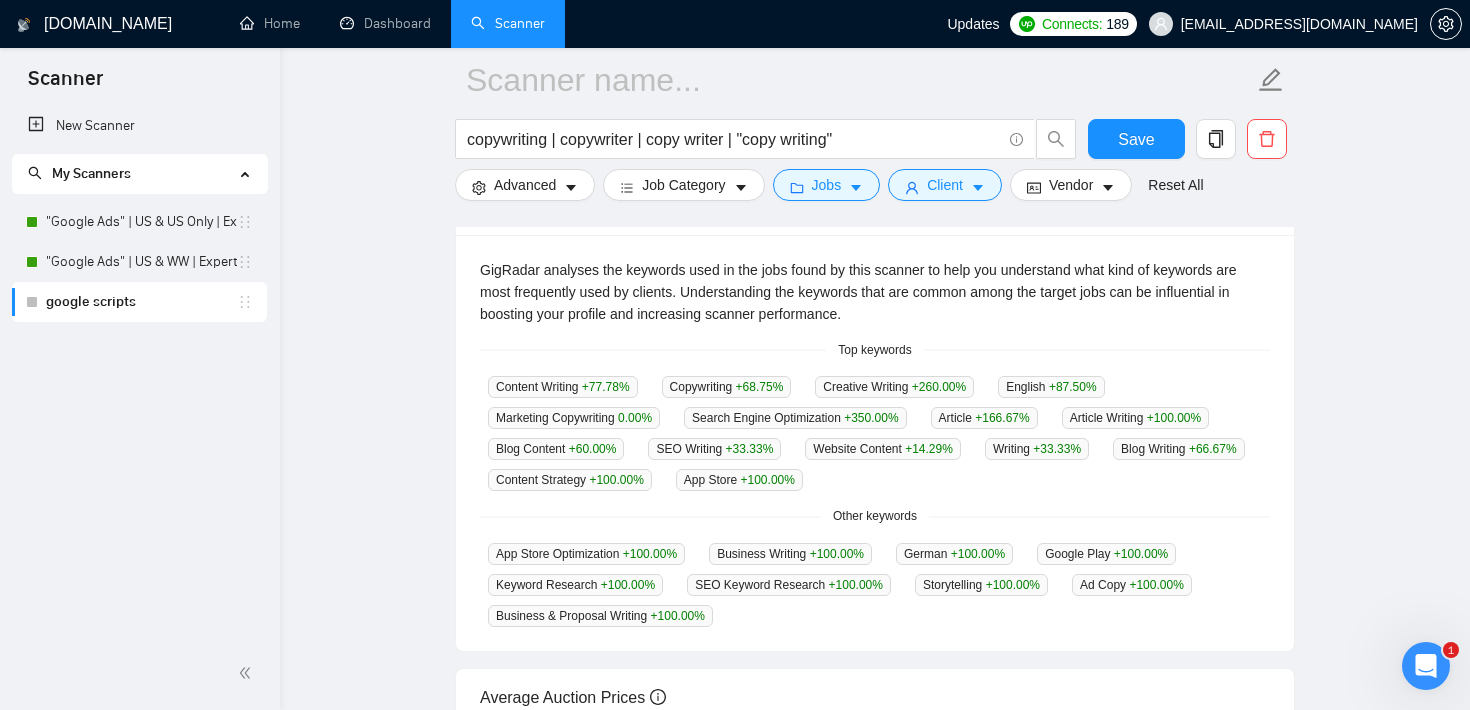 click on "GigRadar analyses the keywords used in the jobs found by this scanner to help you understand what kind of keywords are most frequently used by clients. Understanding the keywords that are common among the target jobs can be influential in boosting your profile and increasing scanner performance. Top keywords Content Writing   +77.78 % Copywriting   +68.75 % Creative Writing   +260.00 % English   +87.50 % Marketing Copywriting   0.00 % Search Engine Optimization   +350.00 % Article   +166.67 % Article Writing   +100.00 % Blog Content   +60.00 % SEO Writing   +33.33 % Website Content   +14.29 % Writing   +33.33 % Blog Writing   +66.67 % Content Strategy   +100.00 % App Store   +100.00 % Other keywords App Store Optimization   +100.00 % Business Writing   +100.00 % [DEMOGRAPHIC_DATA]   +100.00 % Google Play   +100.00 % Keyword Research   +100.00 % SEO Keyword Research   +100.00 % Storytelling   +100.00 % Ad Copy   +100.00 % Business & Proposal Writing   +100.00 %" at bounding box center (875, 443) 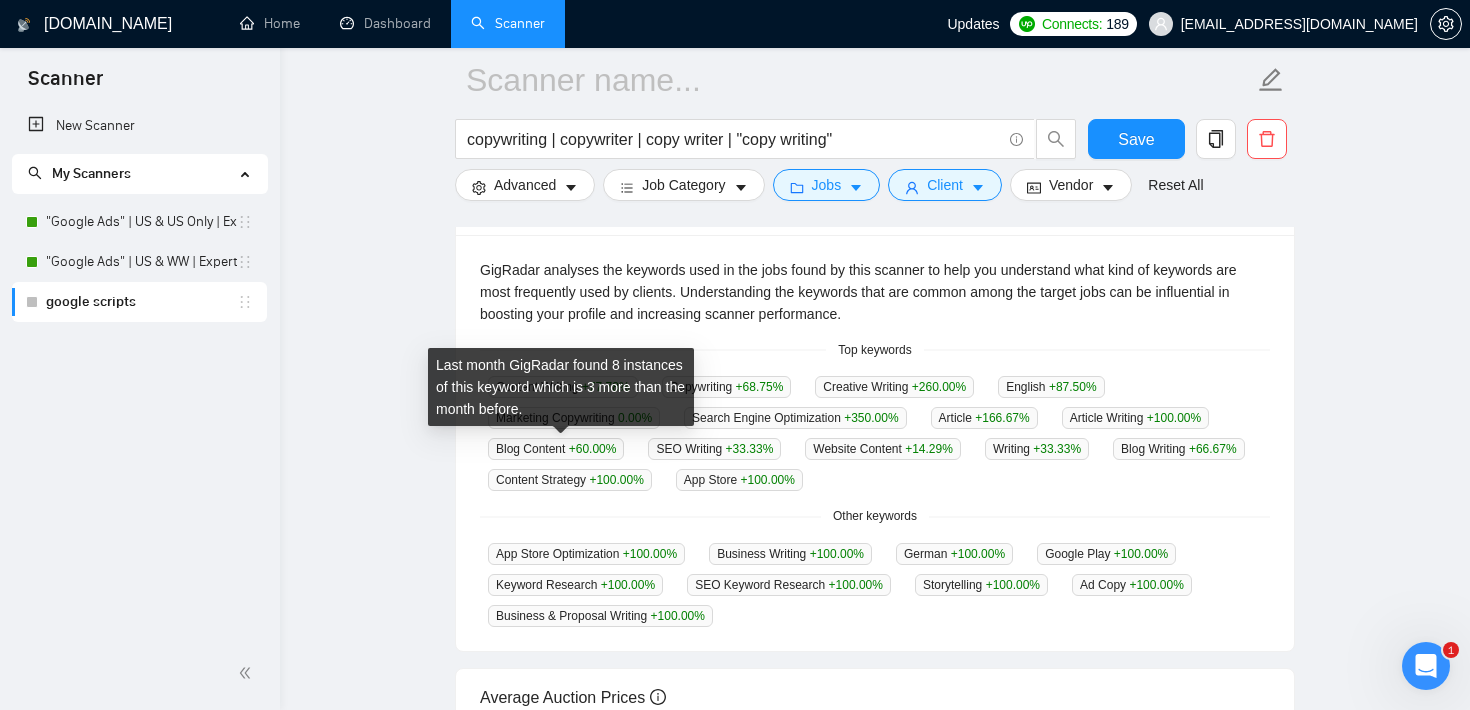 click on "Blog Content   +60.00 %" at bounding box center (556, 449) 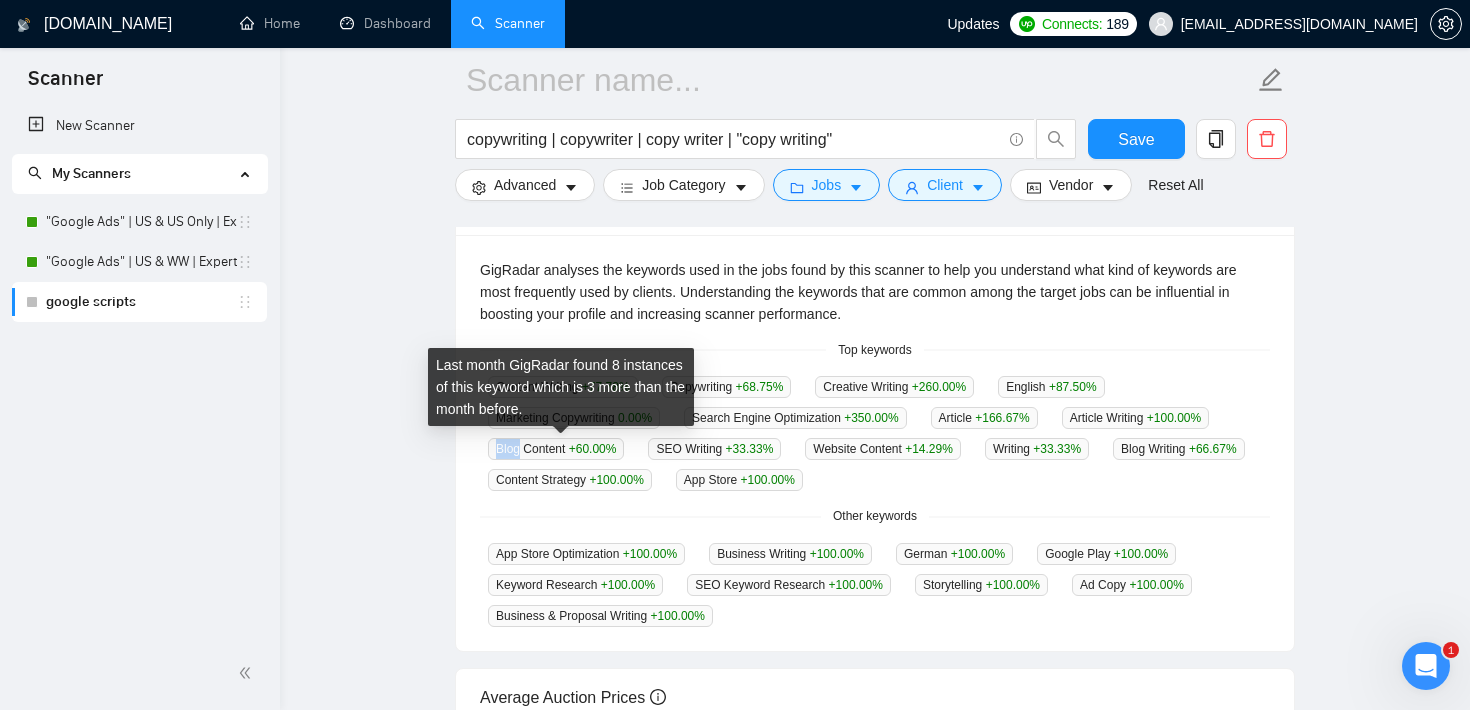 click on "Blog Content   +60.00 %" at bounding box center (556, 449) 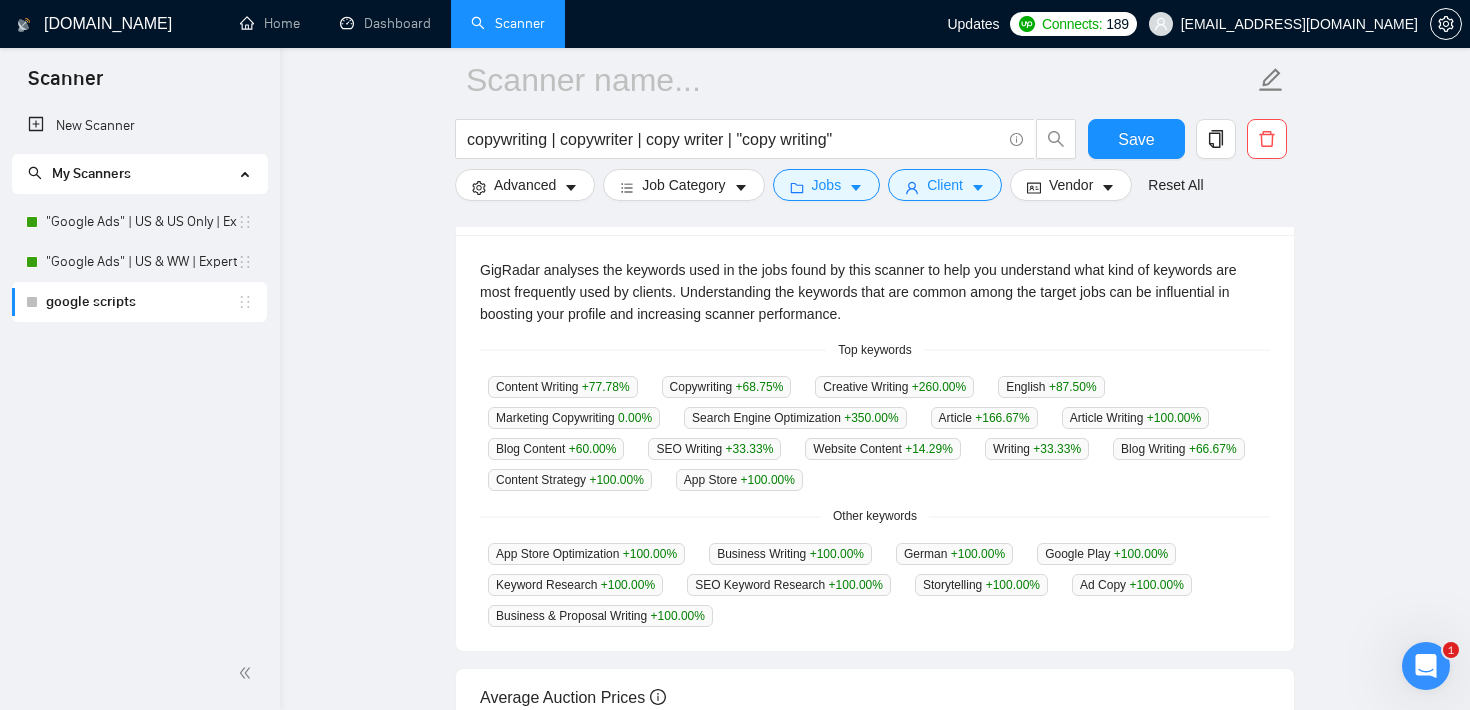 click on "Blog Writing   +66.67 %" at bounding box center [1179, 449] 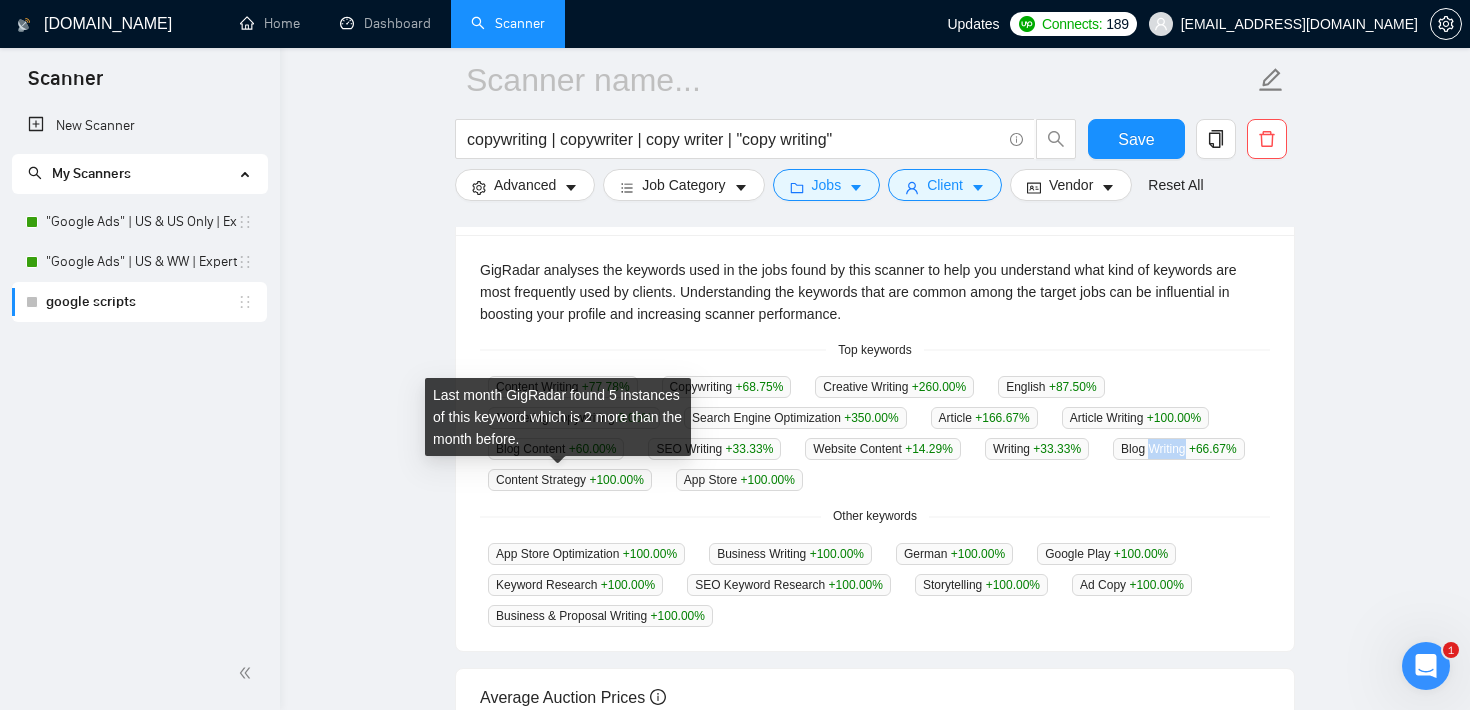 click on "Blog Writing   +66.67 %" at bounding box center (1179, 449) 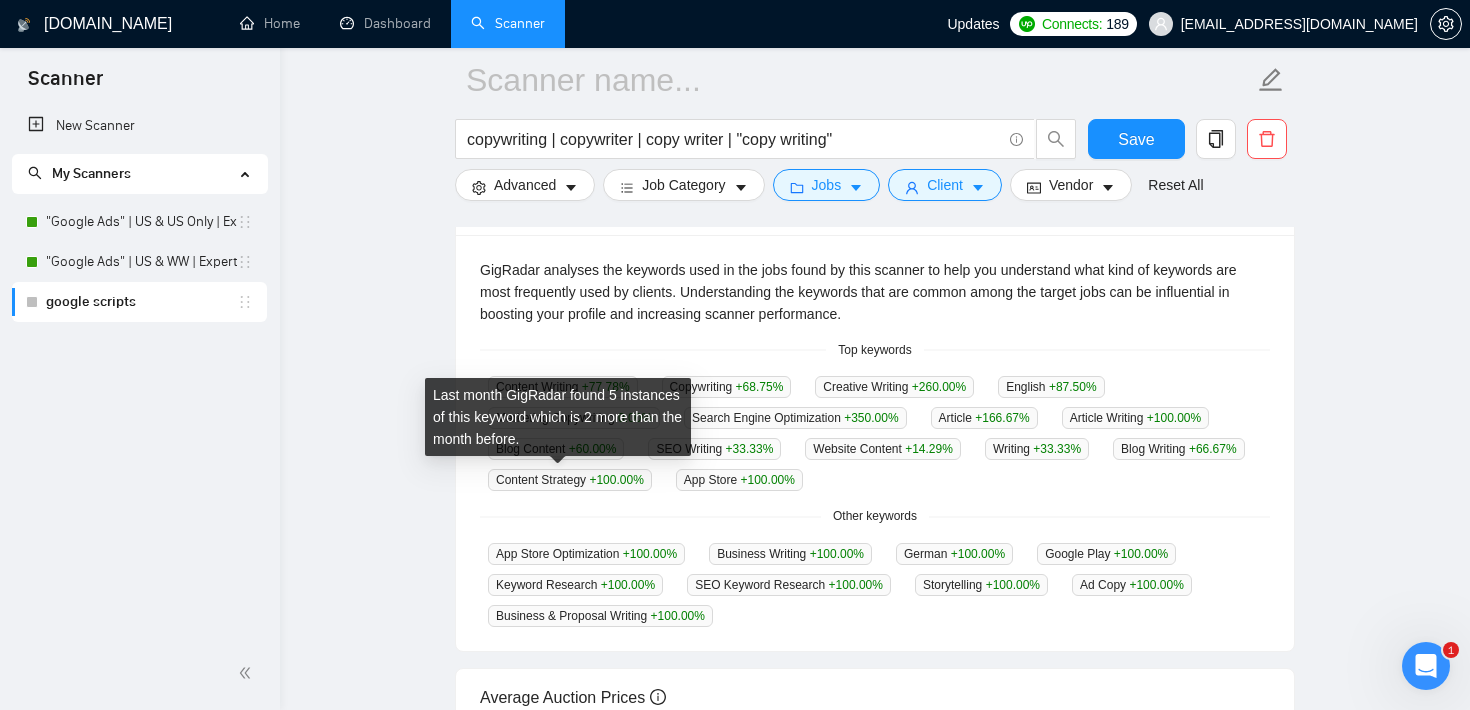click on "GigRadar analyses the keywords used in the jobs found by this scanner to help you understand what kind of keywords are most frequently used by clients. Understanding the keywords that are common among the target jobs can be influential in boosting your profile and increasing scanner performance. Top keywords Content Writing   +77.78 % Copywriting   +68.75 % Creative Writing   +260.00 % English   +87.50 % Marketing Copywriting   0.00 % Search Engine Optimization   +350.00 % Article   +166.67 % Article Writing   +100.00 % Blog Content   +60.00 % SEO Writing   +33.33 % Website Content   +14.29 % Writing   +33.33 % Blog Writing   +66.67 % Content Strategy   +100.00 % App Store   +100.00 % Other keywords App Store Optimization   +100.00 % Business Writing   +100.00 % [DEMOGRAPHIC_DATA]   +100.00 % Google Play   +100.00 % Keyword Research   +100.00 % SEO Keyword Research   +100.00 % Storytelling   +100.00 % Ad Copy   +100.00 % Business & Proposal Writing   +100.00 %" at bounding box center (875, 443) 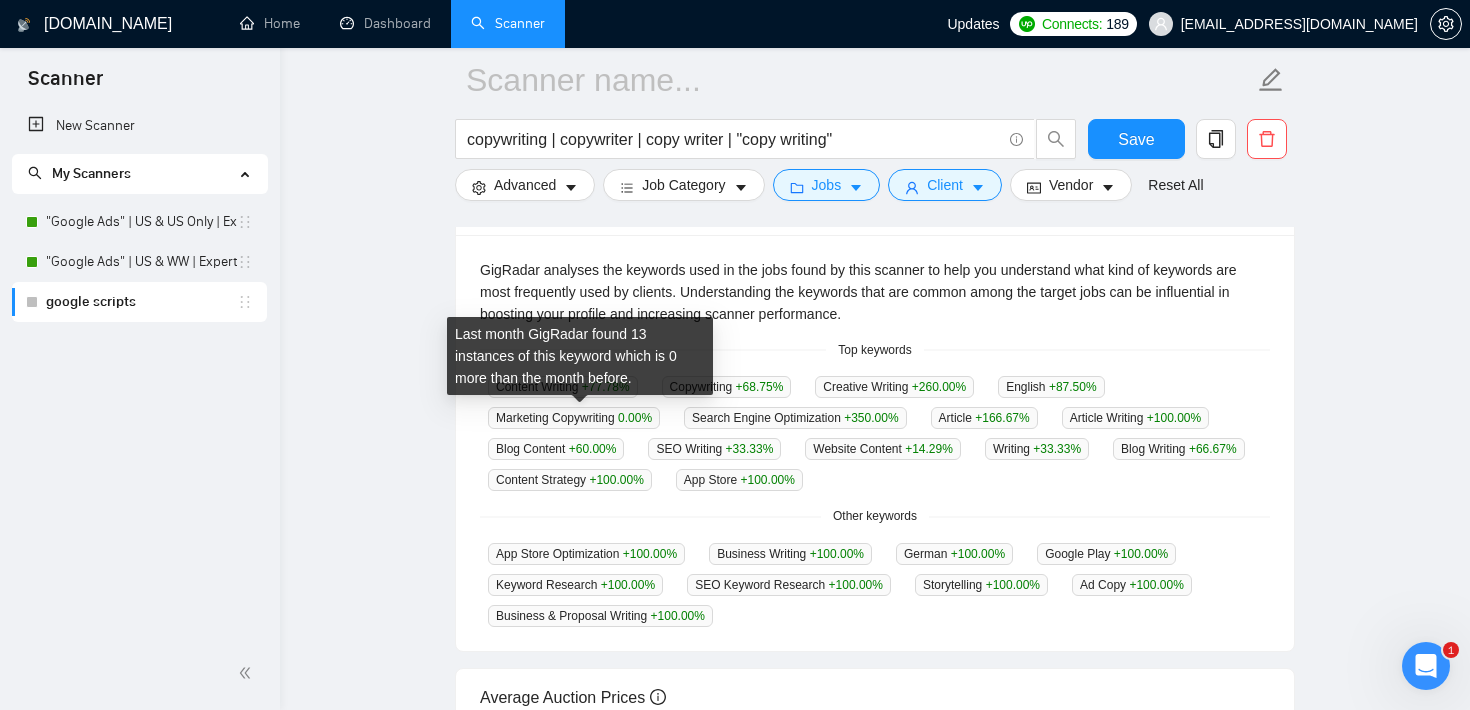 click on "Marketing Copywriting   0.00 %" at bounding box center [574, 418] 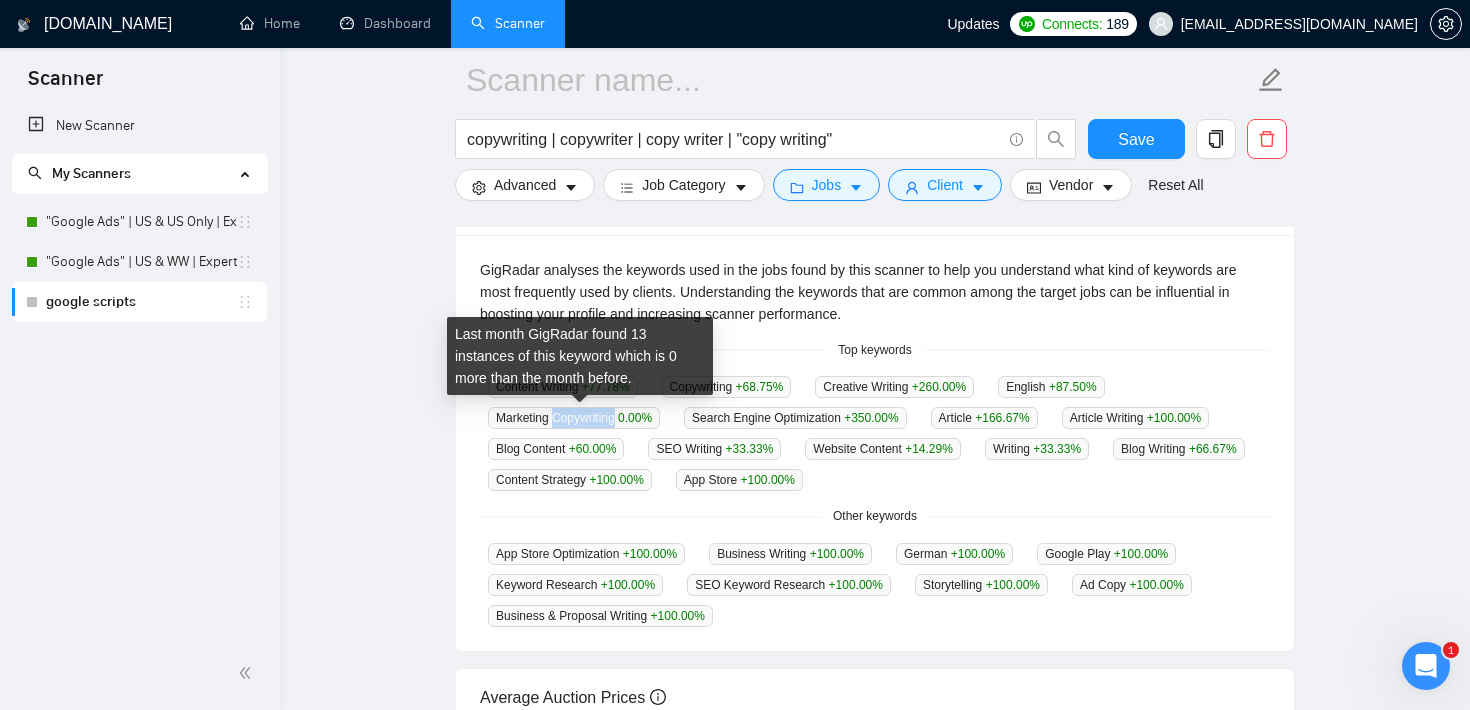 click on "Marketing Copywriting   0.00 %" at bounding box center [574, 418] 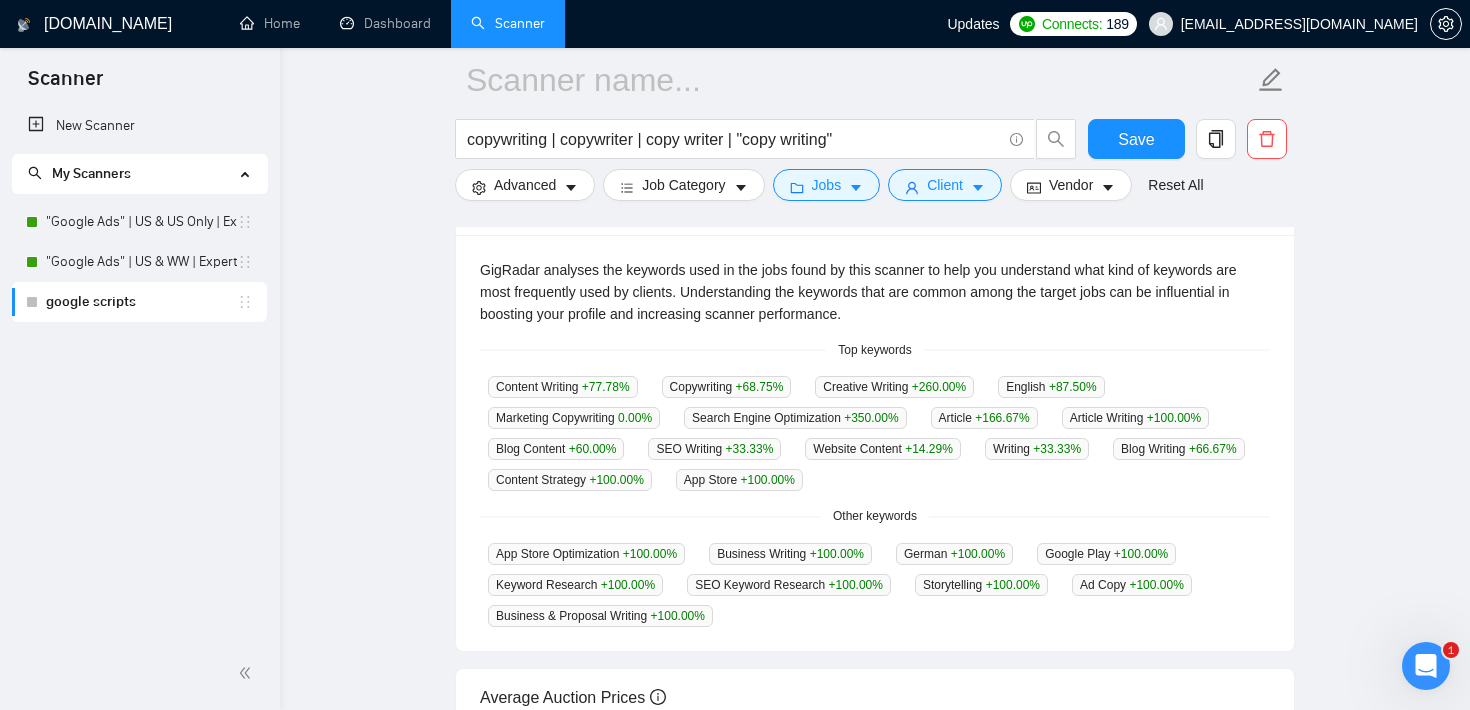 click on "GigRadar analyses the keywords used in the jobs found by this scanner to help you understand what kind of keywords are most frequently used by clients. Understanding the keywords that are common among the target jobs can be influential in boosting your profile and increasing scanner performance. Top keywords Content Writing   +77.78 % Copywriting   +68.75 % Creative Writing   +260.00 % English   +87.50 % Marketing Copywriting   0.00 % Search Engine Optimization   +350.00 % Article   +166.67 % Article Writing   +100.00 % Blog Content   +60.00 % SEO Writing   +33.33 % Website Content   +14.29 % Writing   +33.33 % Blog Writing   +66.67 % Content Strategy   +100.00 % App Store   +100.00 % Other keywords App Store Optimization   +100.00 % Business Writing   +100.00 % [DEMOGRAPHIC_DATA]   +100.00 % Google Play   +100.00 % Keyword Research   +100.00 % SEO Keyword Research   +100.00 % Storytelling   +100.00 % Ad Copy   +100.00 % Business & Proposal Writing   +100.00 %" at bounding box center (875, 443) 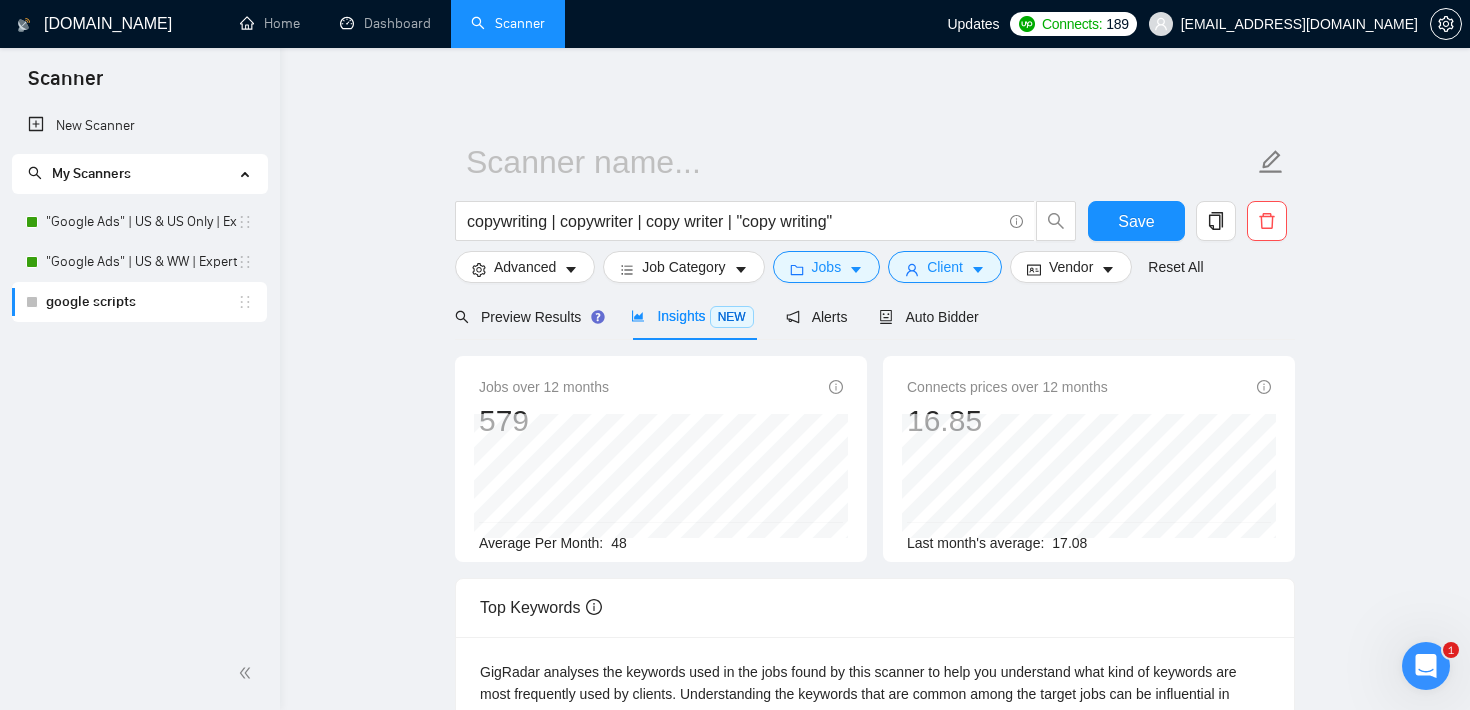 scroll, scrollTop: 419, scrollLeft: 0, axis: vertical 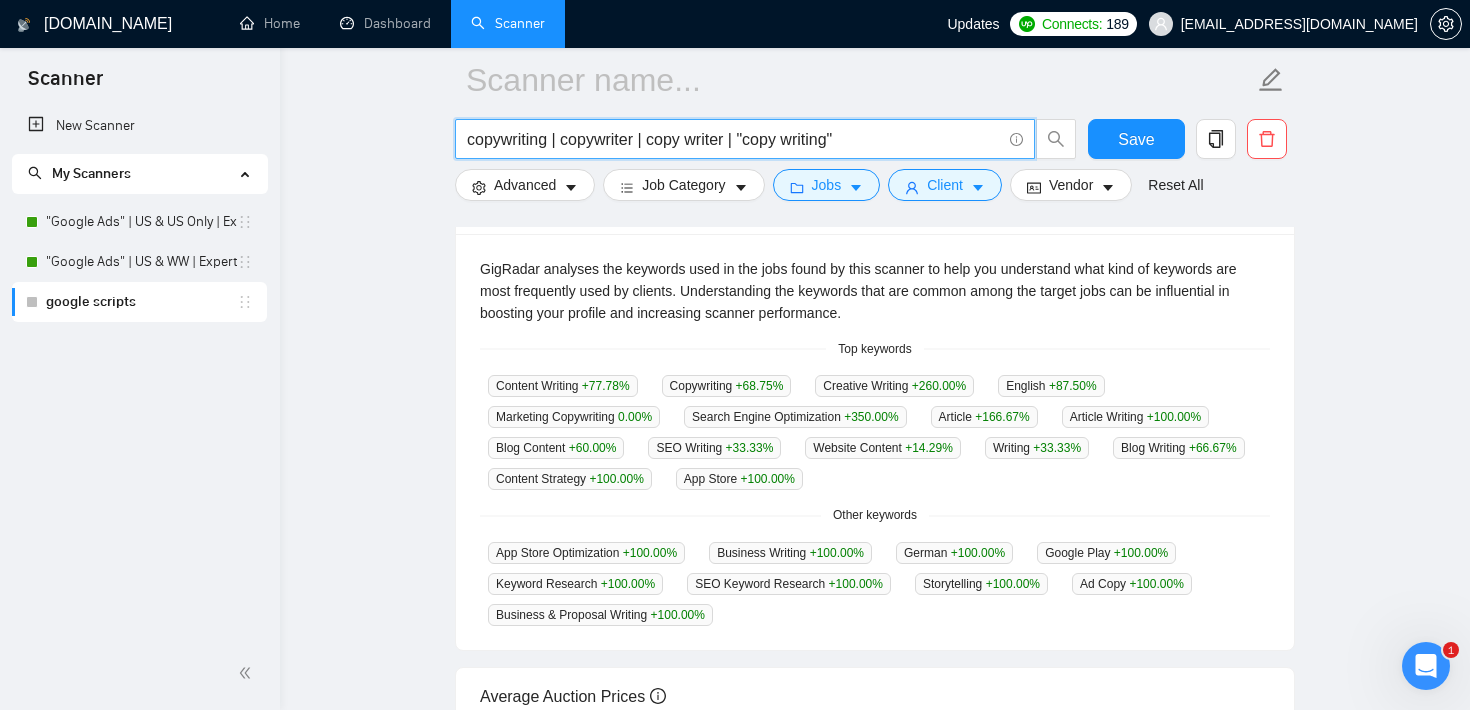 drag, startPoint x: 864, startPoint y: 135, endPoint x: 470, endPoint y: 125, distance: 394.1269 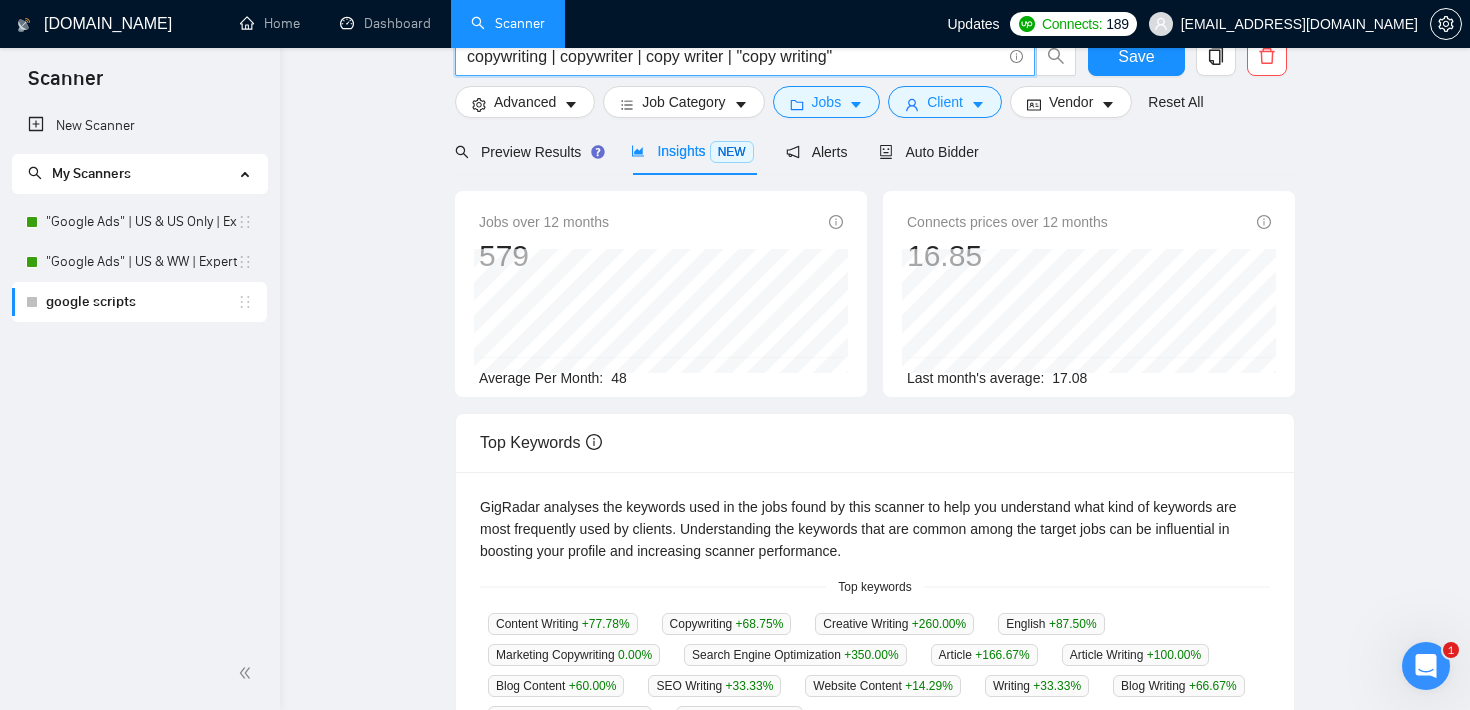 scroll, scrollTop: 0, scrollLeft: 0, axis: both 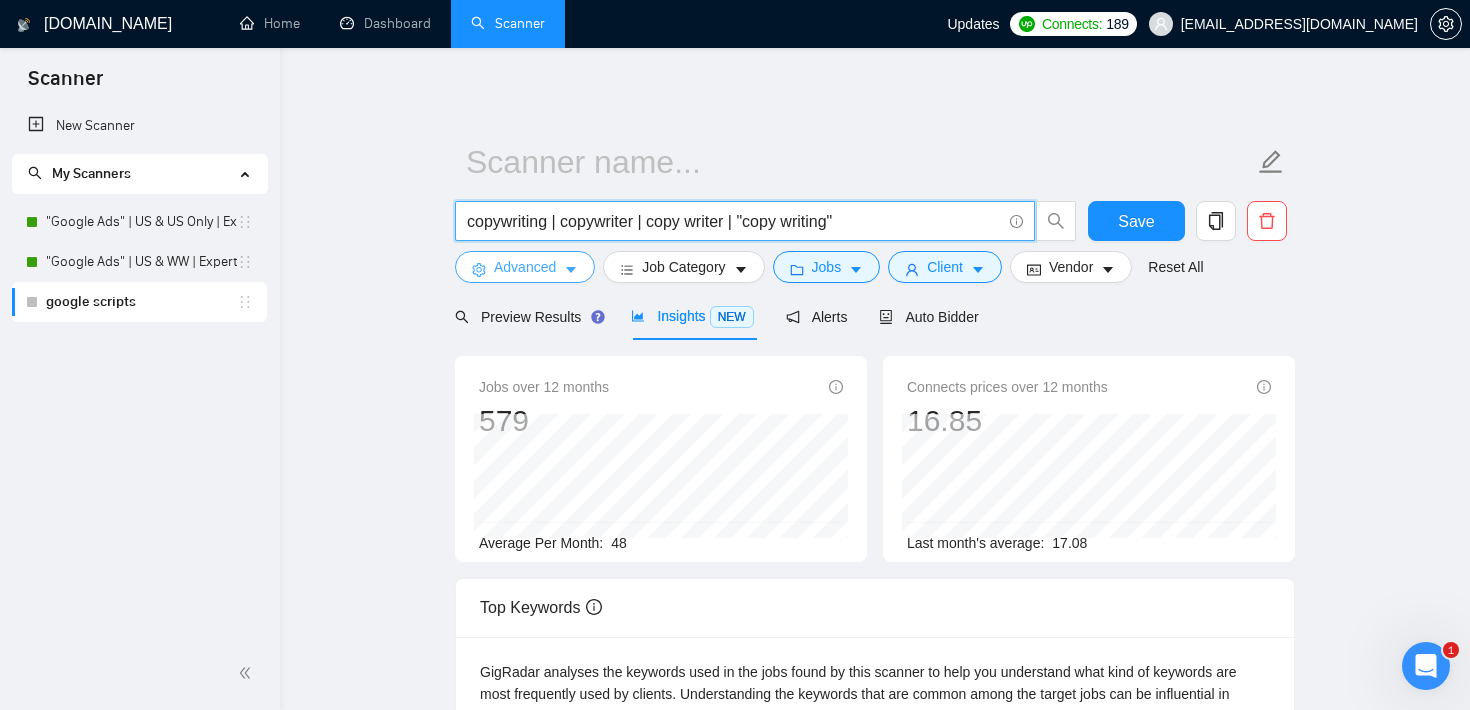 paste on "email marketing | hubspot | Shopify email | Ecommerce Email | Shopify Email | marketing strategy |" 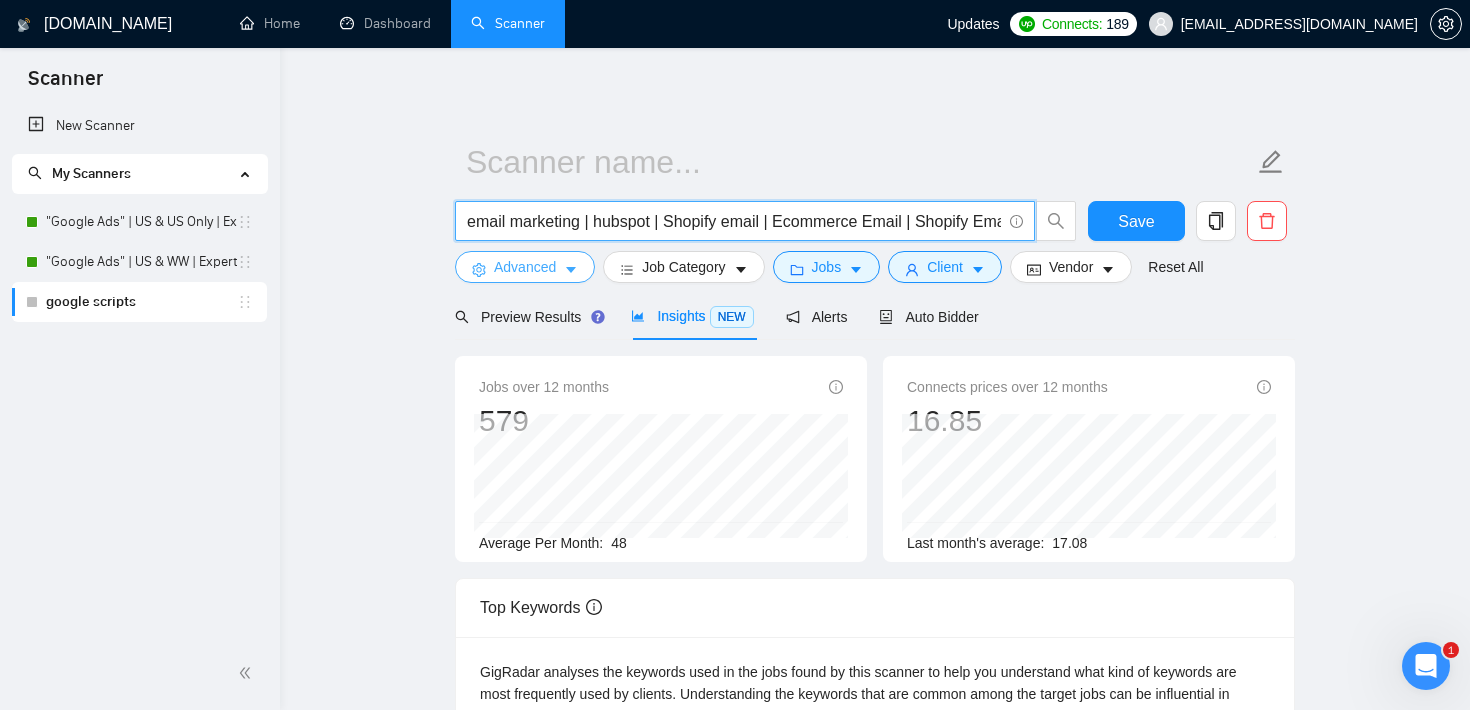 scroll, scrollTop: 0, scrollLeft: 174, axis: horizontal 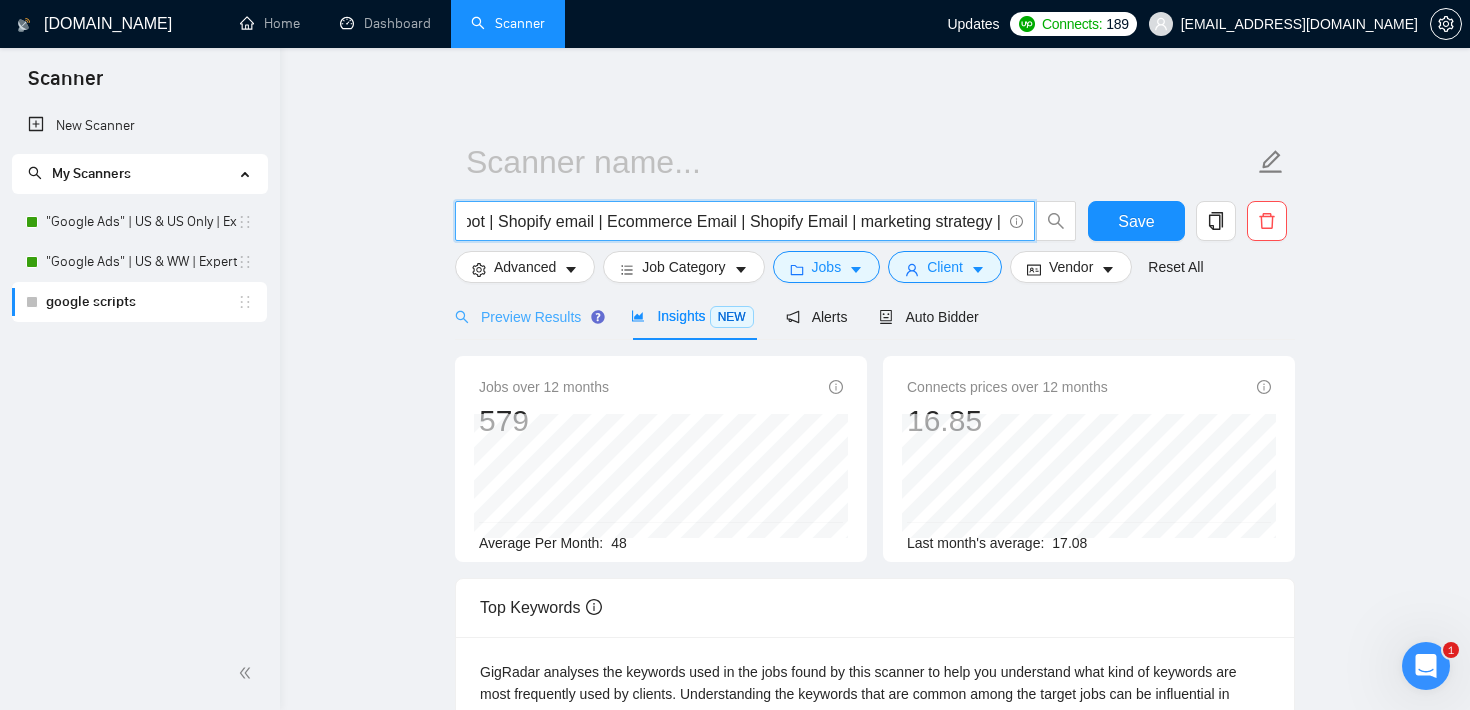 type on "email marketing | hubspot | Shopify email | Ecommerce Email | Shopify Email | marketing strategy |" 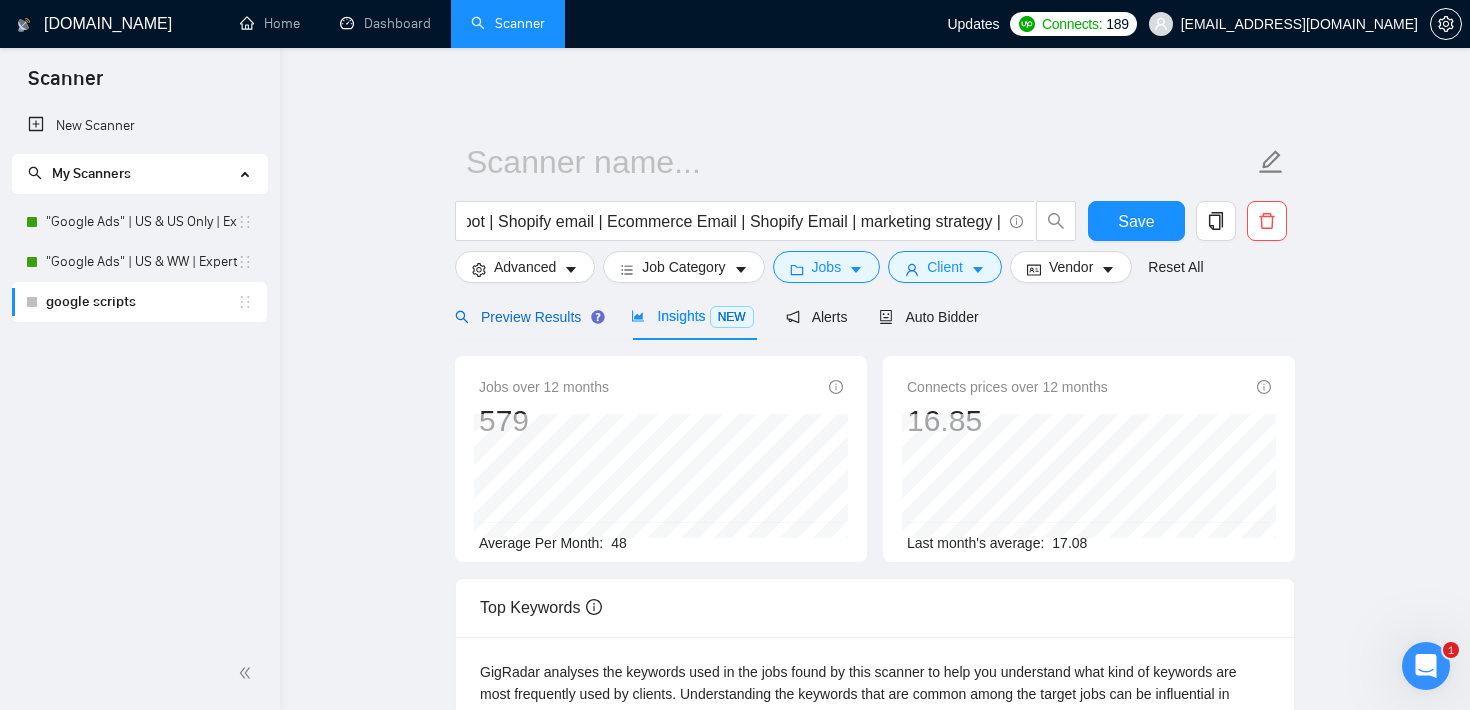 click on "Preview Results" at bounding box center (527, 317) 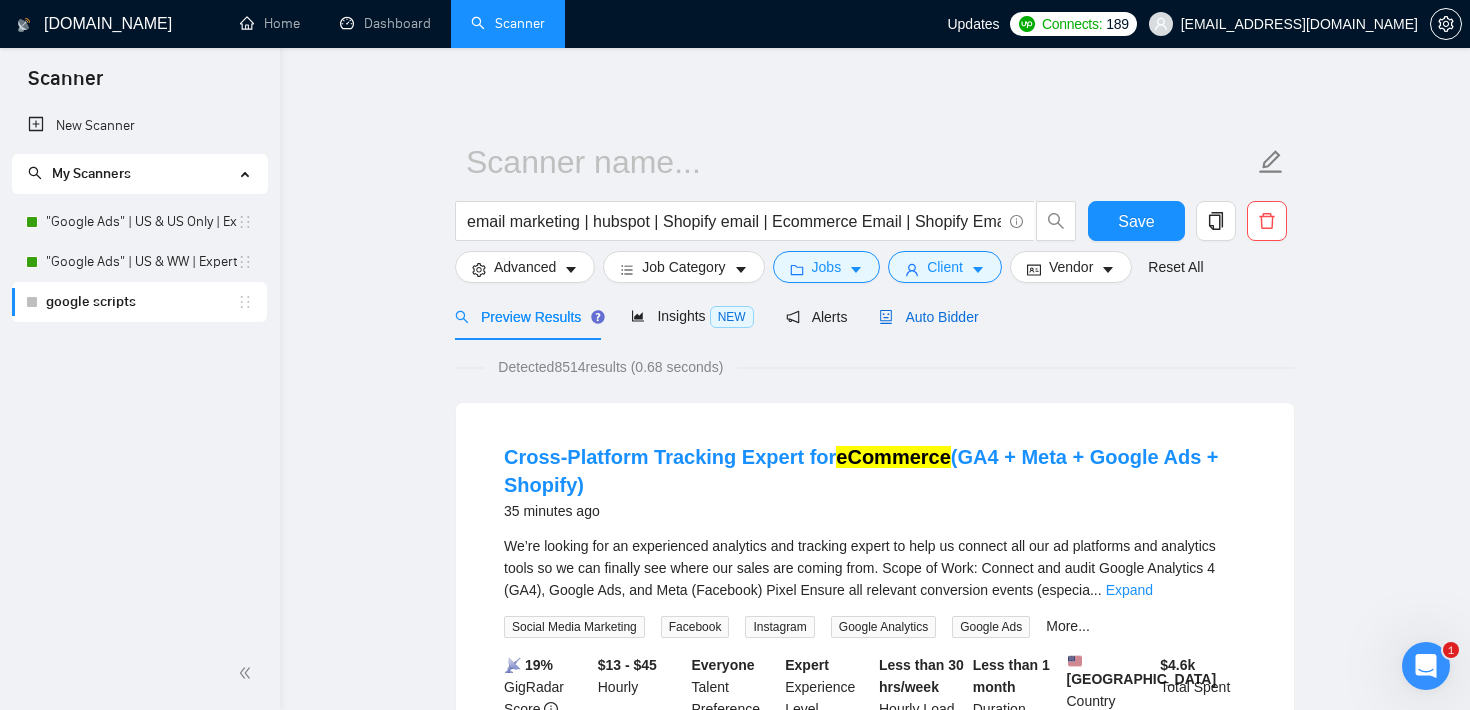 click on "Auto Bidder" at bounding box center (928, 317) 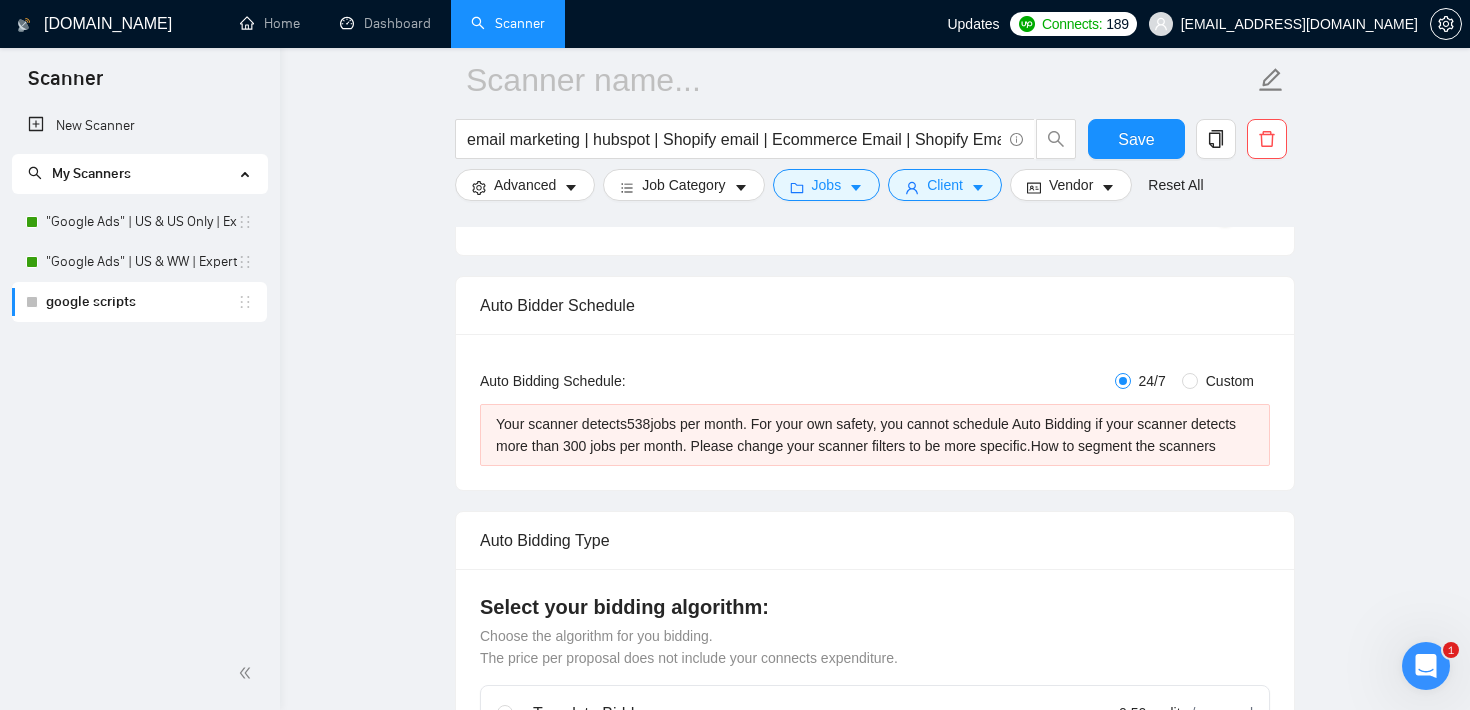 scroll, scrollTop: 250, scrollLeft: 0, axis: vertical 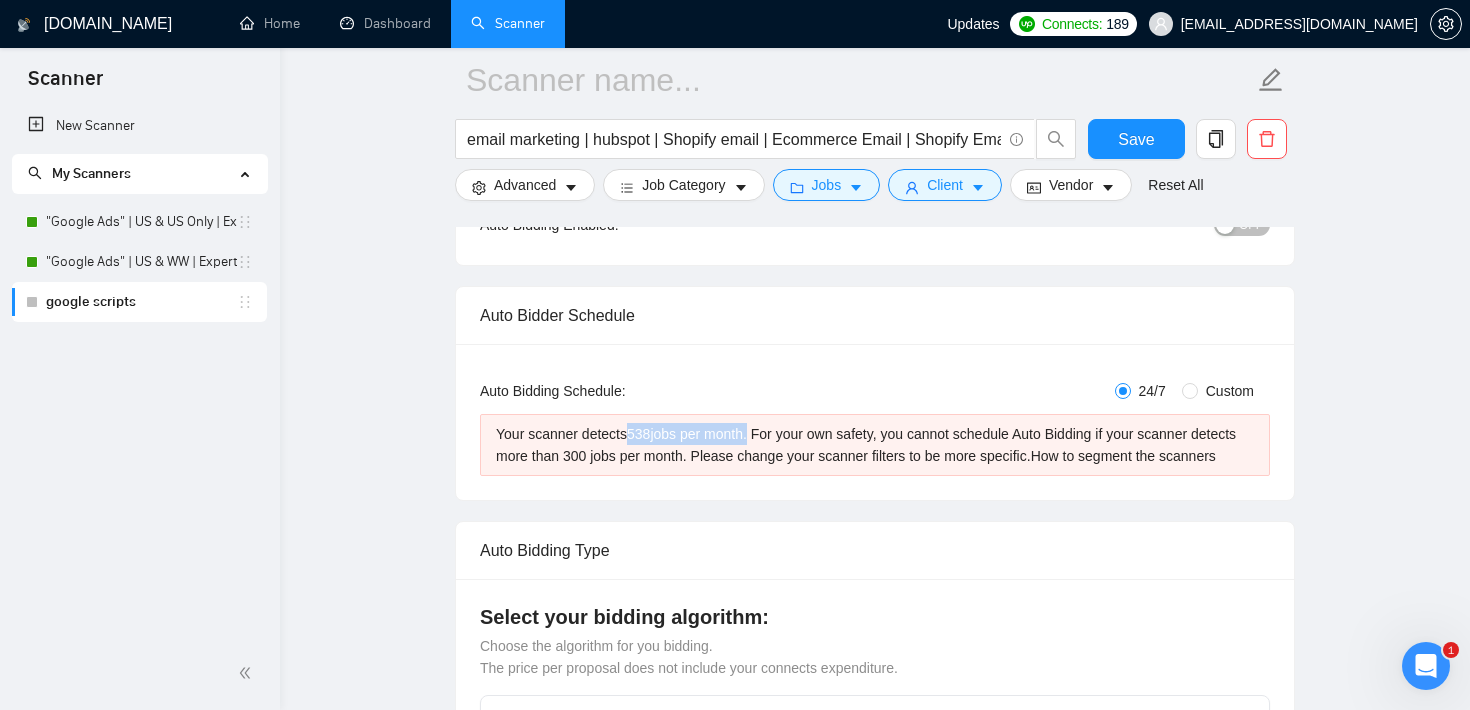 drag, startPoint x: 635, startPoint y: 433, endPoint x: 764, endPoint y: 428, distance: 129.09686 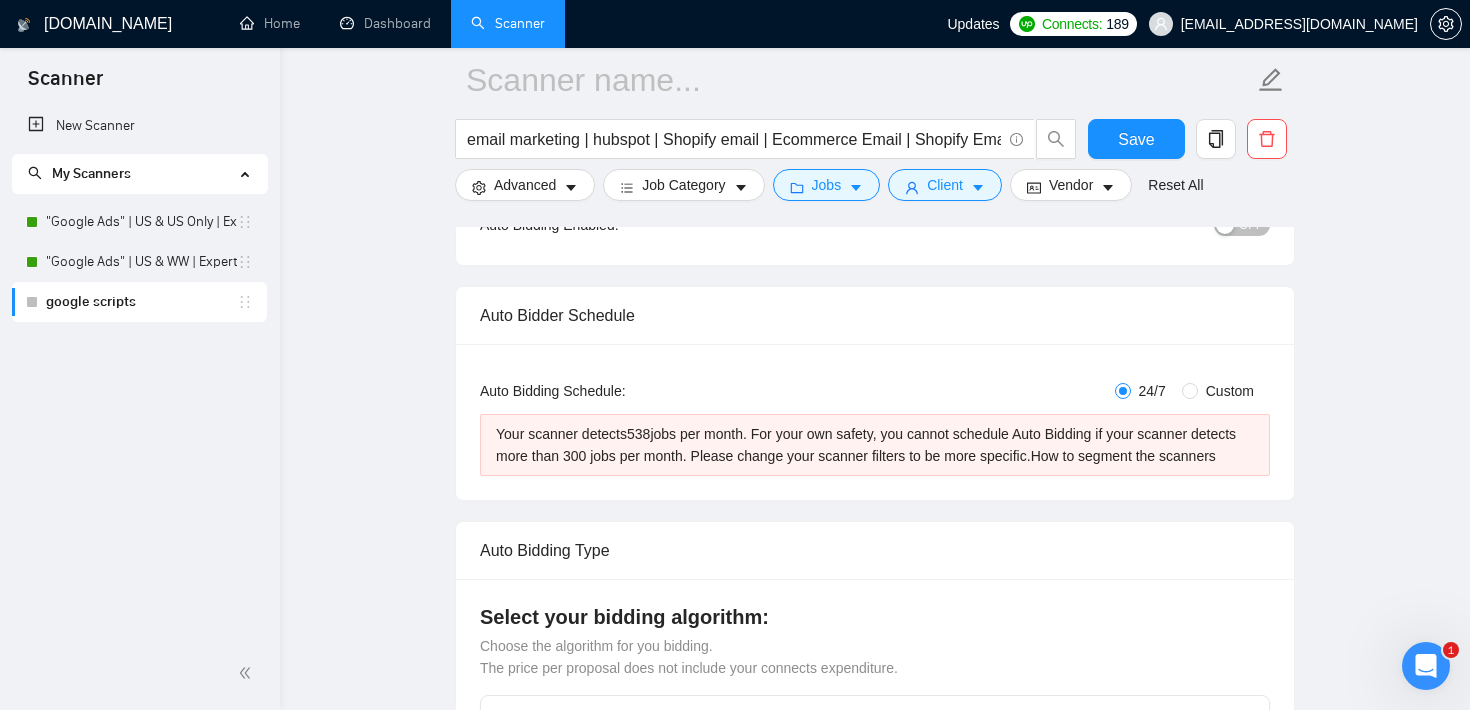 click on "Auto Bidding Enabled Auto Bidding Enabled: OFF Auto Bidder Schedule Auto Bidding Type: Automated (recommended) Semi-automated Auto Bidding Schedule: 24/7 Custom Custom Auto Bidder Schedule Repeat every week [DATE] [DATE] [DATE] [DATE] [DATE] [DATE] [DATE] Active Hours ( [GEOGRAPHIC_DATA]/[GEOGRAPHIC_DATA] ): From: To: ( 24  hours) [GEOGRAPHIC_DATA]/[GEOGRAPHIC_DATA] Your scanner detects  538  jobs per month. For your own safety, you cannot schedule Auto Bidding if your scanner detects more than 300 jobs per month. Please change your scanner filters to be more specific.  How to segment the scanners Auto Bidding Type Select your bidding algorithm: Choose the algorithm for you bidding. The price per proposal does not include your connects expenditure. Template Bidder Works great for narrow segments and short cover letters that don't change. 0.50  credits / proposal Sardor AI 🤖 Personalise your cover letter with ai [placeholders] 1.00  credits / proposal Experimental Laziza AI  👑   NEW   Learn more 2.00  credits / proposal Team & Freelancer" at bounding box center (875, 2095) 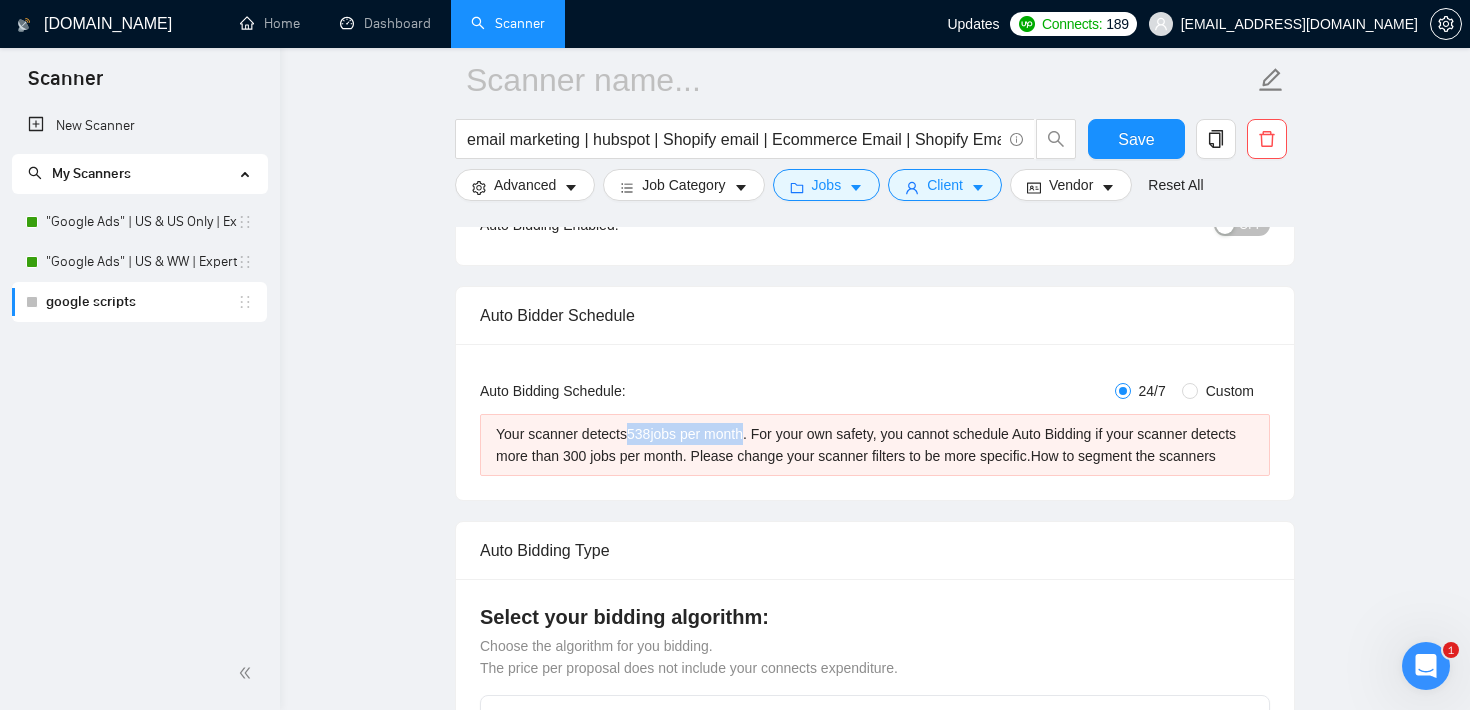 drag, startPoint x: 640, startPoint y: 426, endPoint x: 759, endPoint y: 435, distance: 119.33985 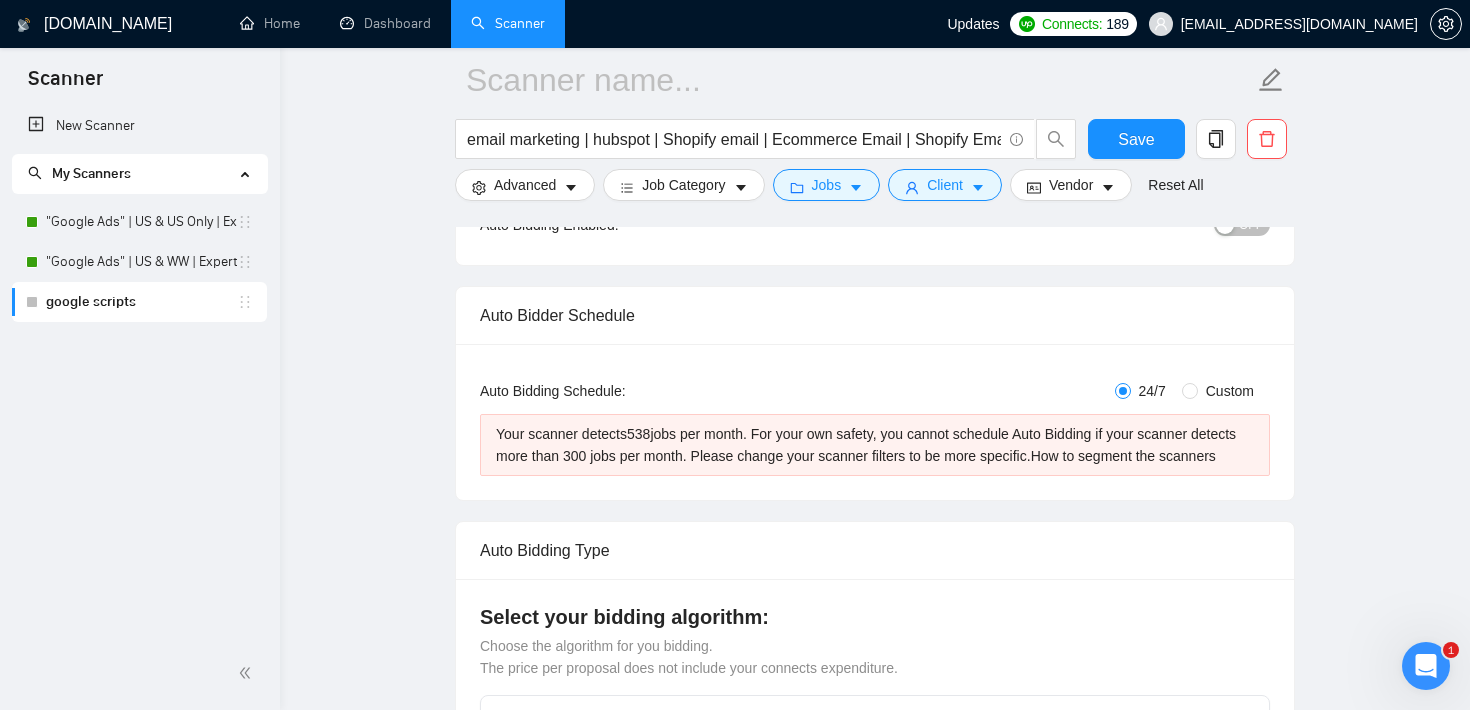click on "Auto Bidding Enabled Auto Bidding Enabled: OFF Auto Bidder Schedule Auto Bidding Type: Automated (recommended) Semi-automated Auto Bidding Schedule: 24/7 Custom Custom Auto Bidder Schedule Repeat every week [DATE] [DATE] [DATE] [DATE] [DATE] [DATE] [DATE] Active Hours ( [GEOGRAPHIC_DATA]/[GEOGRAPHIC_DATA] ): From: To: ( 24  hours) [GEOGRAPHIC_DATA]/[GEOGRAPHIC_DATA] Your scanner detects  538  jobs per month. For your own safety, you cannot schedule Auto Bidding if your scanner detects more than 300 jobs per month. Please change your scanner filters to be more specific.  How to segment the scanners Auto Bidding Type Select your bidding algorithm: Choose the algorithm for you bidding. The price per proposal does not include your connects expenditure. Template Bidder Works great for narrow segments and short cover letters that don't change. 0.50  credits / proposal Sardor AI 🤖 Personalise your cover letter with ai [placeholders] 1.00  credits / proposal Experimental Laziza AI  👑   NEW   Learn more 2.00  credits / proposal Team & Freelancer" at bounding box center [875, 2095] 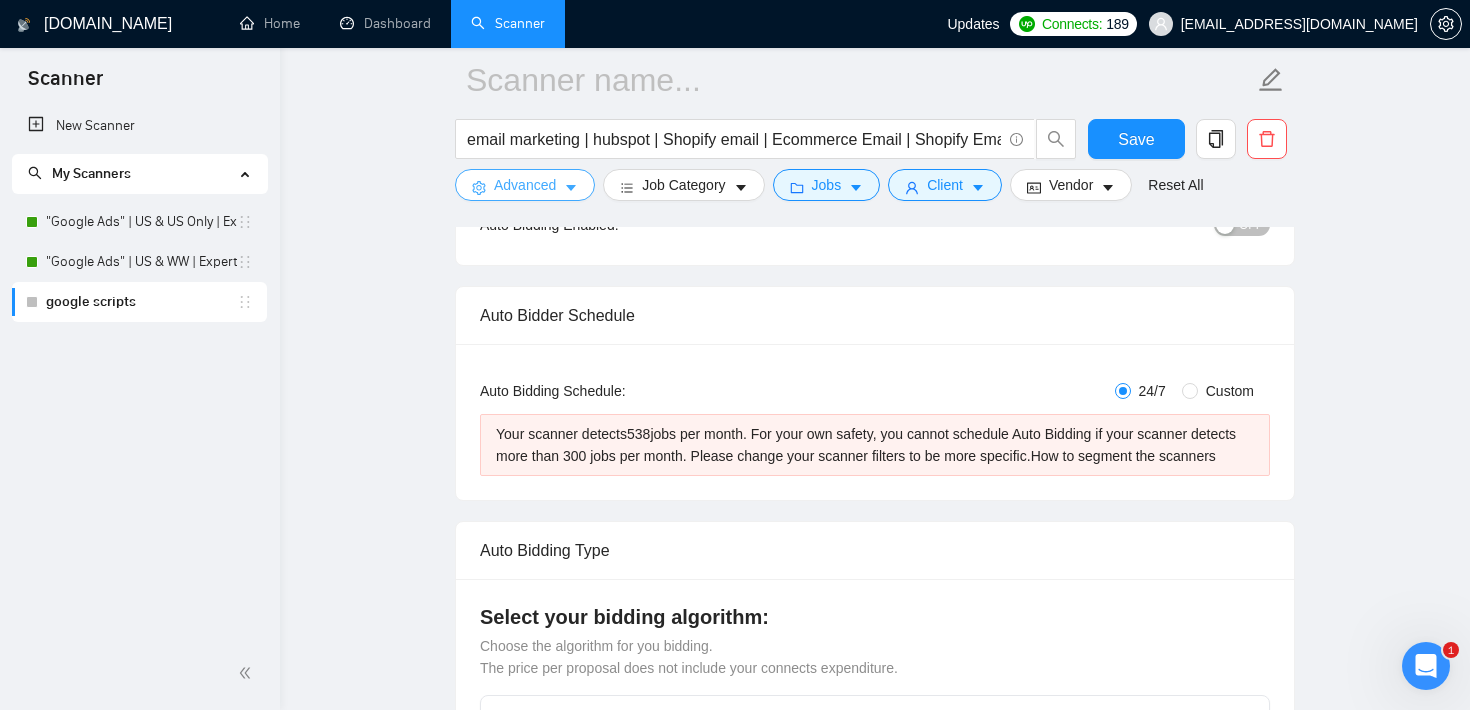 click on "Advanced" at bounding box center [525, 185] 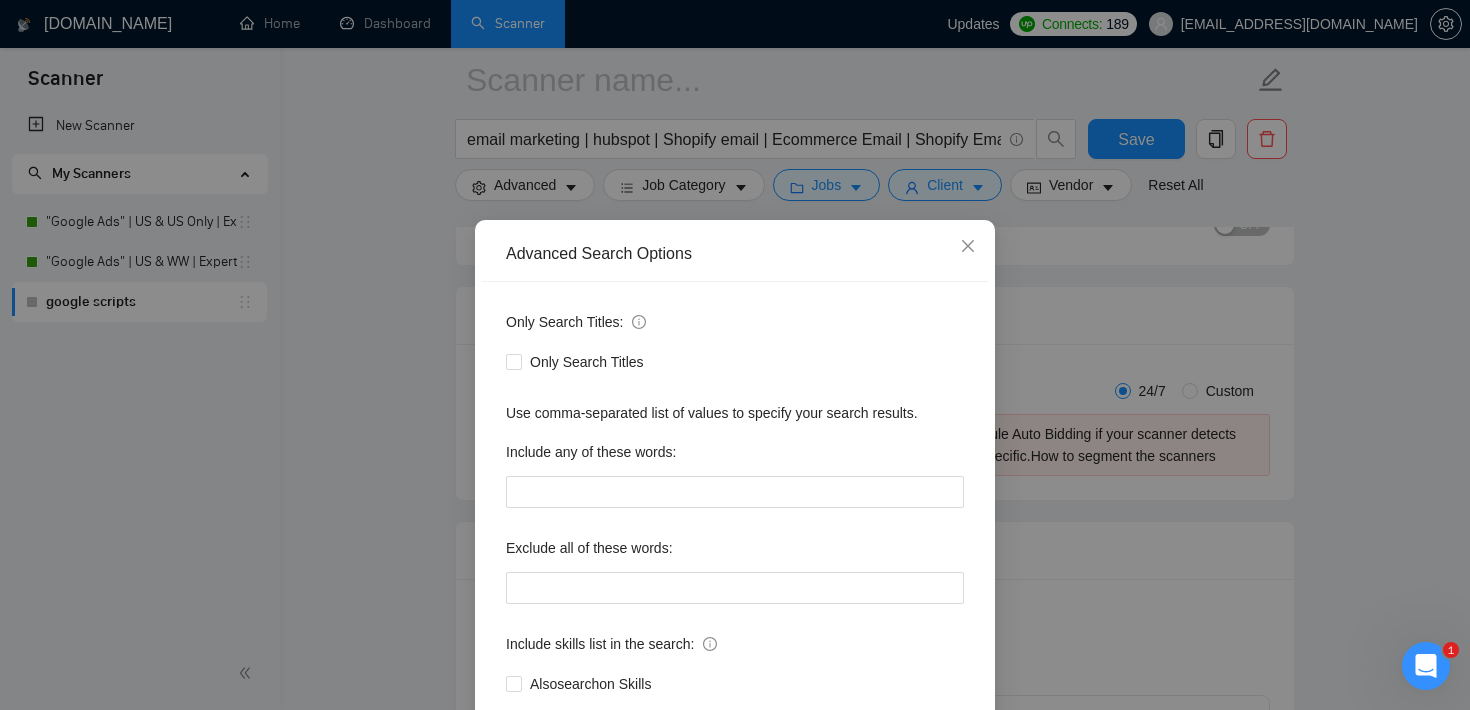click on "Advanced Search Options Only Search Titles:   Only Search Titles Use comma-separated list of values to specify your search results. Include any of these words: Exclude all of these words: Include skills list in the search:   Also  search  on Skills Reset OK" at bounding box center [735, 355] 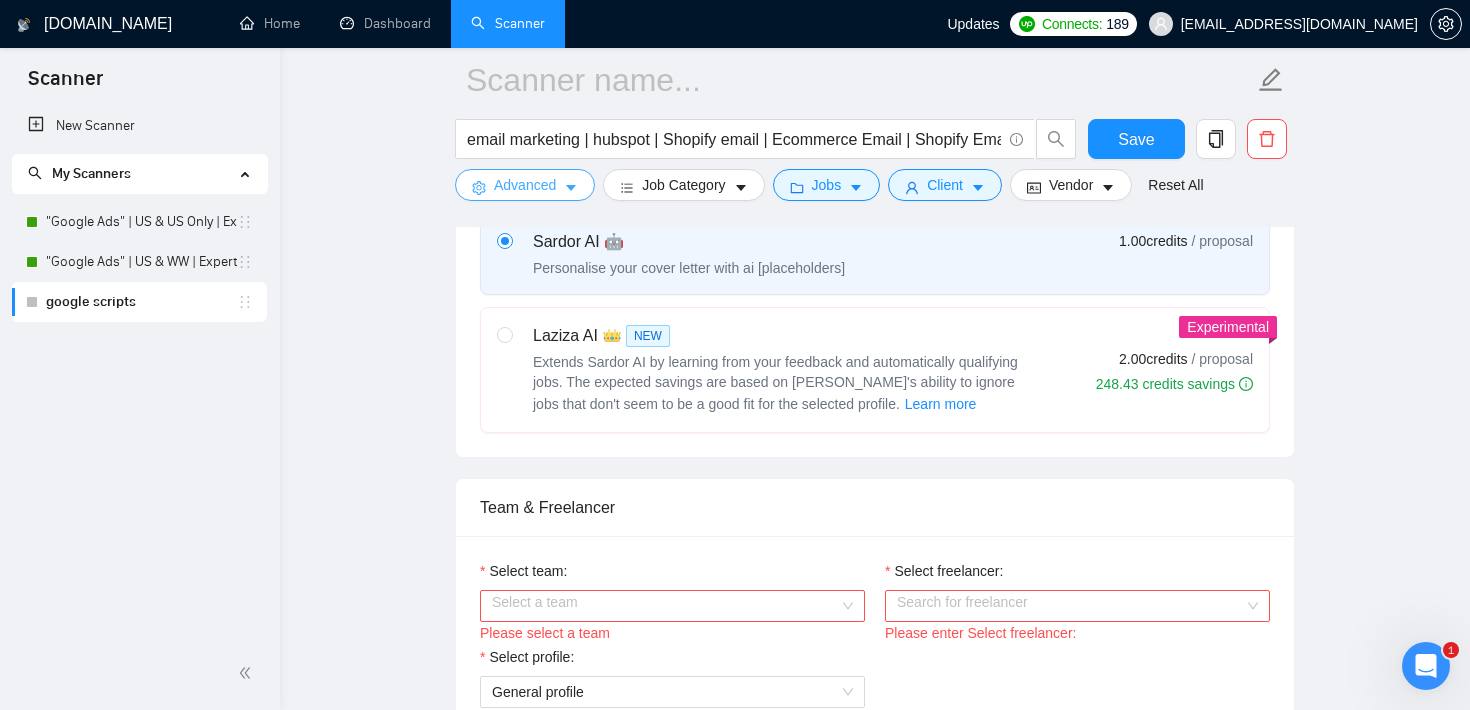 scroll, scrollTop: 821, scrollLeft: 0, axis: vertical 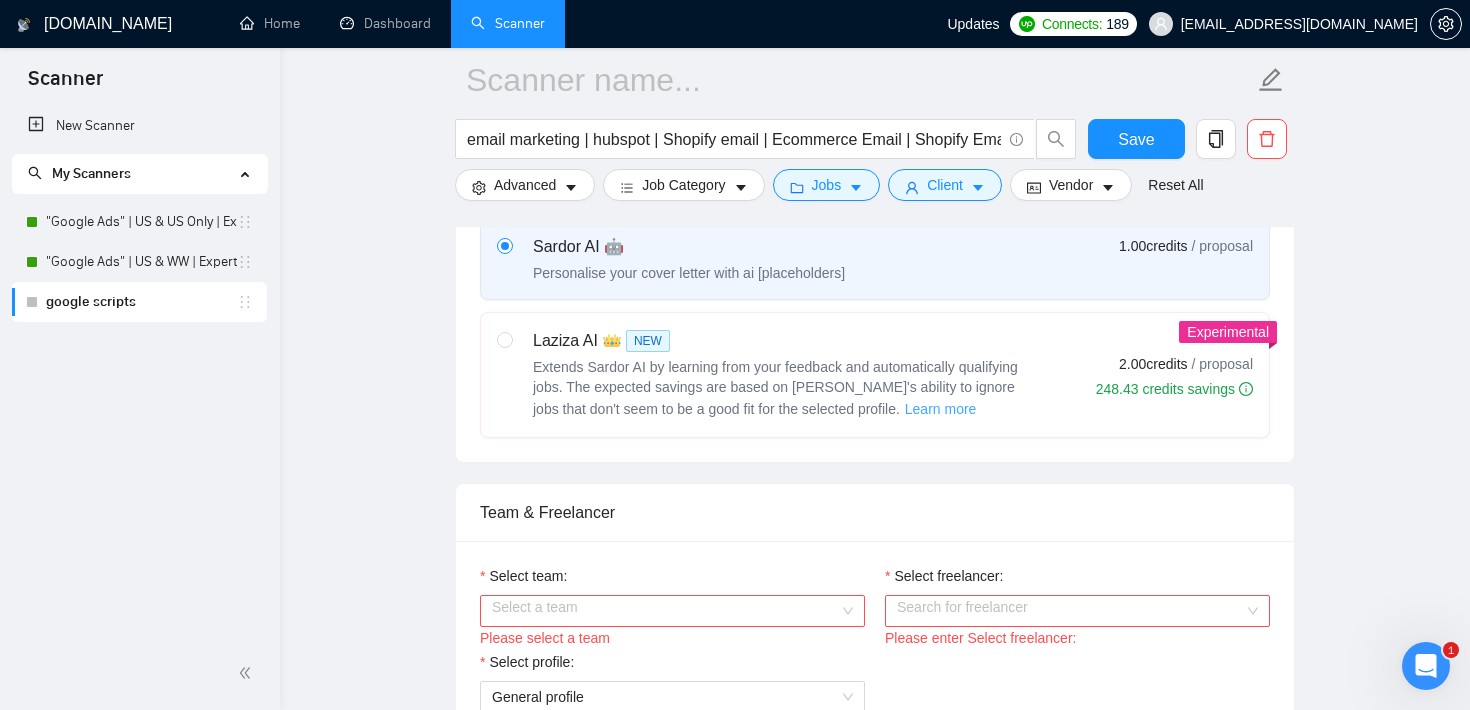 click on "Learn more" at bounding box center [941, 409] 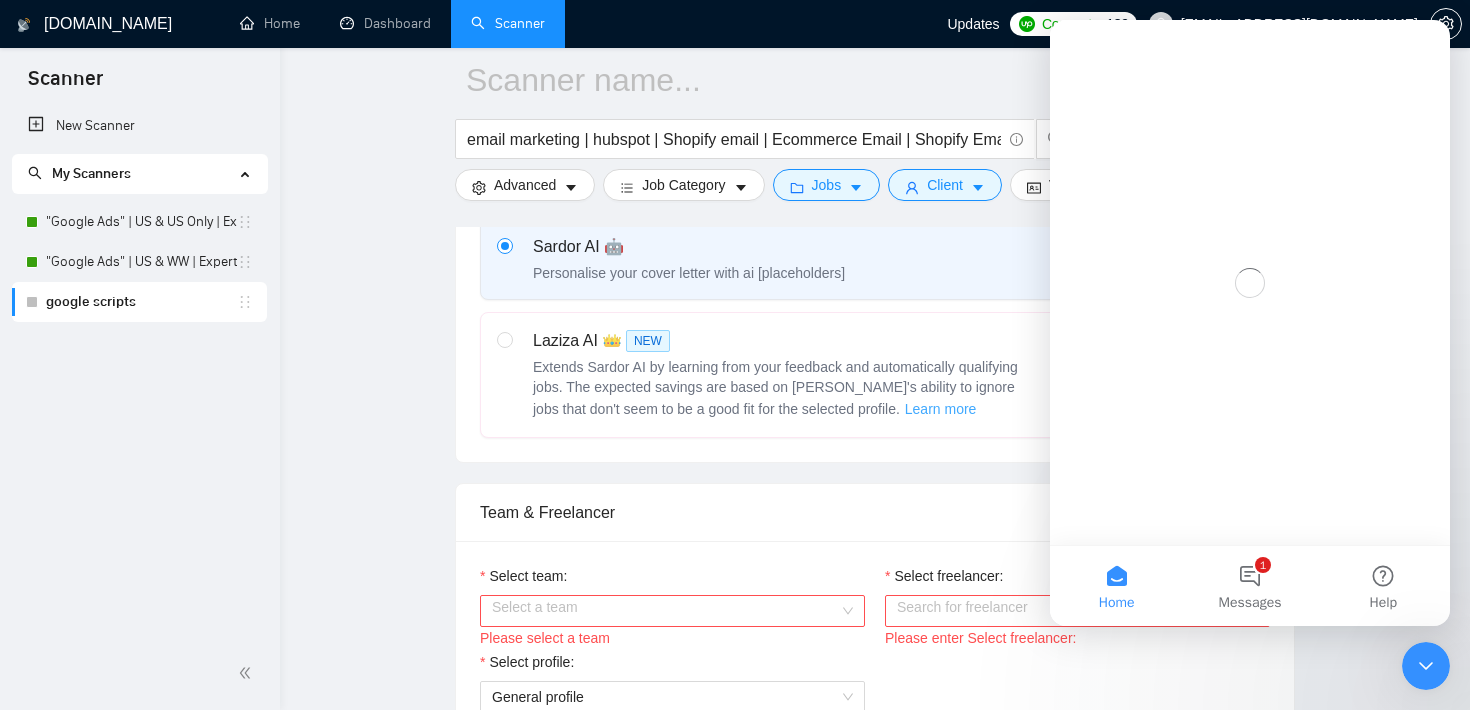 scroll, scrollTop: 0, scrollLeft: 0, axis: both 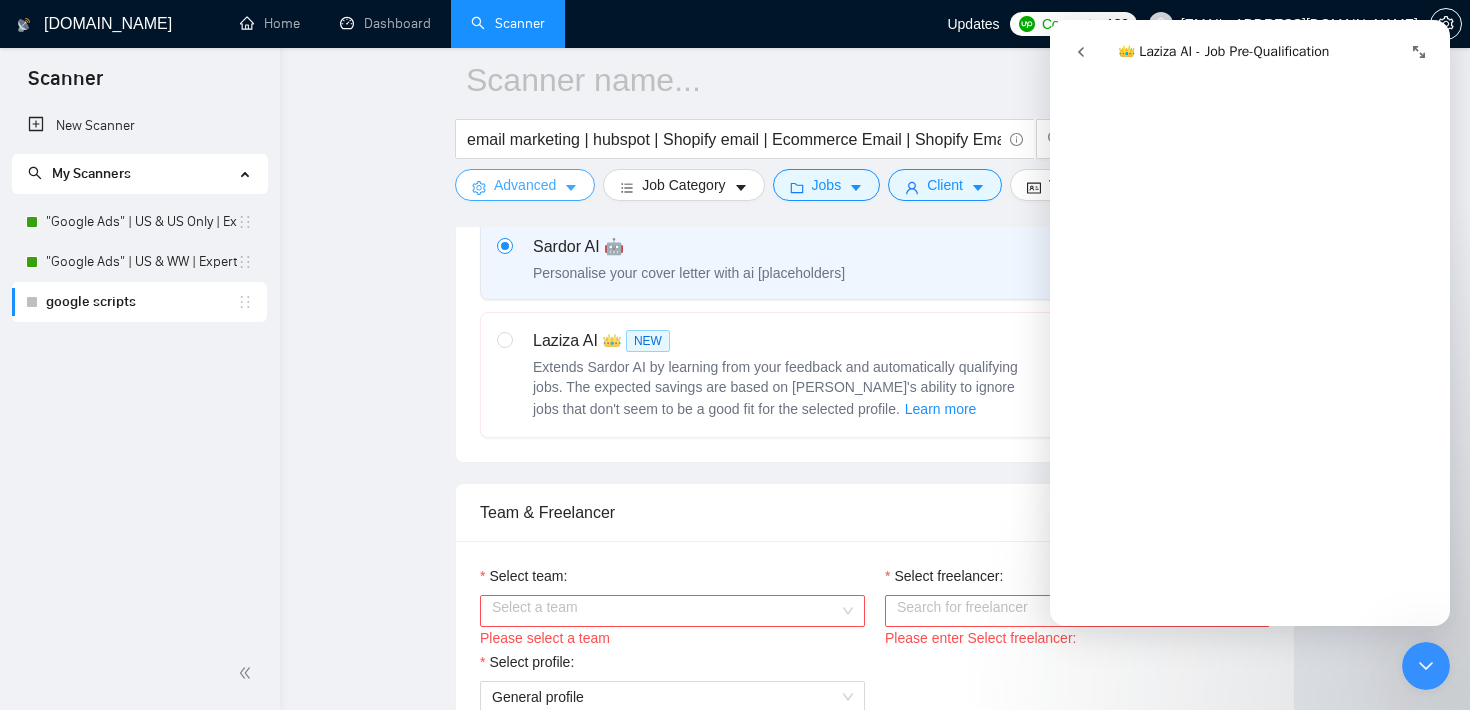 click on "Advanced" at bounding box center [525, 185] 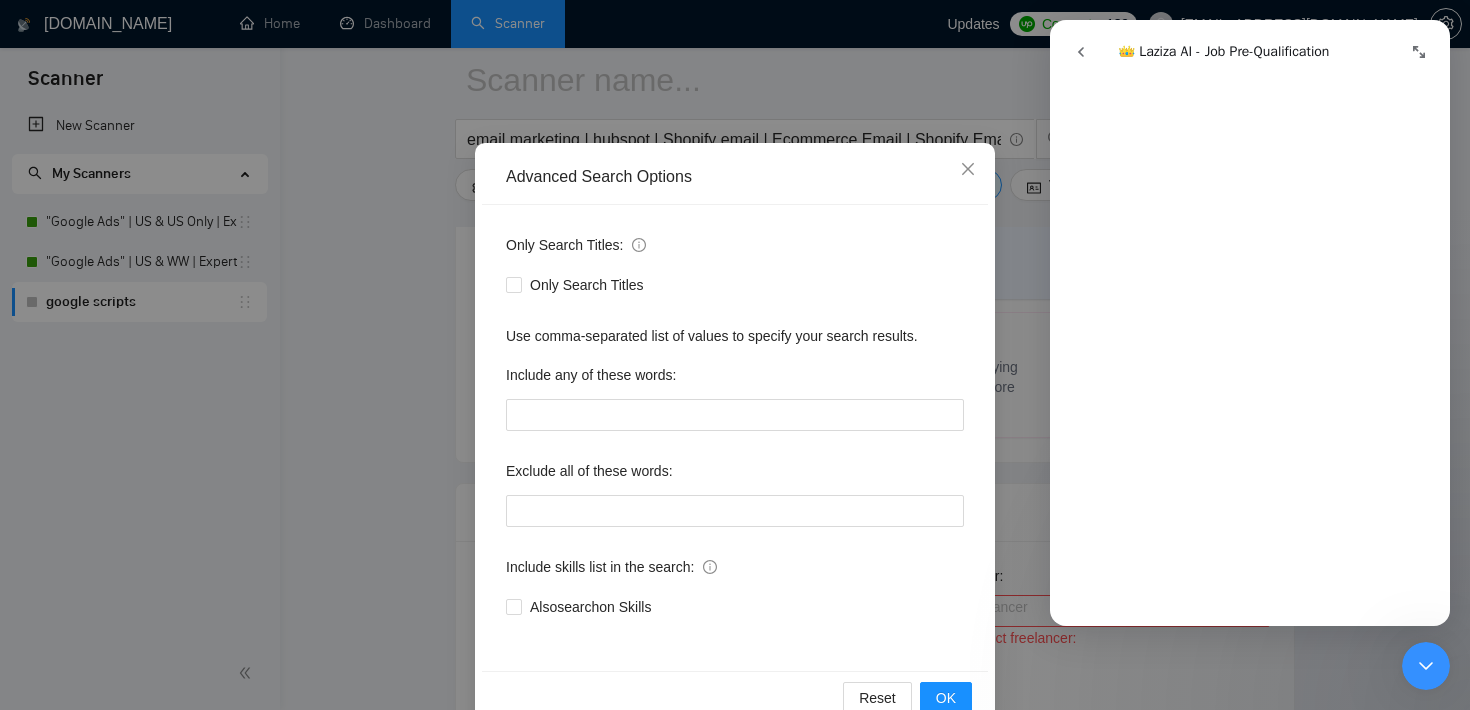 scroll, scrollTop: 96, scrollLeft: 0, axis: vertical 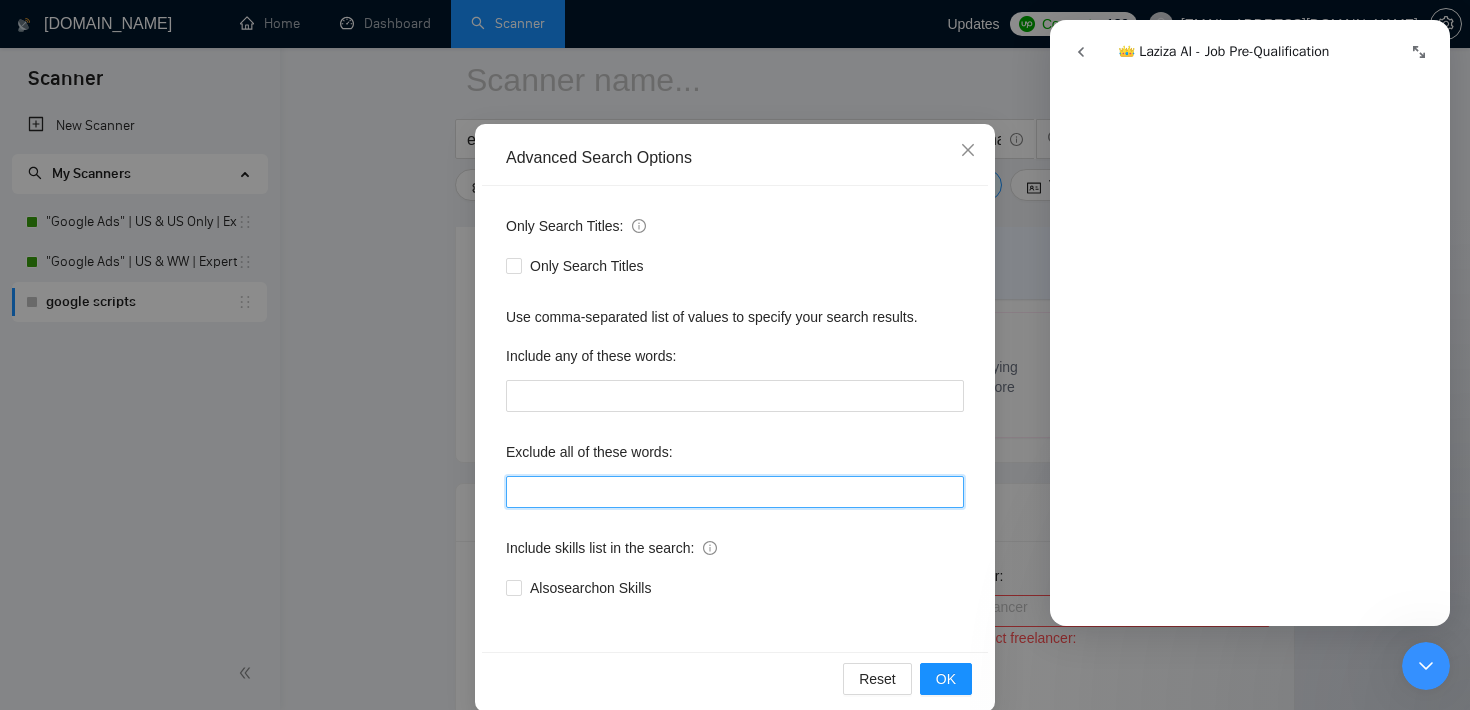 click at bounding box center (735, 492) 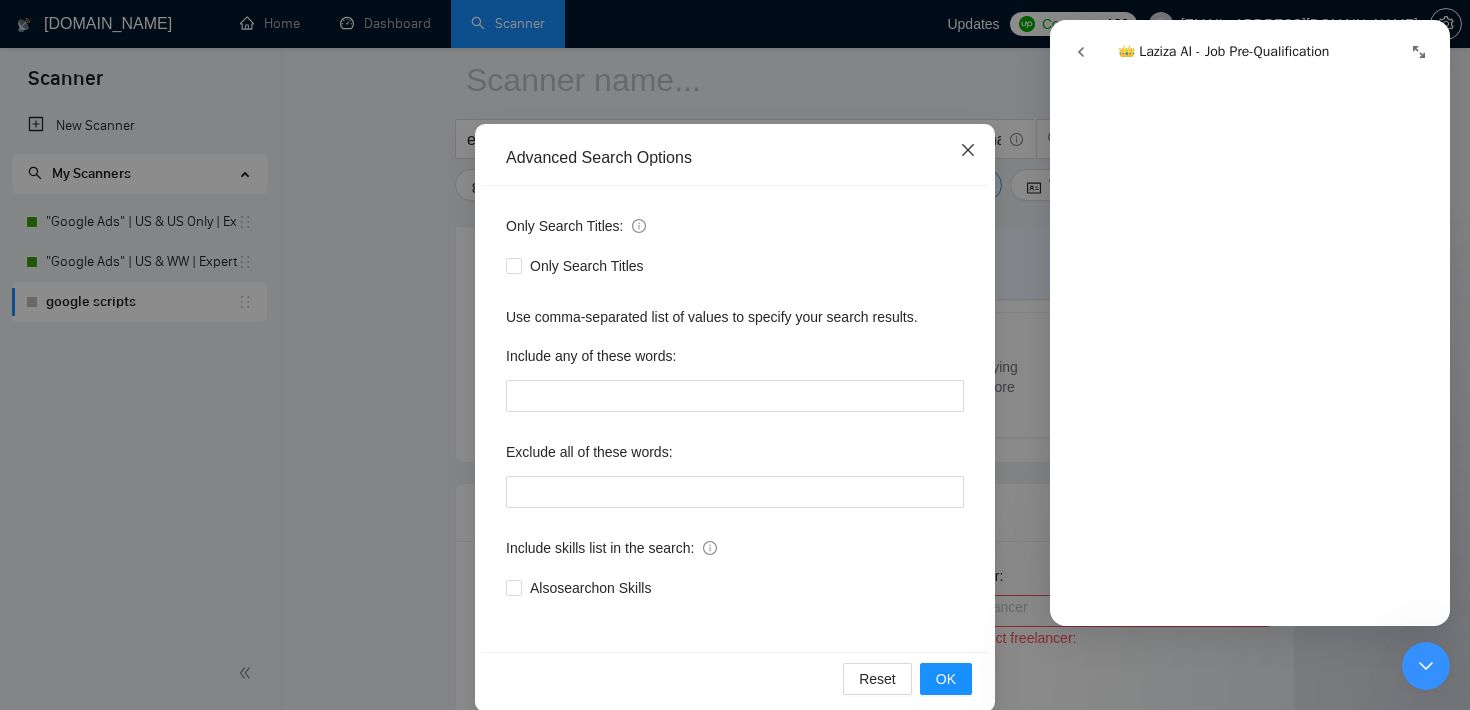 click at bounding box center [968, 151] 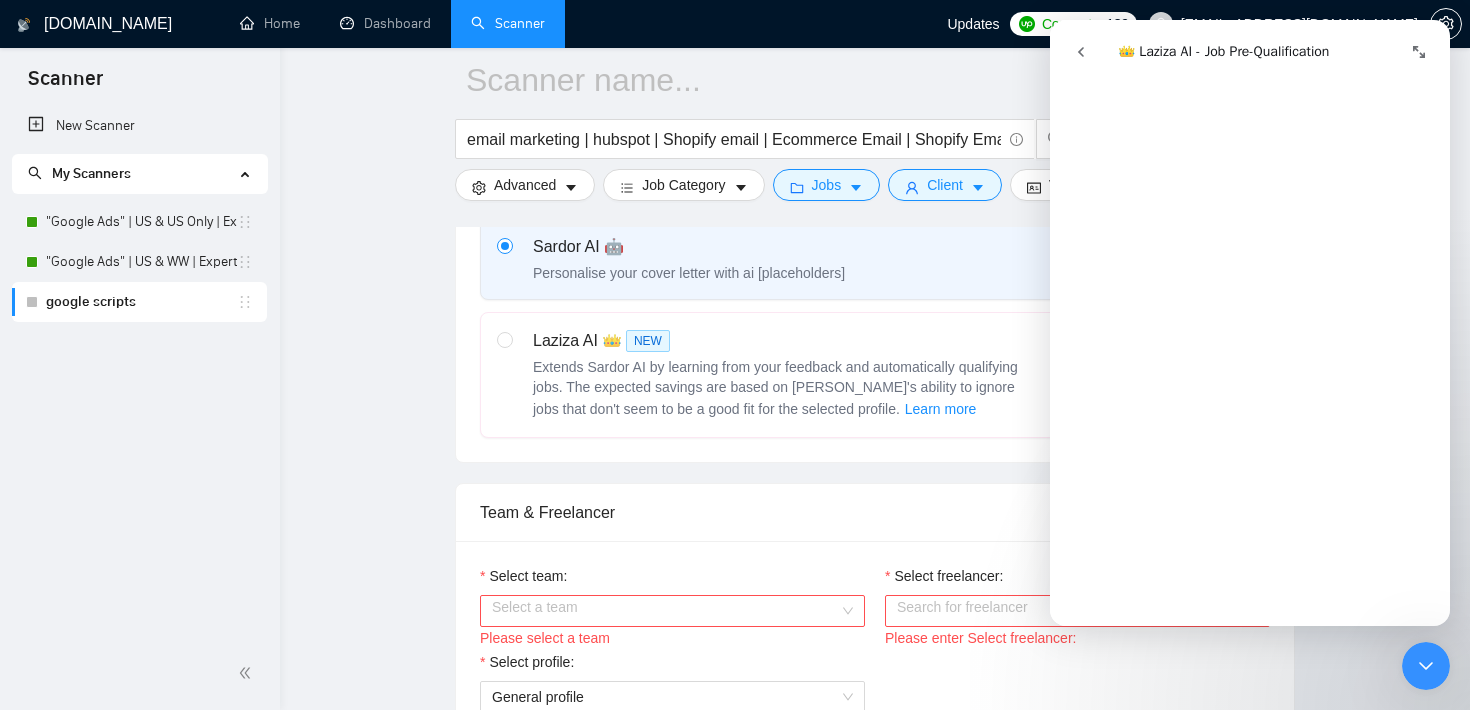 scroll, scrollTop: 22, scrollLeft: 0, axis: vertical 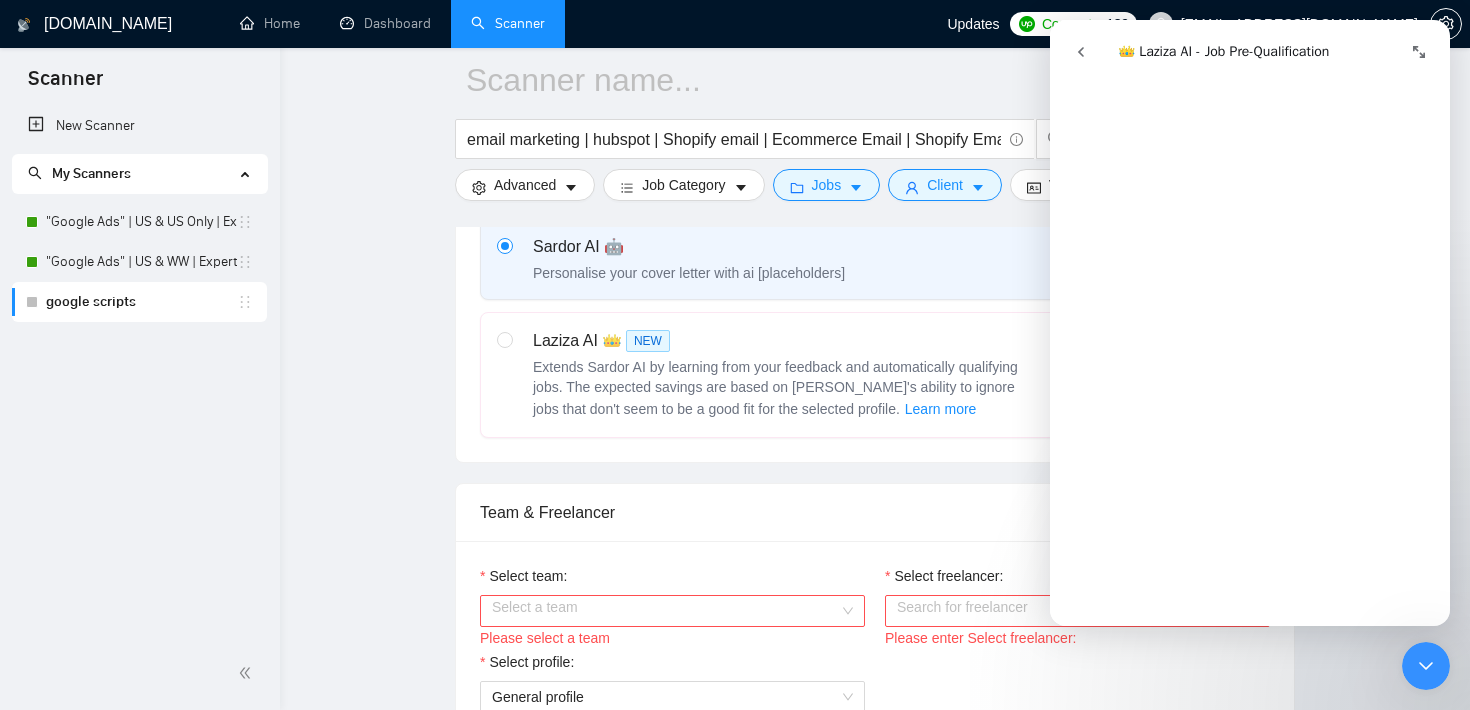 click on "email marketing | hubspot | Shopify email | Ecommerce Email | Shopify Email | marketing strategy | Save Advanced   Job Category   Jobs   Client   Vendor   Reset All Preview Results Insights NEW Alerts Auto Bidder Auto Bidding Enabled Auto Bidding Enabled: OFF Auto Bidder Schedule Auto Bidding Type: Automated (recommended) Semi-automated Auto Bidding Schedule: 24/7 Custom Custom Auto Bidder Schedule Repeat every week [DATE] [DATE] [DATE] [DATE] [DATE] [DATE] [DATE] Active Hours ( [GEOGRAPHIC_DATA]/[GEOGRAPHIC_DATA] ): From: To: ( 24  hours) [GEOGRAPHIC_DATA]/[GEOGRAPHIC_DATA] Your scanner detects  538  jobs per month. For your own safety, you cannot schedule Auto Bidding if your scanner detects more than 300 jobs per month. Please change your scanner filters to be more specific.  How to segment the scanners Auto Bidding Type Select your bidding algorithm: Choose the algorithm for you bidding. The price per proposal does not include your connects expenditure. Template Bidder 0.50  credits / proposal Sardor AI 🤖 1.00  credits / proposal 👑" at bounding box center [875, 1554] 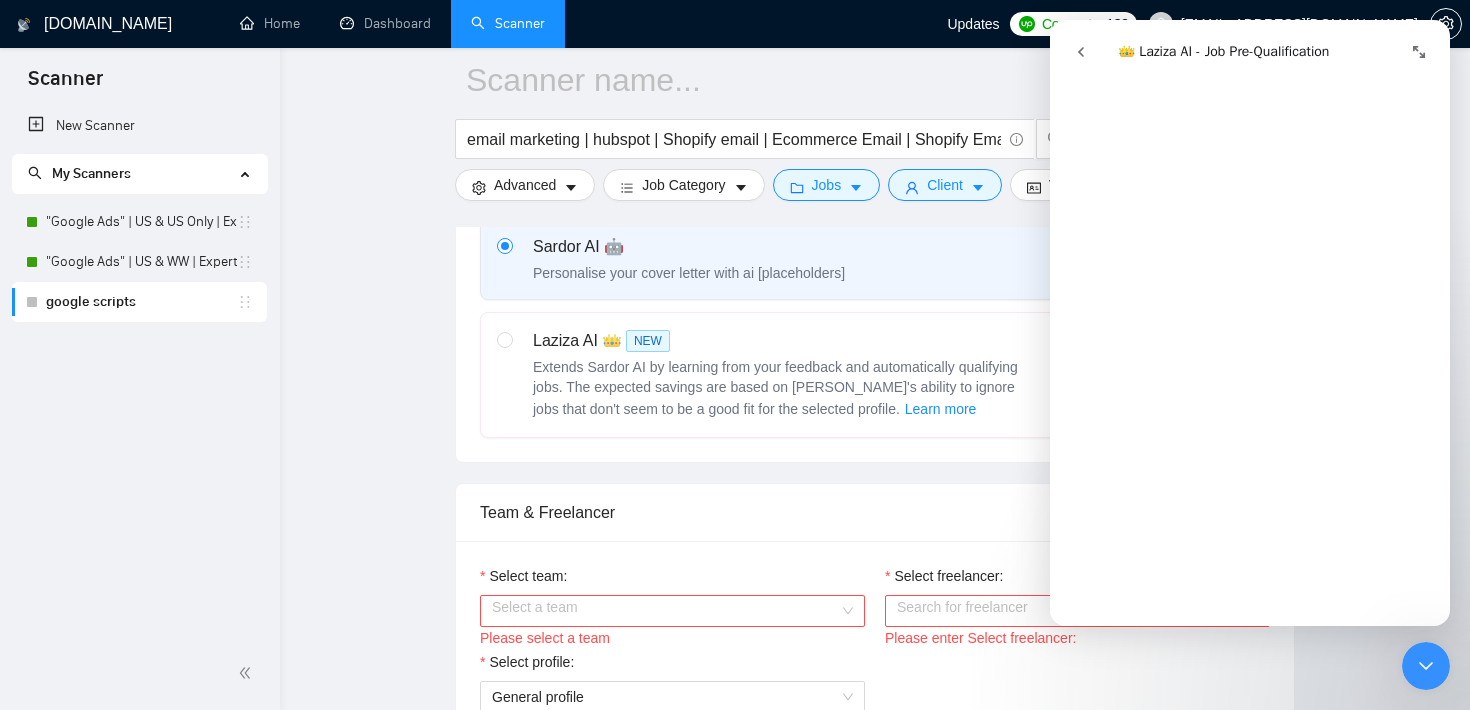 click 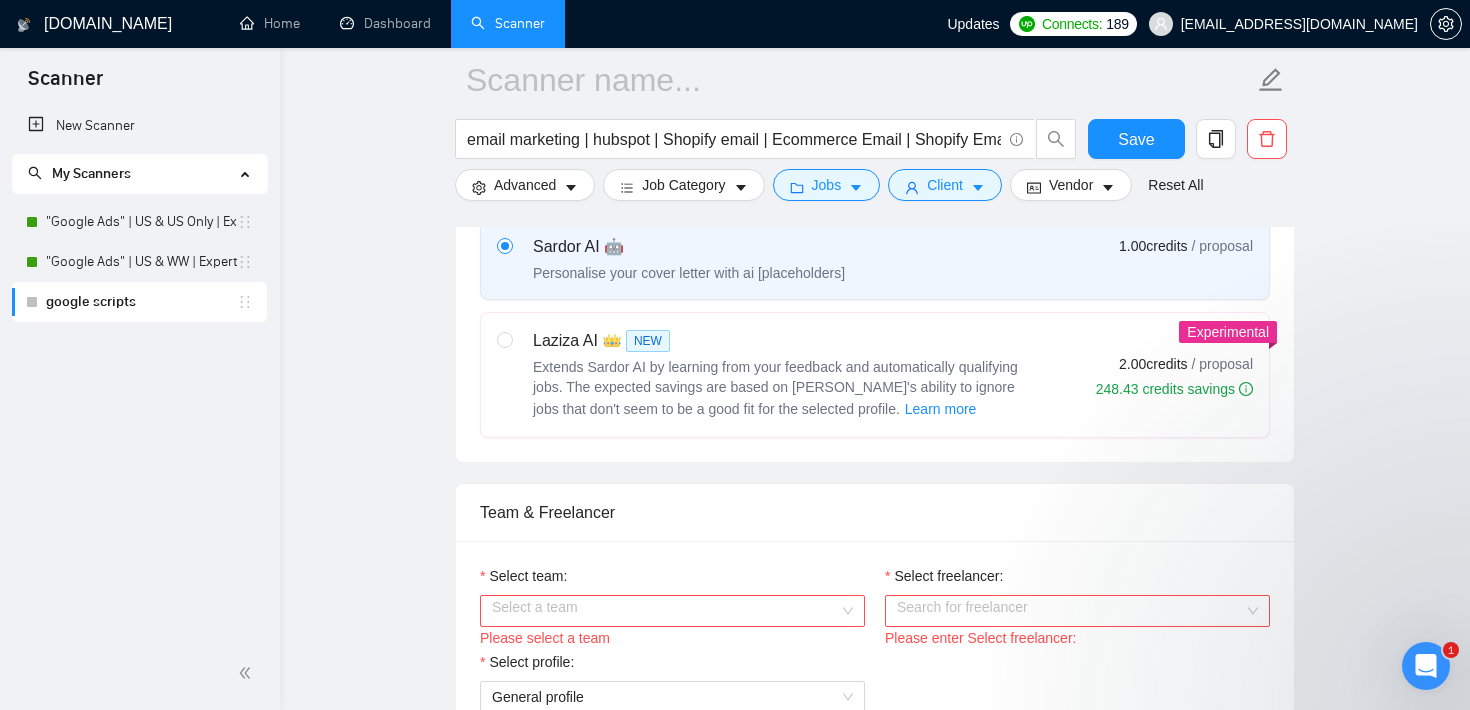 scroll, scrollTop: 0, scrollLeft: 0, axis: both 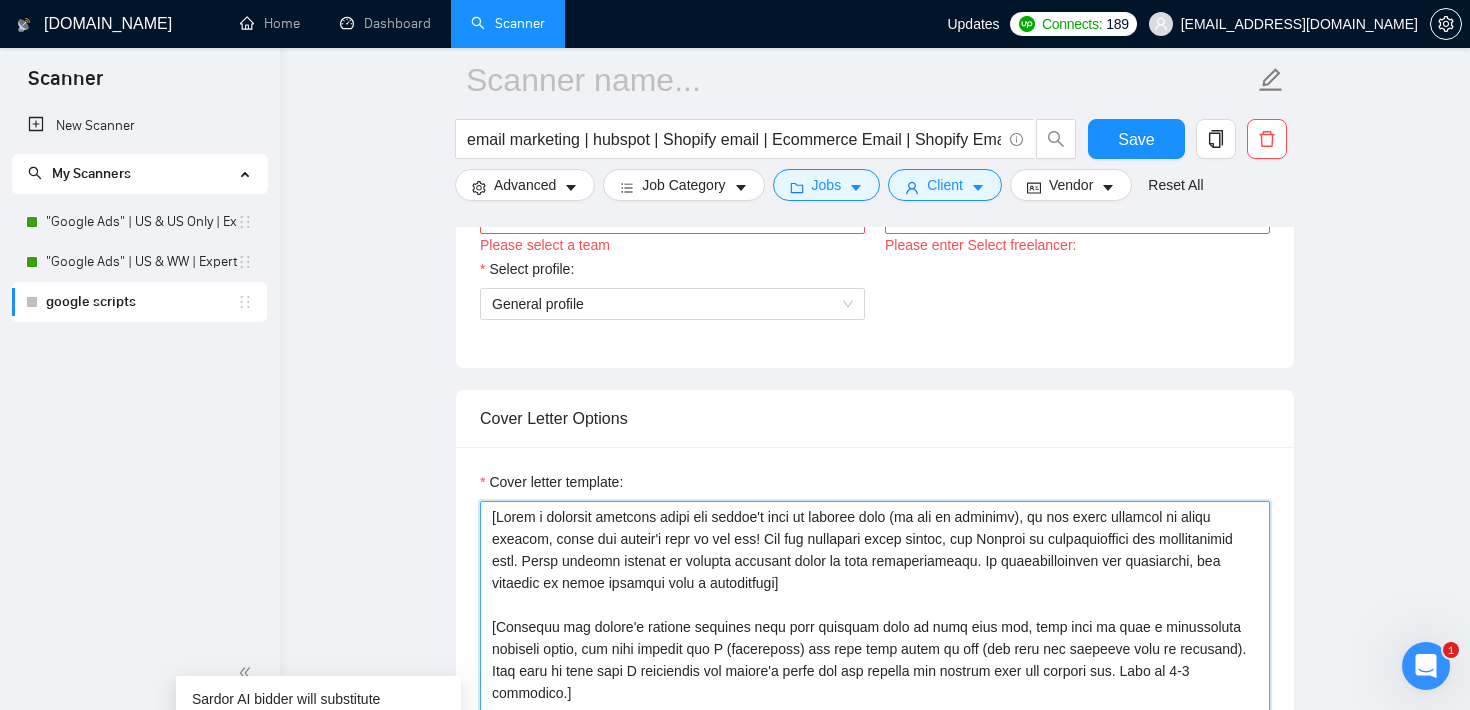 drag, startPoint x: 860, startPoint y: 615, endPoint x: 491, endPoint y: 543, distance: 375.95877 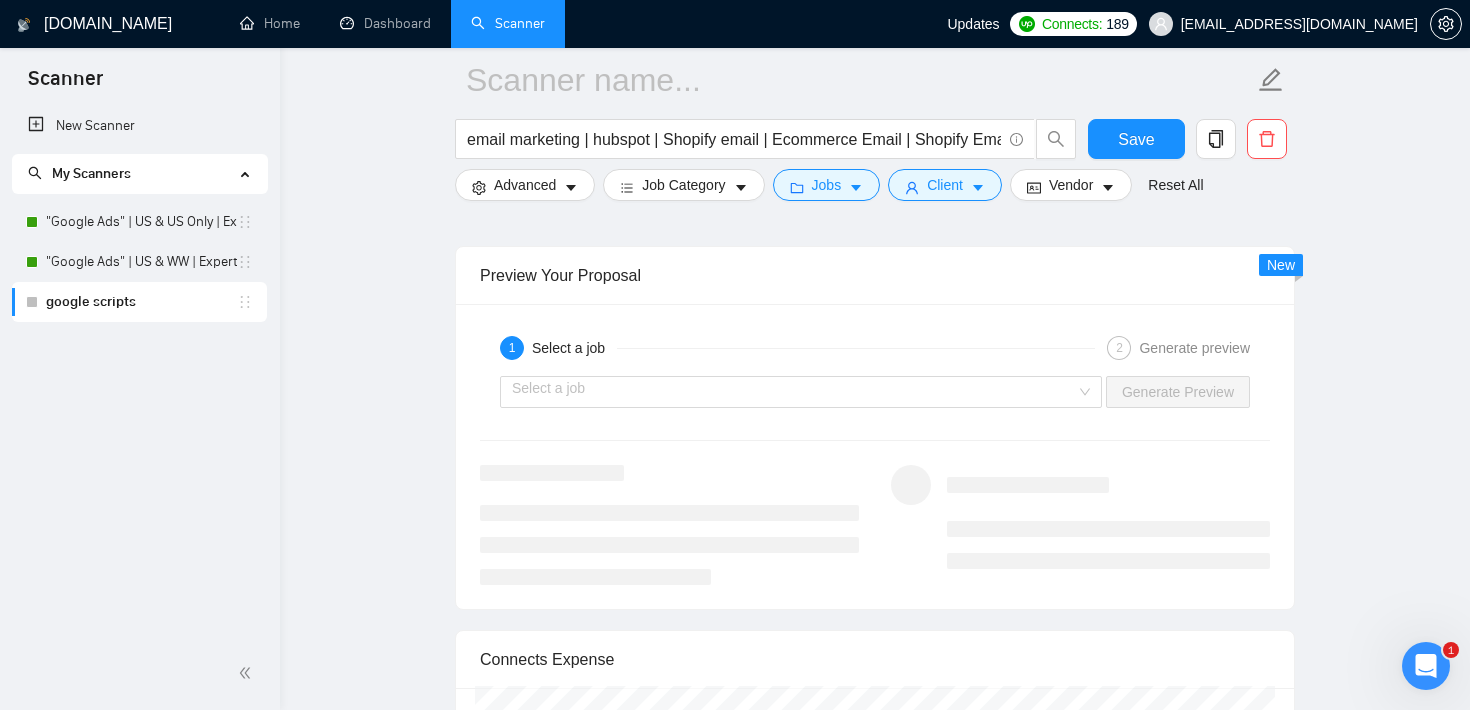scroll, scrollTop: 2945, scrollLeft: 0, axis: vertical 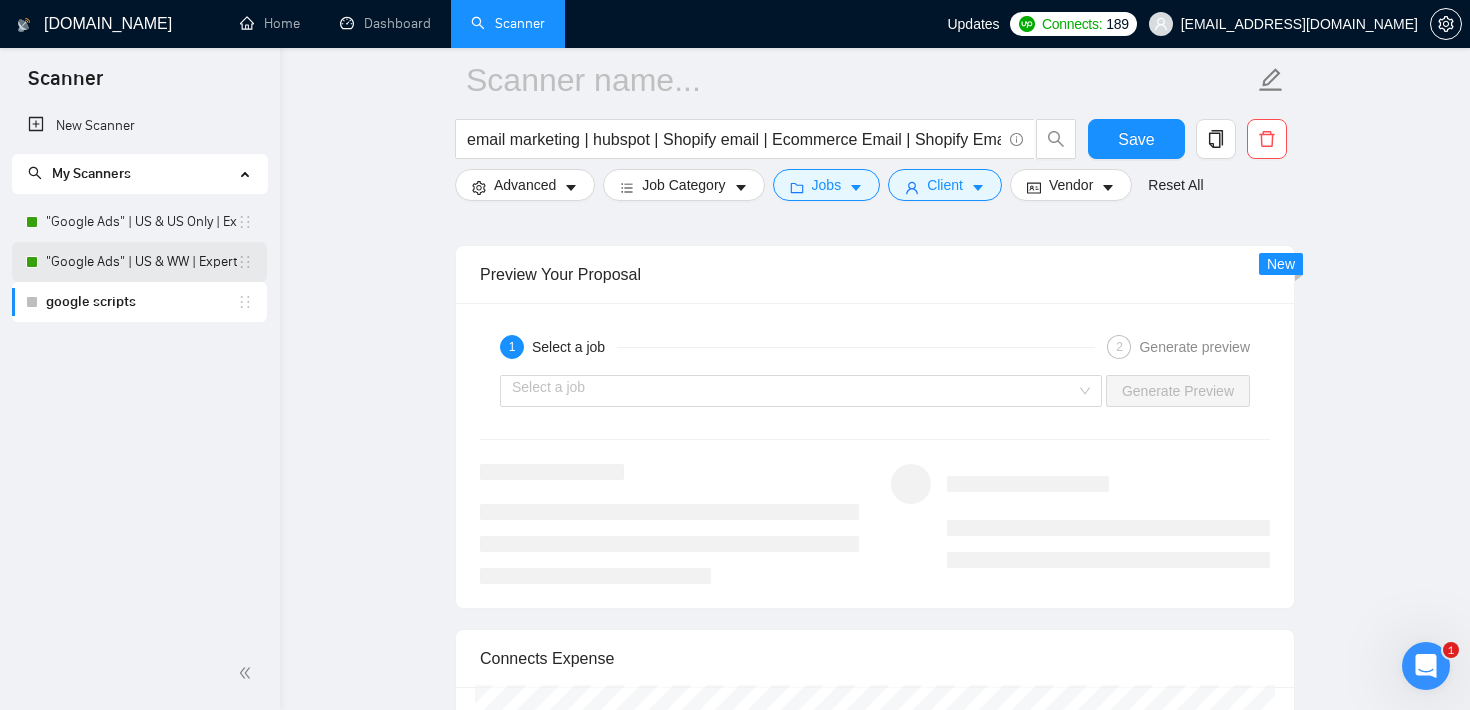 click on ""Google Ads" | US & WW | Expert" at bounding box center [141, 262] 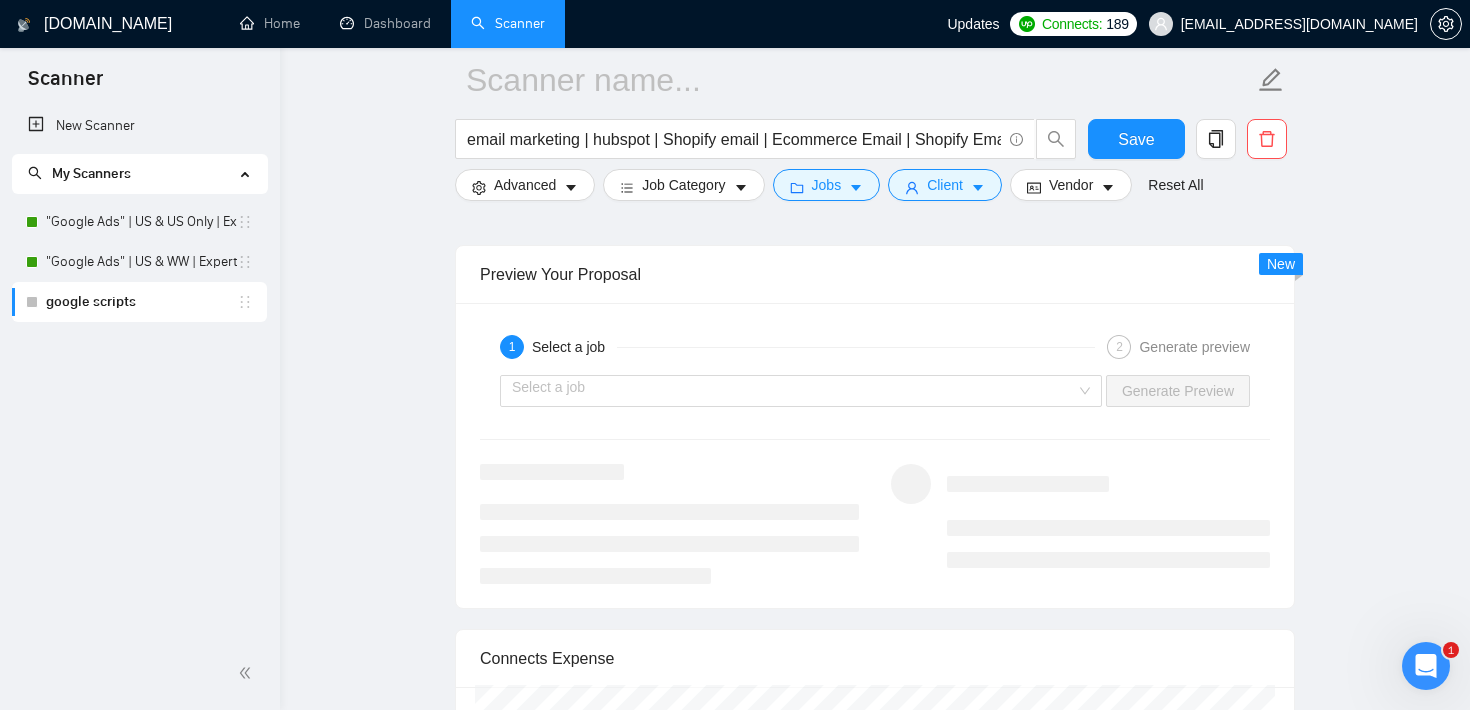 scroll, scrollTop: 20, scrollLeft: 0, axis: vertical 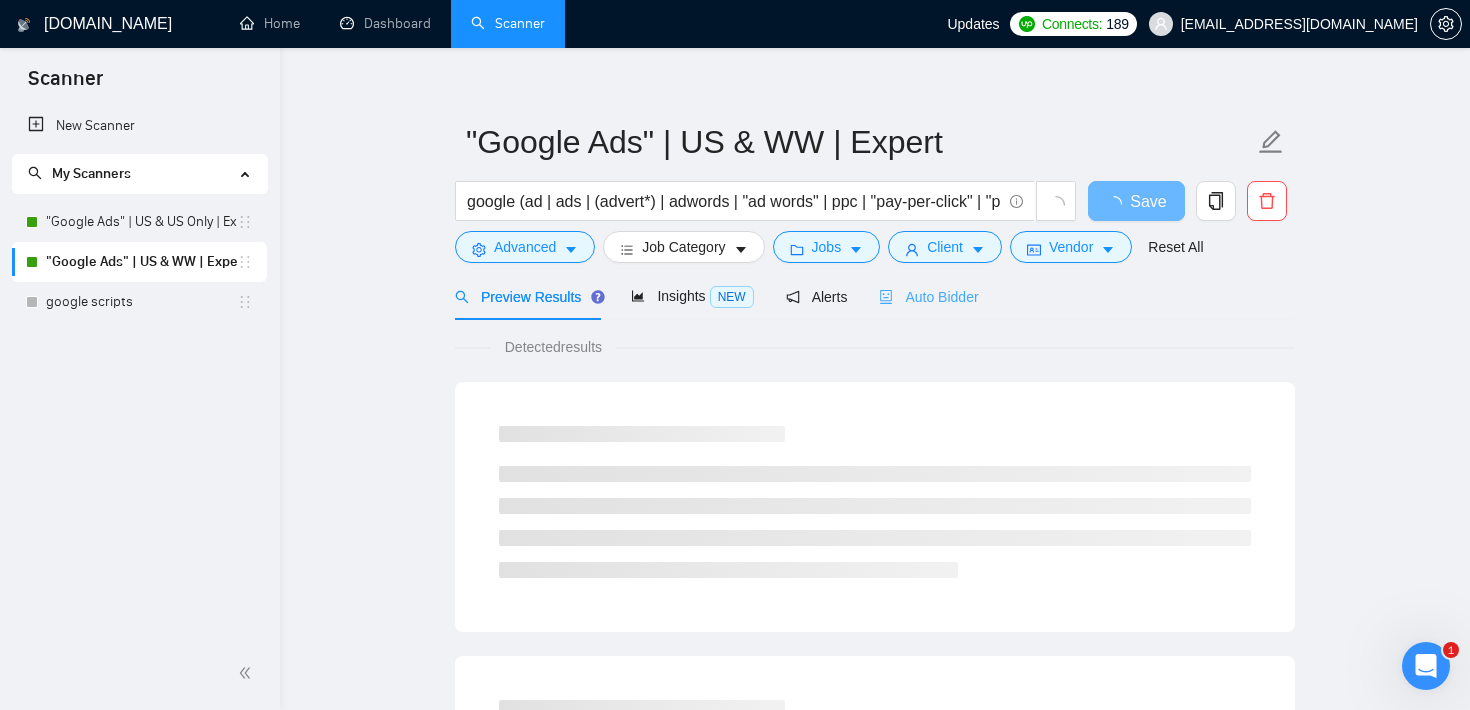 click on "Auto Bidder" at bounding box center (928, 297) 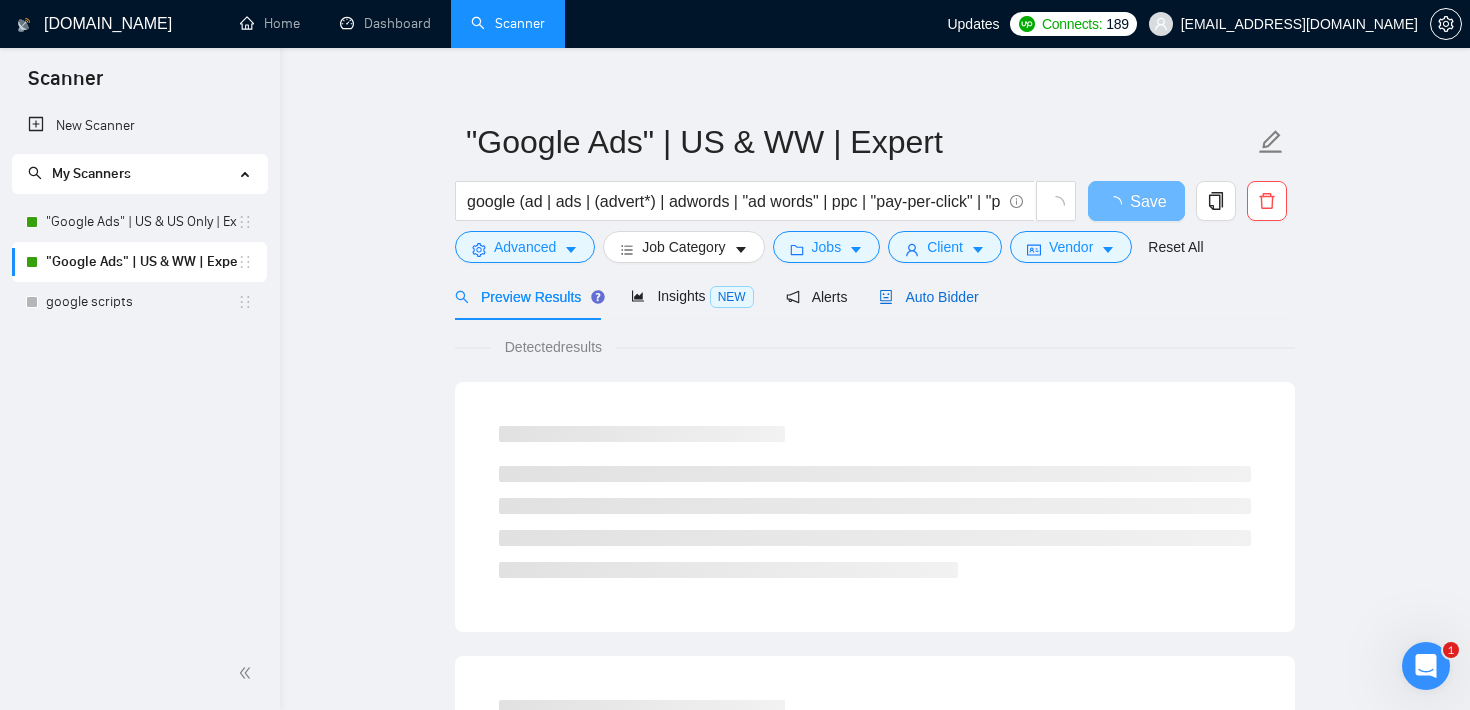 click on "Auto Bidder" at bounding box center [928, 297] 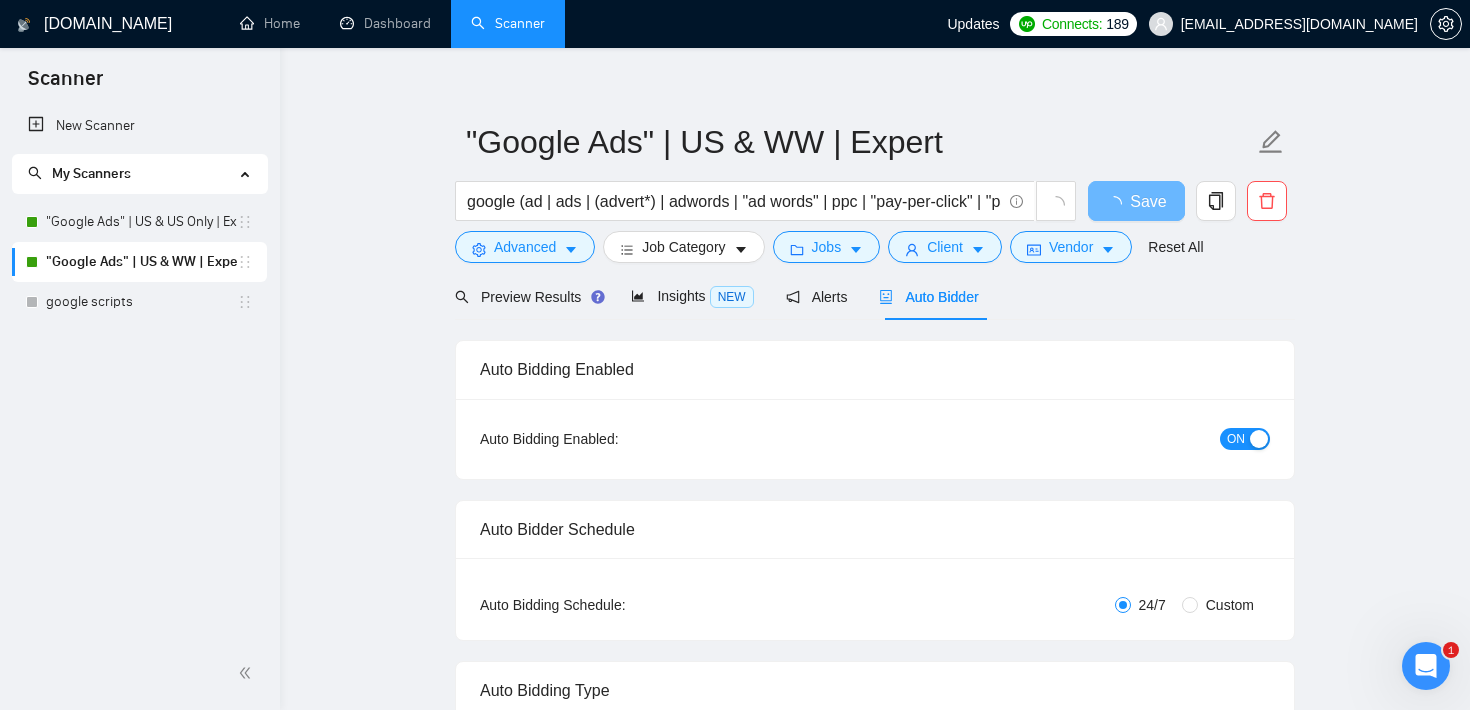 type 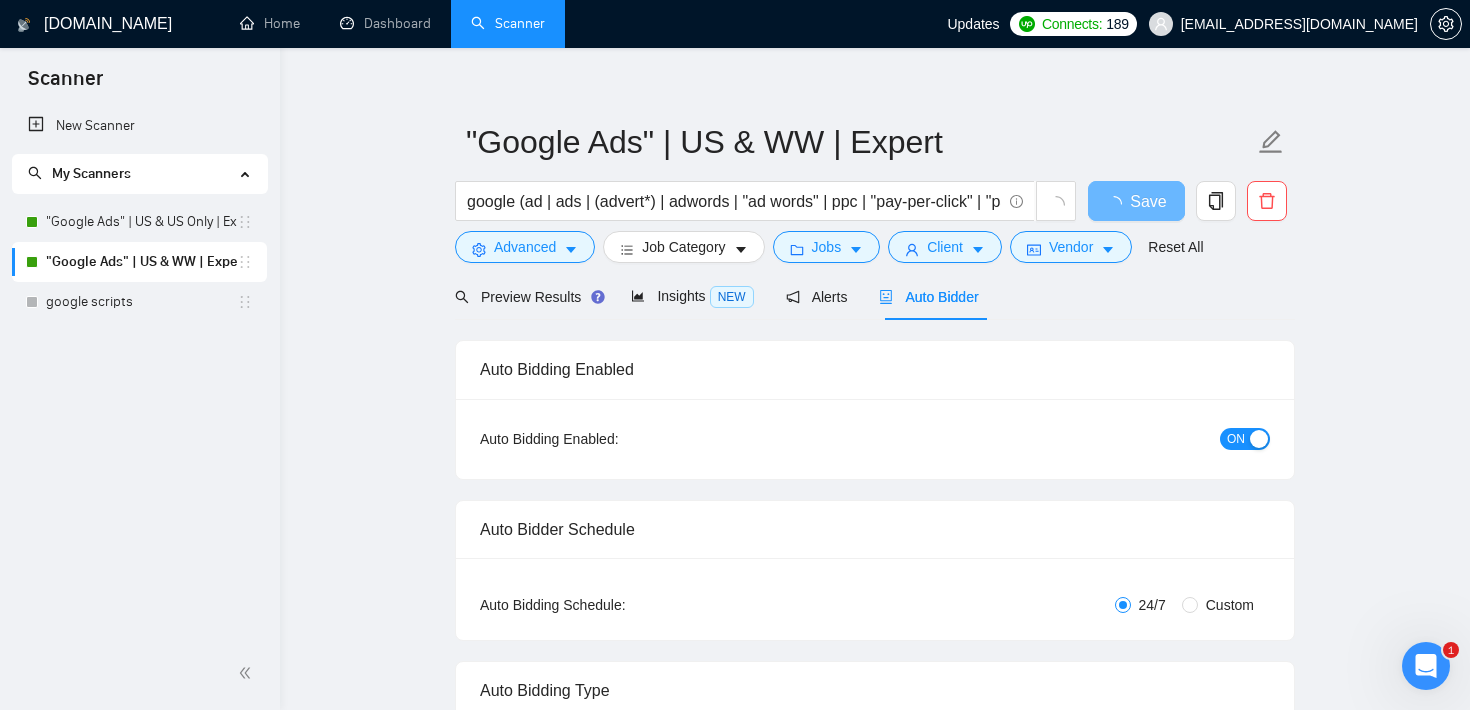 checkbox on "true" 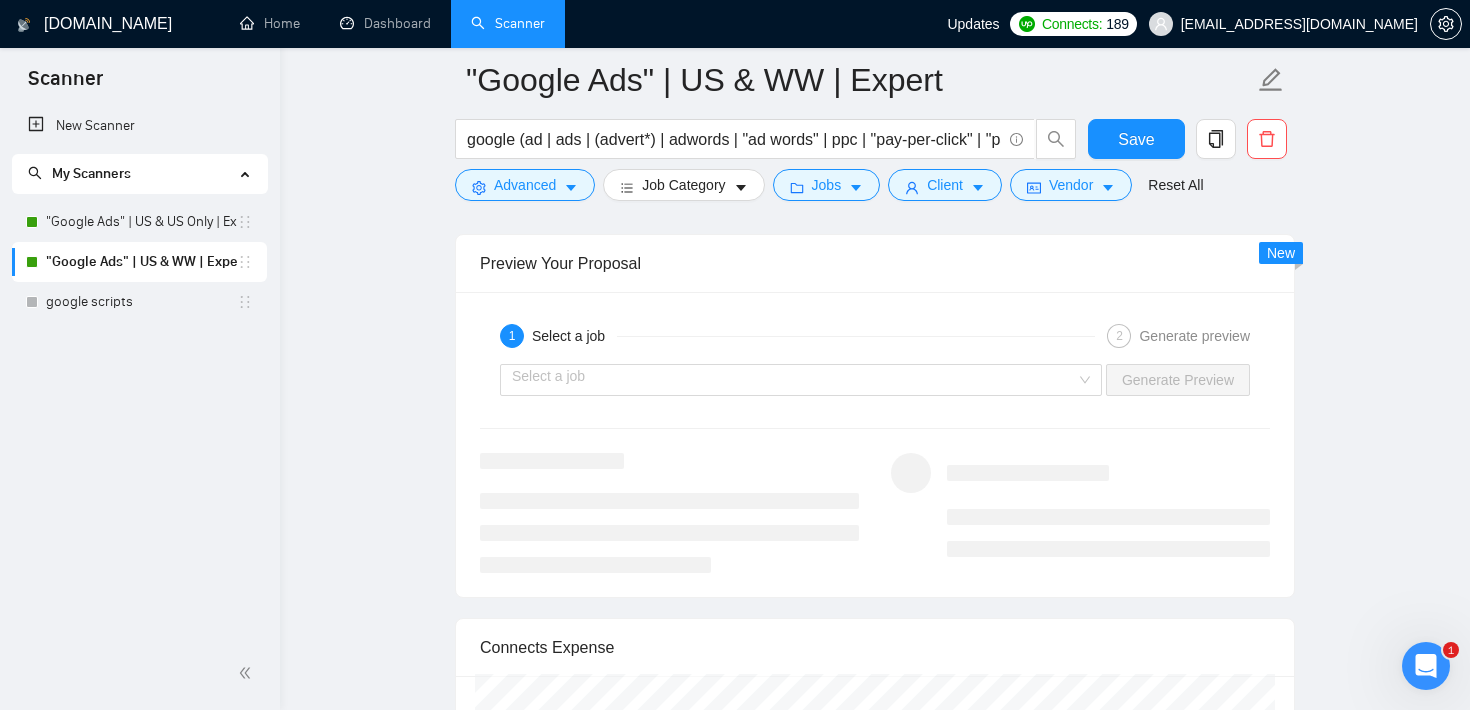 scroll, scrollTop: 2935, scrollLeft: 0, axis: vertical 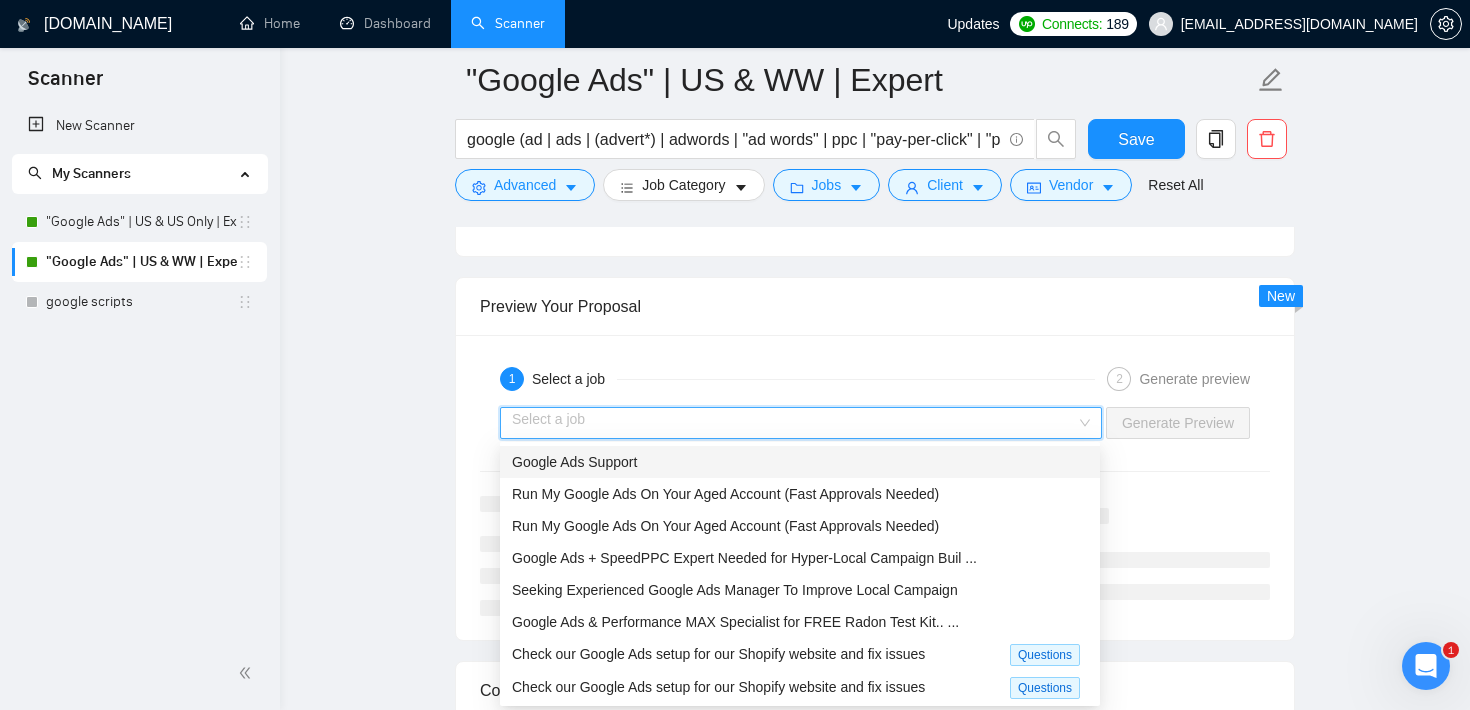 click at bounding box center [794, 423] 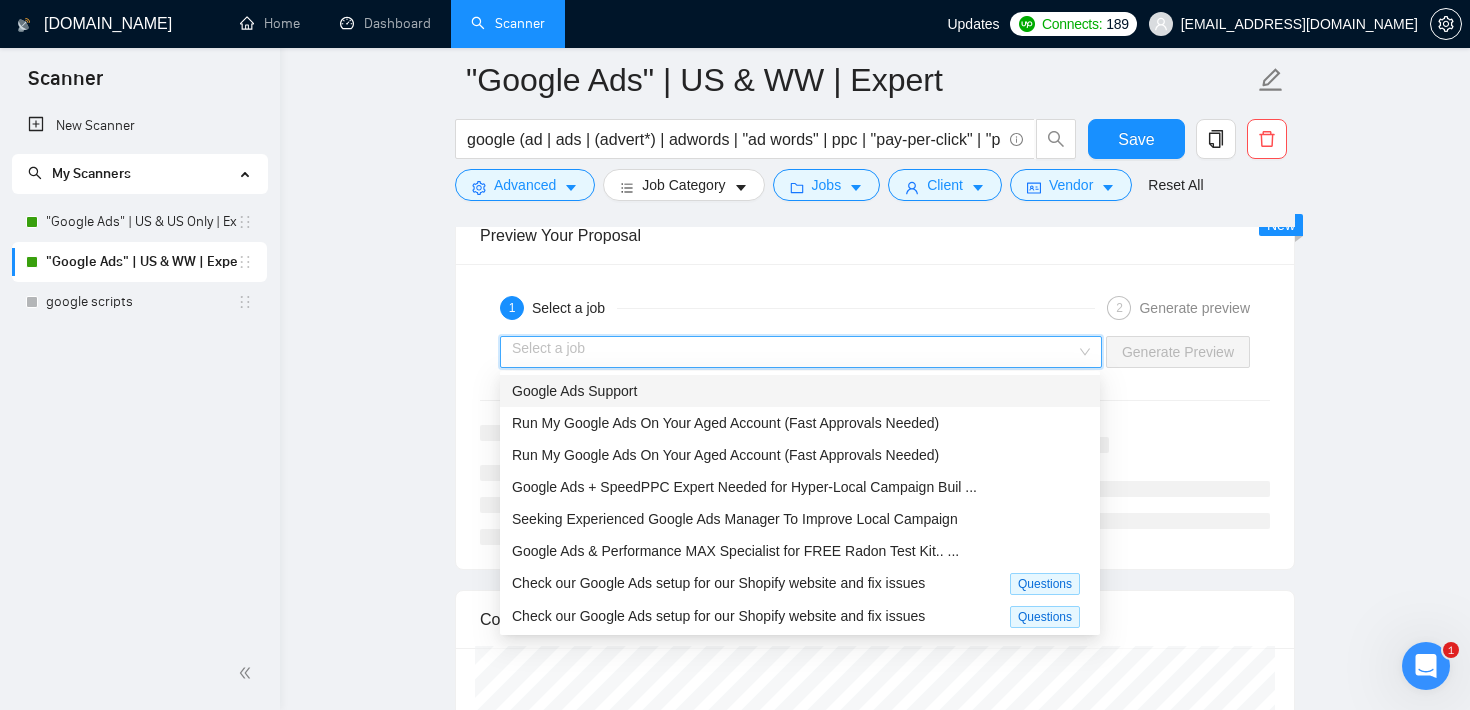 scroll, scrollTop: 3009, scrollLeft: 0, axis: vertical 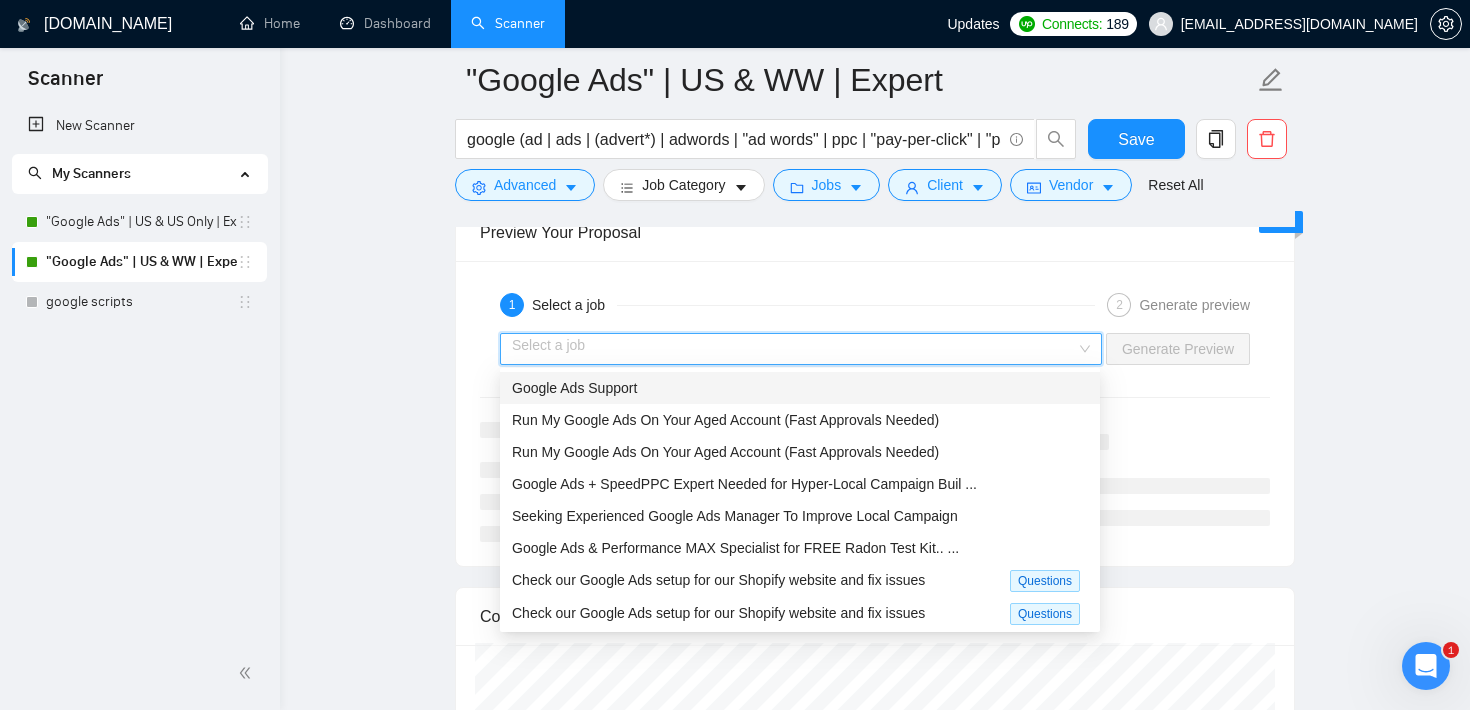 click on "Google Ads Support" at bounding box center (800, 388) 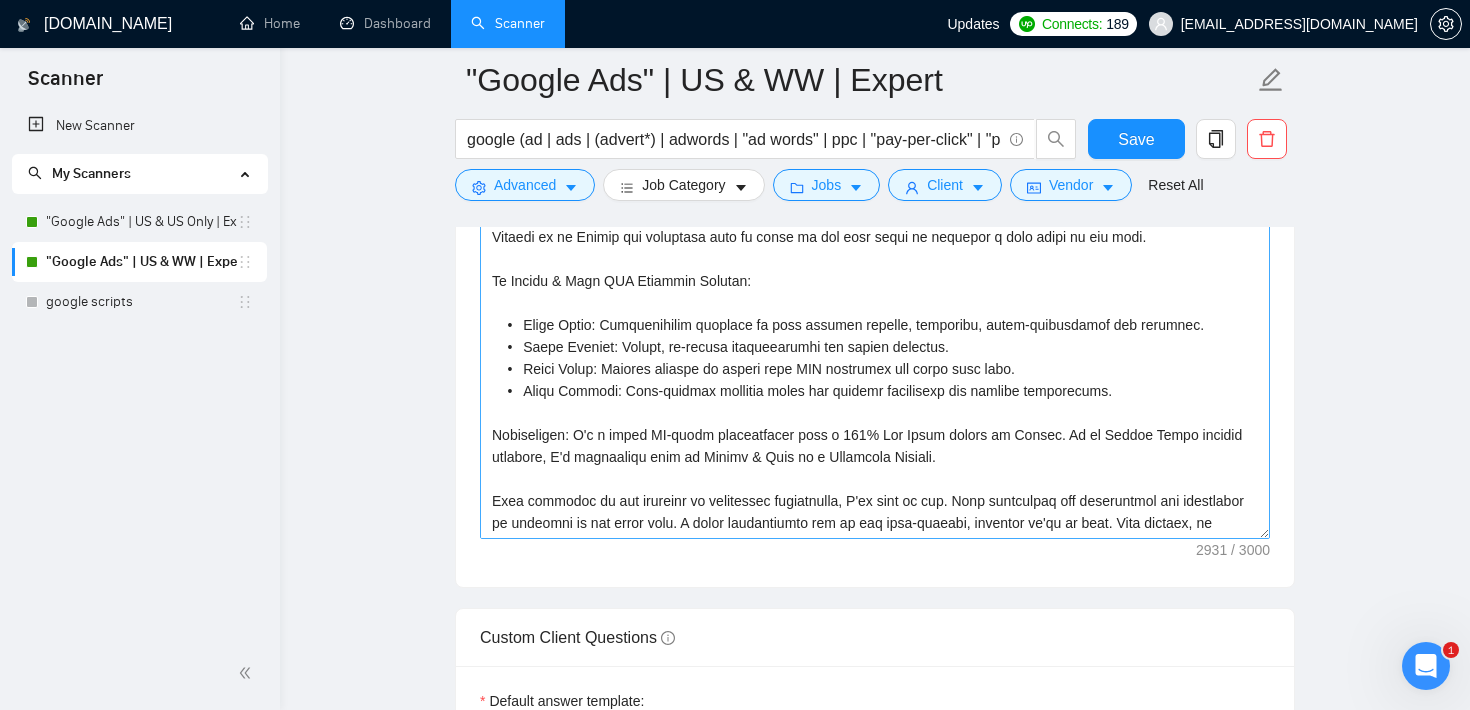 scroll, scrollTop: 1548, scrollLeft: 0, axis: vertical 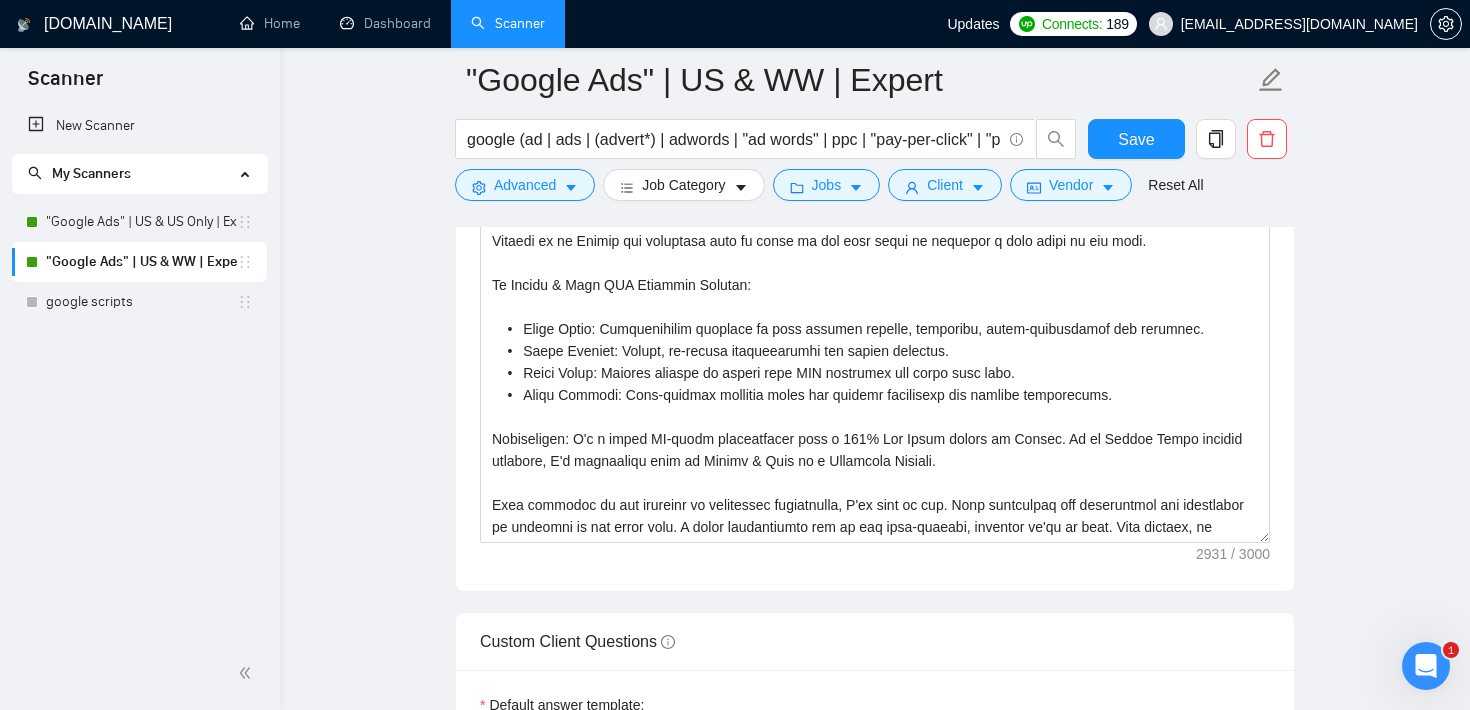 click on ""Google Ads" | US & WW | Expert google (ad | ads | (advert*) | adwords | "ad words" | ppc | "pay-per-click" | "pay per click") Save Advanced   Job Category   Jobs   Client   Vendor   Reset All Preview Results Insights NEW Alerts Auto Bidder Auto Bidding Enabled Auto Bidding Enabled: ON Auto Bidder Schedule Auto Bidding Type: Automated (recommended) Semi-automated Auto Bidding Schedule: 24/7 Custom Custom Auto Bidder Schedule Repeat every week [DATE] [DATE] [DATE] [DATE] [DATE] [DATE] [DATE] Active Hours ( America/Los_Angeles ): From: To: ( 24  hours) [GEOGRAPHIC_DATA]/Los_Angeles Auto Bidding Type Select your bidding algorithm: Choose the algorithm for you bidding. The price per proposal does not include your connects expenditure. Template Bidder Works great for narrow segments and short cover letters that don't change. 0.50  credits / proposal Sardor AI 🤖 Personalise your cover letter with ai [placeholders] 1.00  credits / proposal Experimental Laziza AI  👑   NEW   Learn more 2.00  credits / proposal" at bounding box center [875, 1159] 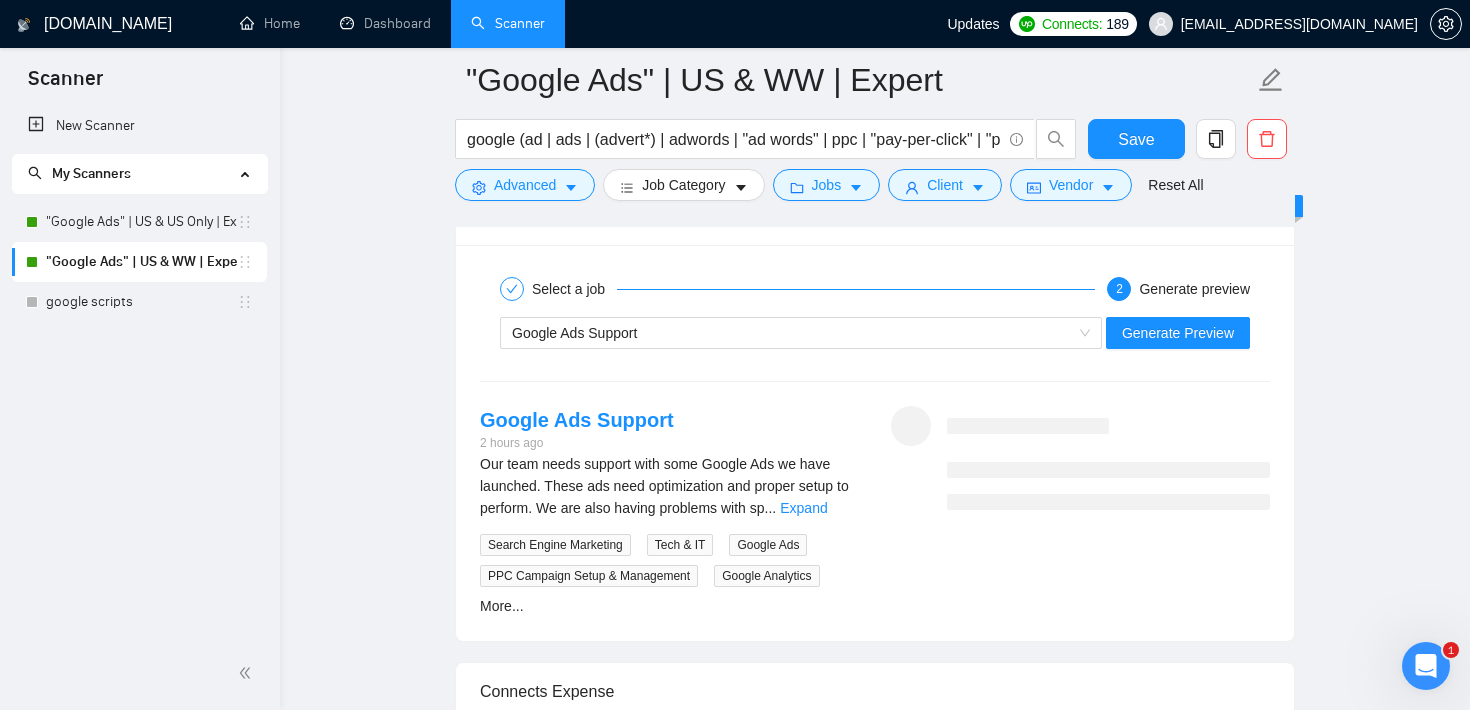 scroll, scrollTop: 3021, scrollLeft: 0, axis: vertical 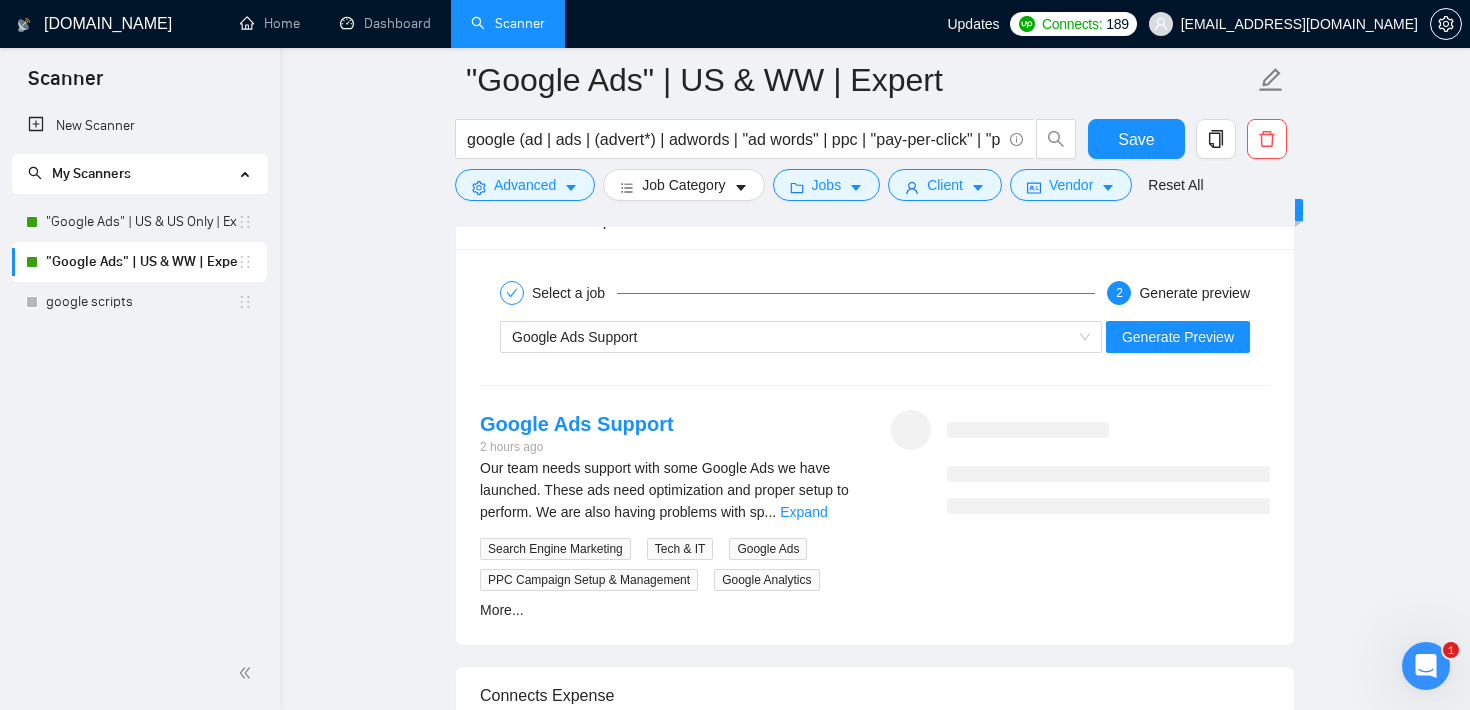 click on ""Google Ads" | US & WW | Expert google (ad | ads | (advert*) | adwords | "ad words" | ppc | "pay-per-click" | "pay per click") Save Advanced   Job Category   Jobs   Client   Vendor   Reset All Preview Results Insights NEW Alerts Auto Bidder Auto Bidding Enabled Auto Bidding Enabled: ON Auto Bidder Schedule Auto Bidding Type: Automated (recommended) Semi-automated Auto Bidding Schedule: 24/7 Custom Custom Auto Bidder Schedule Repeat every week [DATE] [DATE] [DATE] [DATE] [DATE] [DATE] [DATE] Active Hours ( America/Los_Angeles ): From: To: ( 24  hours) [GEOGRAPHIC_DATA]/Los_Angeles Auto Bidding Type Select your bidding algorithm: Choose the algorithm for you bidding. The price per proposal does not include your connects expenditure. Template Bidder Works great for narrow segments and short cover letters that don't change. 0.50  credits / proposal Sardor AI 🤖 Personalise your cover letter with ai [placeholders] 1.00  credits / proposal Experimental Laziza AI  👑   NEW   Learn more 2.00  credits / proposal" at bounding box center (875, -314) 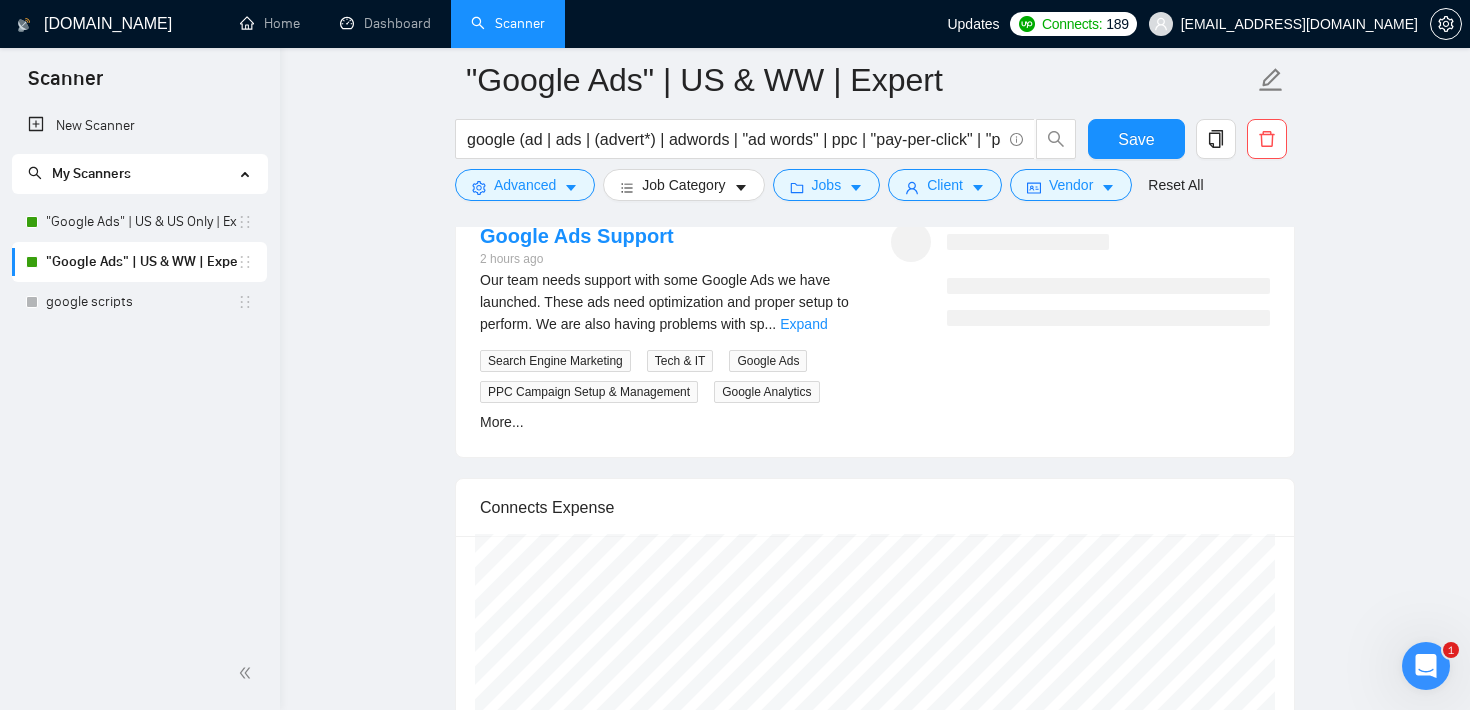 scroll, scrollTop: 3260, scrollLeft: 0, axis: vertical 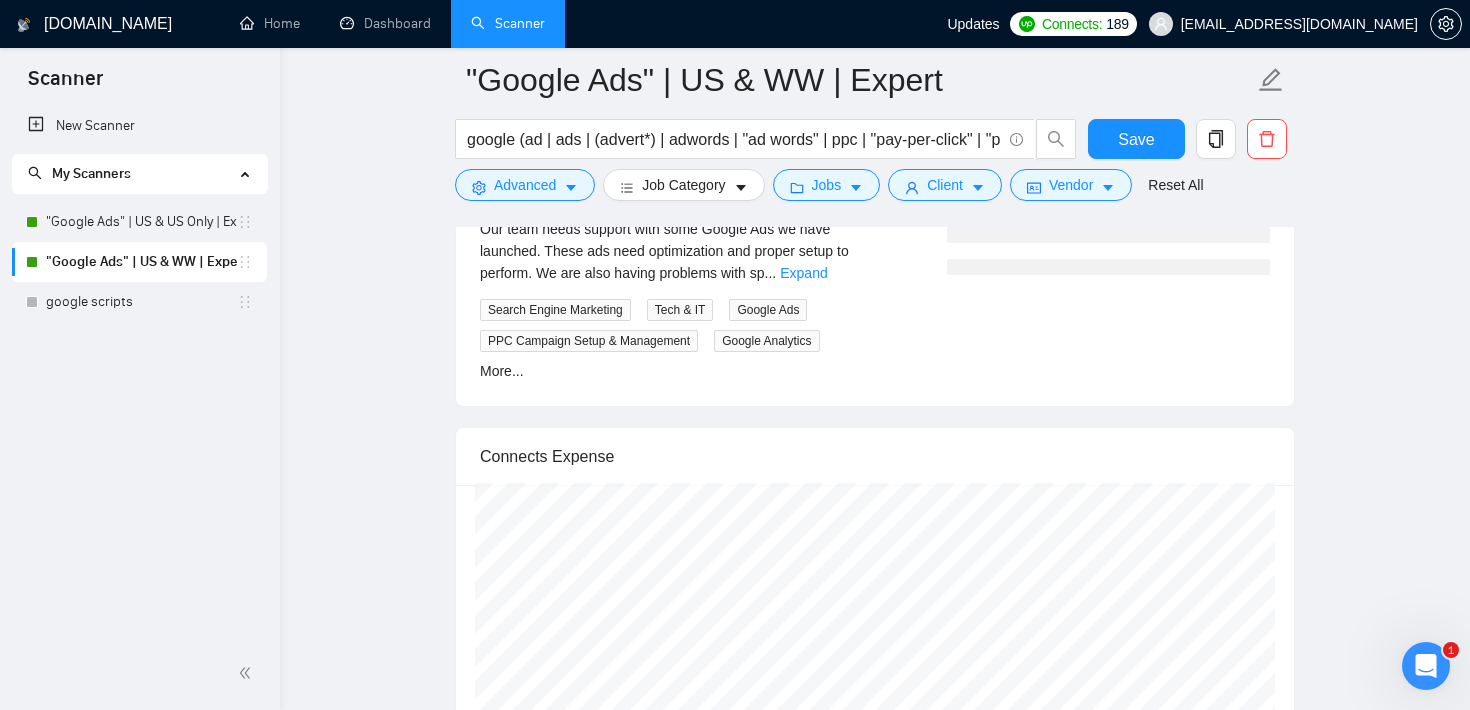click on "Auto Bidding Enabled Auto Bidding Enabled: ON Auto Bidder Schedule Auto Bidding Type: Automated (recommended) Semi-automated Auto Bidding Schedule: 24/7 Custom Custom Auto Bidder Schedule Repeat every week [DATE] [DATE] [DATE] [DATE] [DATE] [DATE] [DATE] Active Hours ( [GEOGRAPHIC_DATA]/Los_Angeles ): From: To: ( 24  hours) [GEOGRAPHIC_DATA]/Los_Angeles Auto Bidding Type Select your bidding algorithm: Choose the algorithm for you bidding. The price per proposal does not include your connects expenditure. Template Bidder Works great for narrow segments and short cover letters that don't change. 0.50  credits / proposal Sardor AI 🤖 Personalise your cover letter with ai [placeholders] 1.00  credits / proposal Experimental Laziza AI  👑   NEW Extends Sardor AI by learning from your feedback and automatically qualifying jobs. The expected savings are based on [PERSON_NAME]'s ability to ignore jobs that don't seem to be a good fit for the selected profile.   Learn more 2.00  credits / proposal 47.78 credits savings Pixelocity" at bounding box center (875, -724) 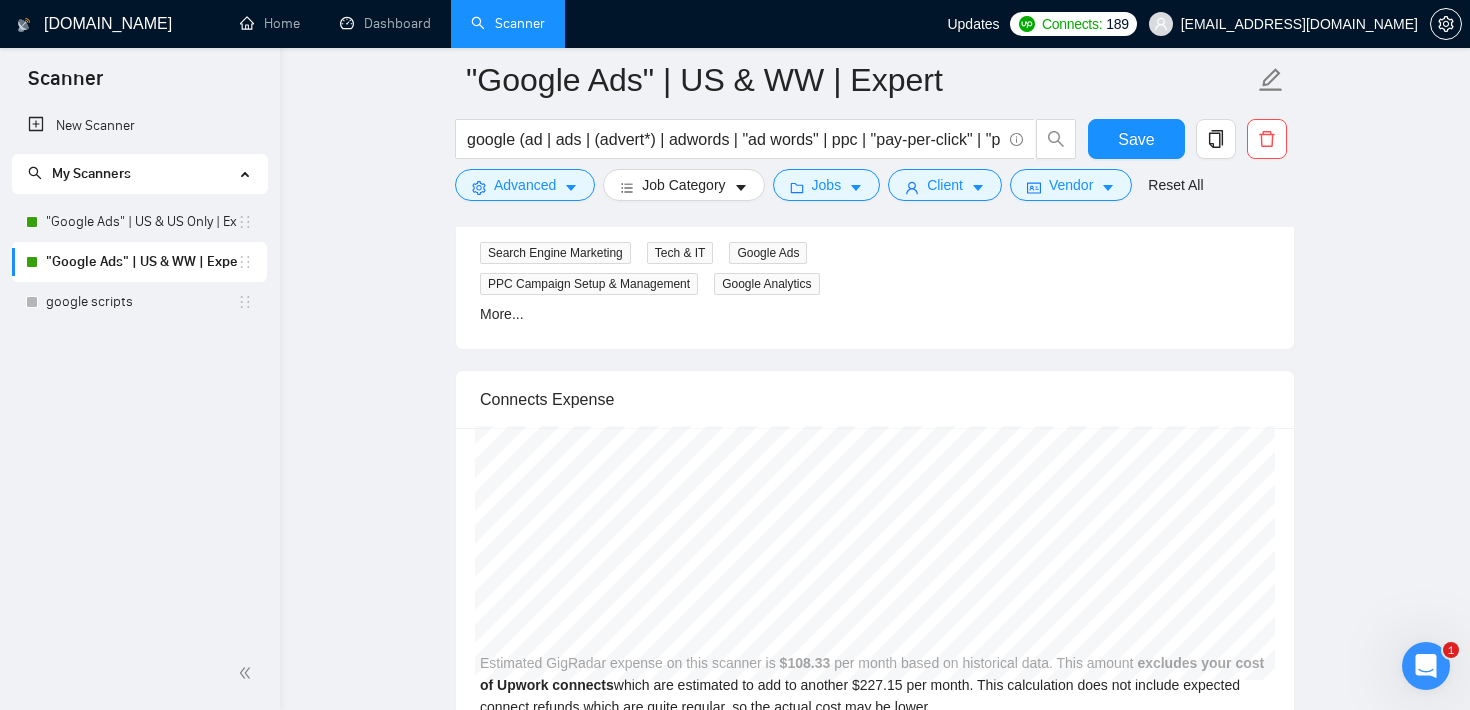 scroll, scrollTop: 3331, scrollLeft: 0, axis: vertical 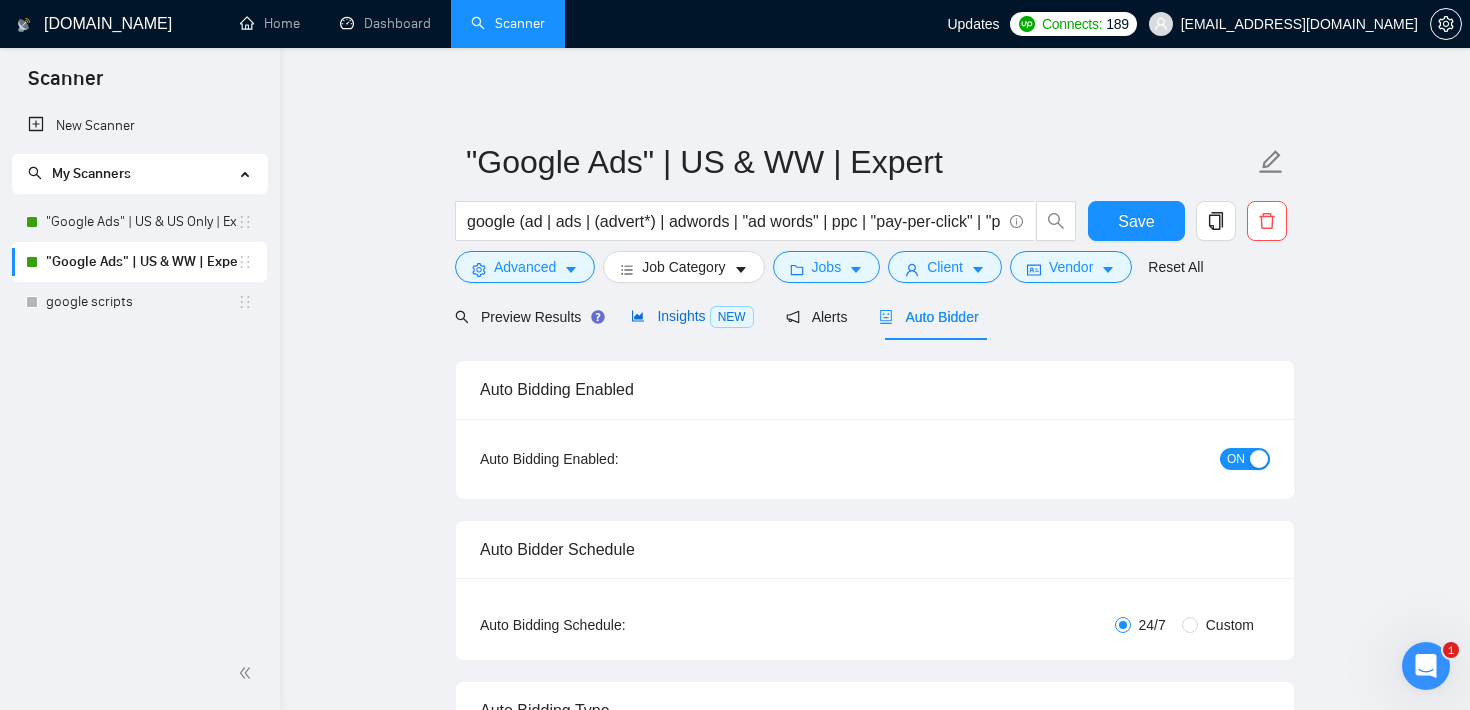 click on "Insights NEW" at bounding box center [692, 316] 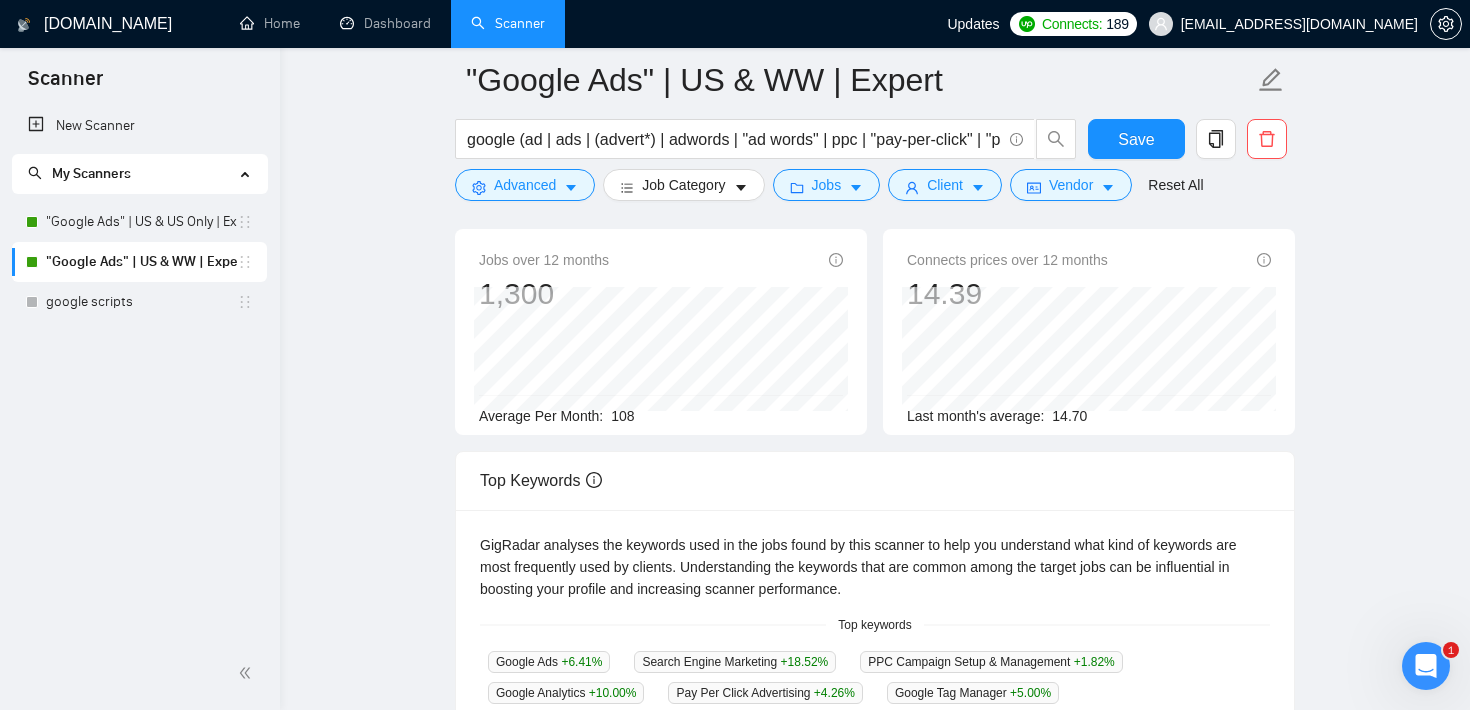 scroll, scrollTop: 141, scrollLeft: 0, axis: vertical 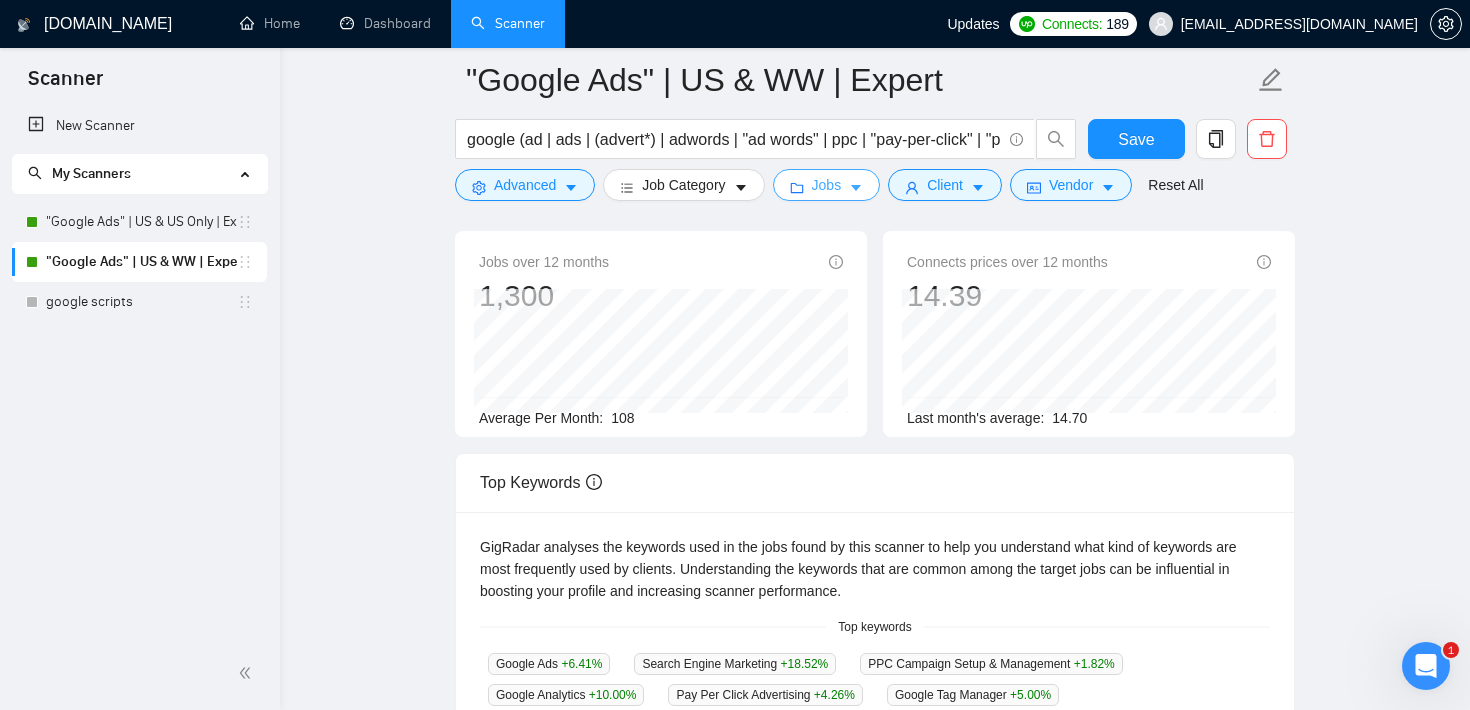 click on "Jobs" at bounding box center [827, 185] 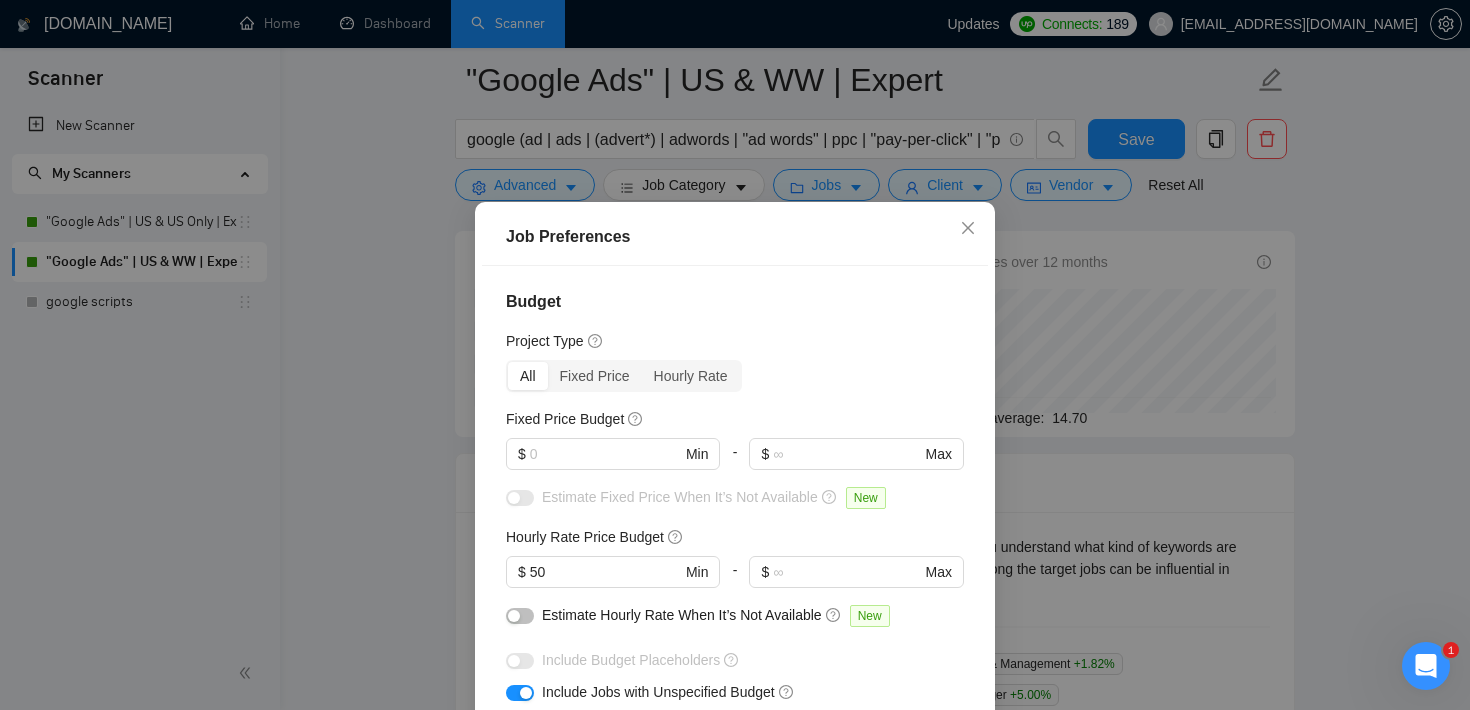 scroll, scrollTop: 630, scrollLeft: 0, axis: vertical 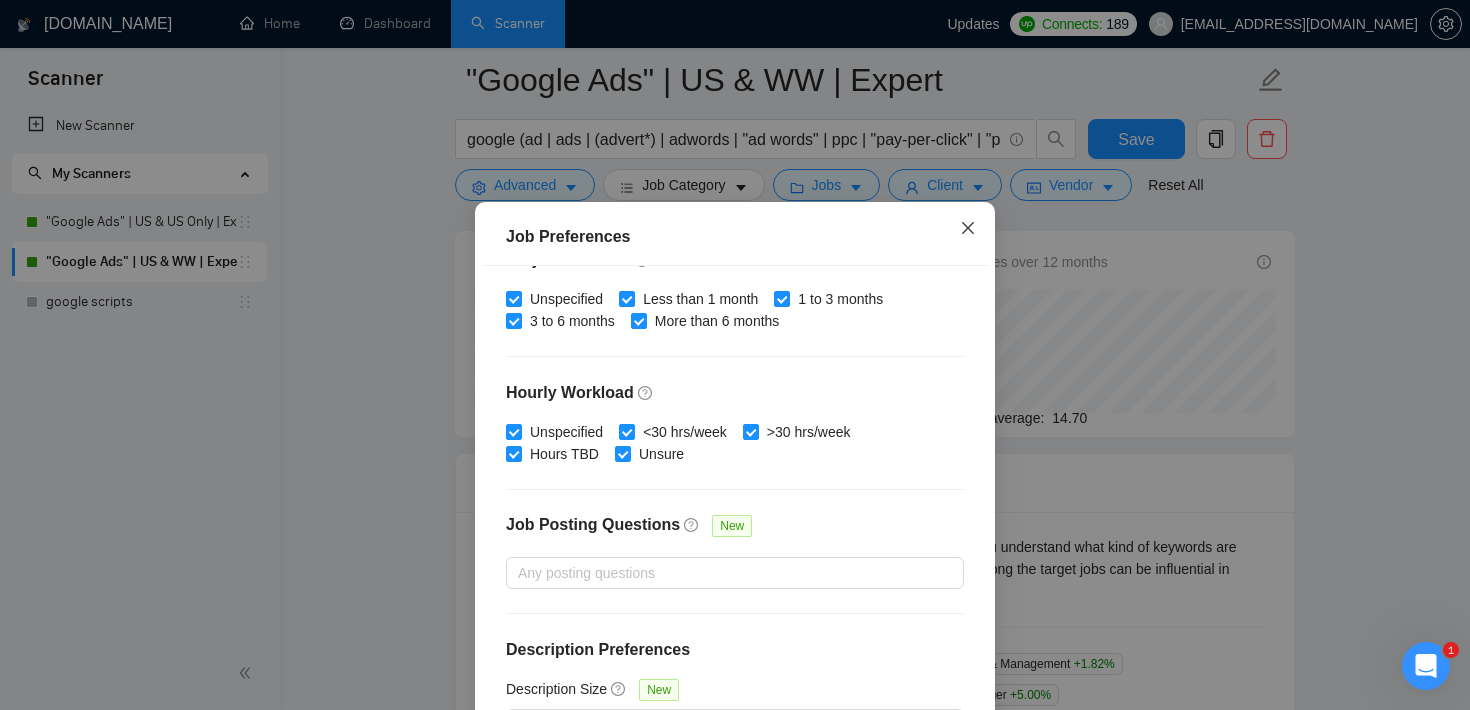 click at bounding box center (968, 229) 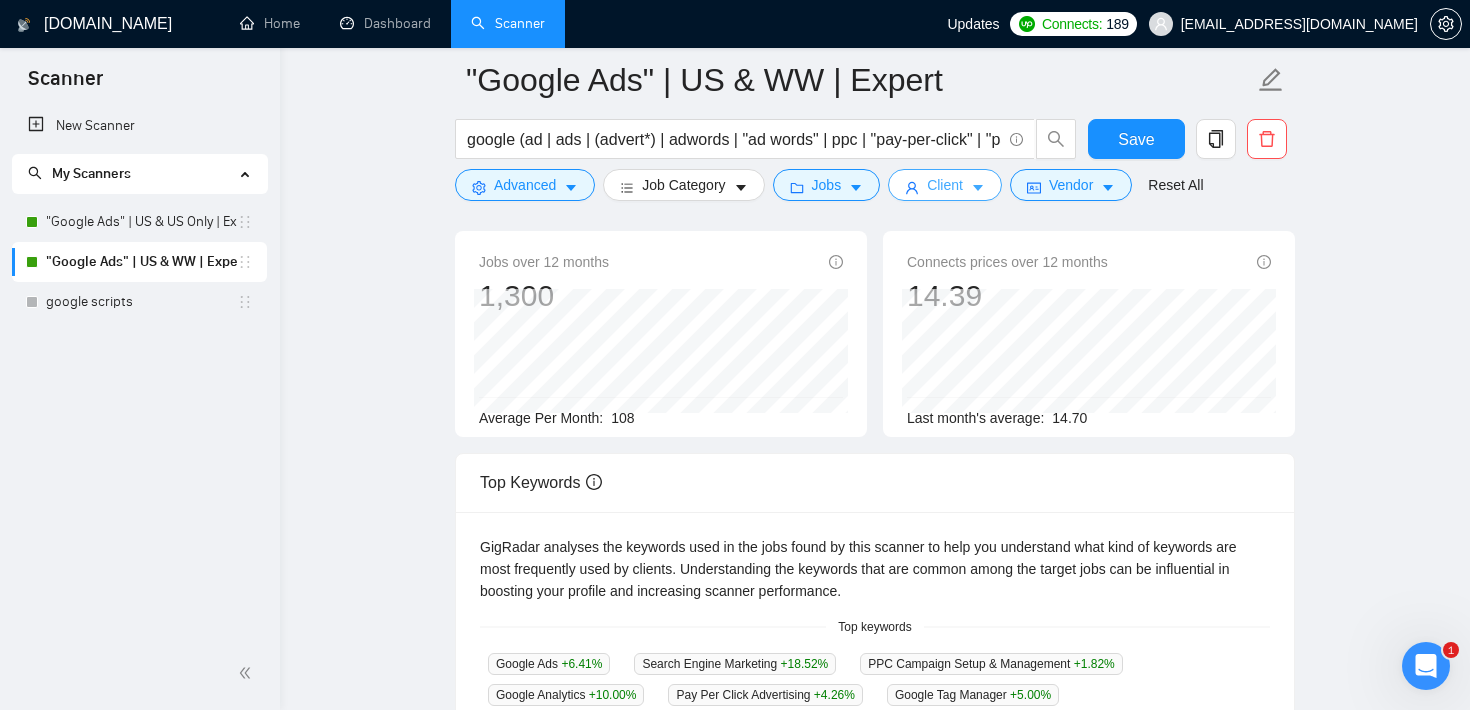 click 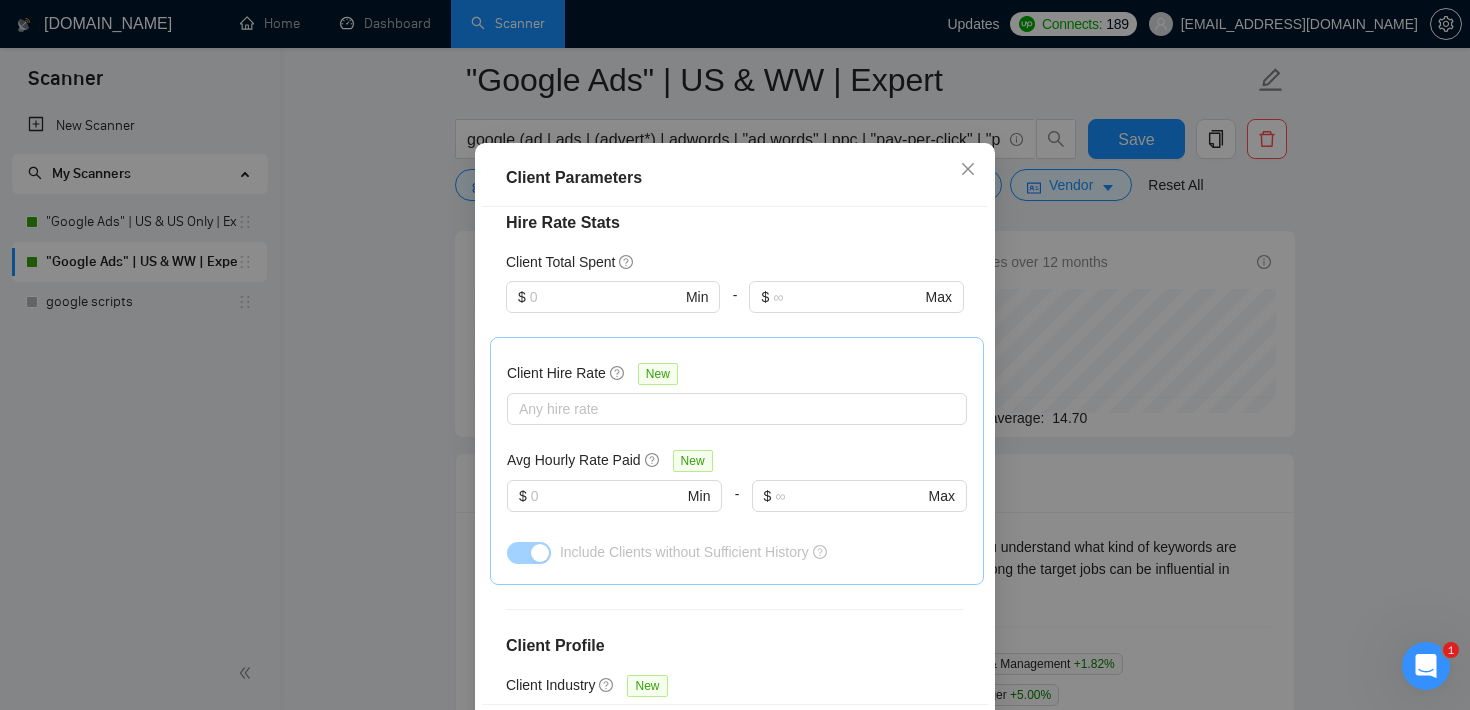 scroll, scrollTop: 0, scrollLeft: 0, axis: both 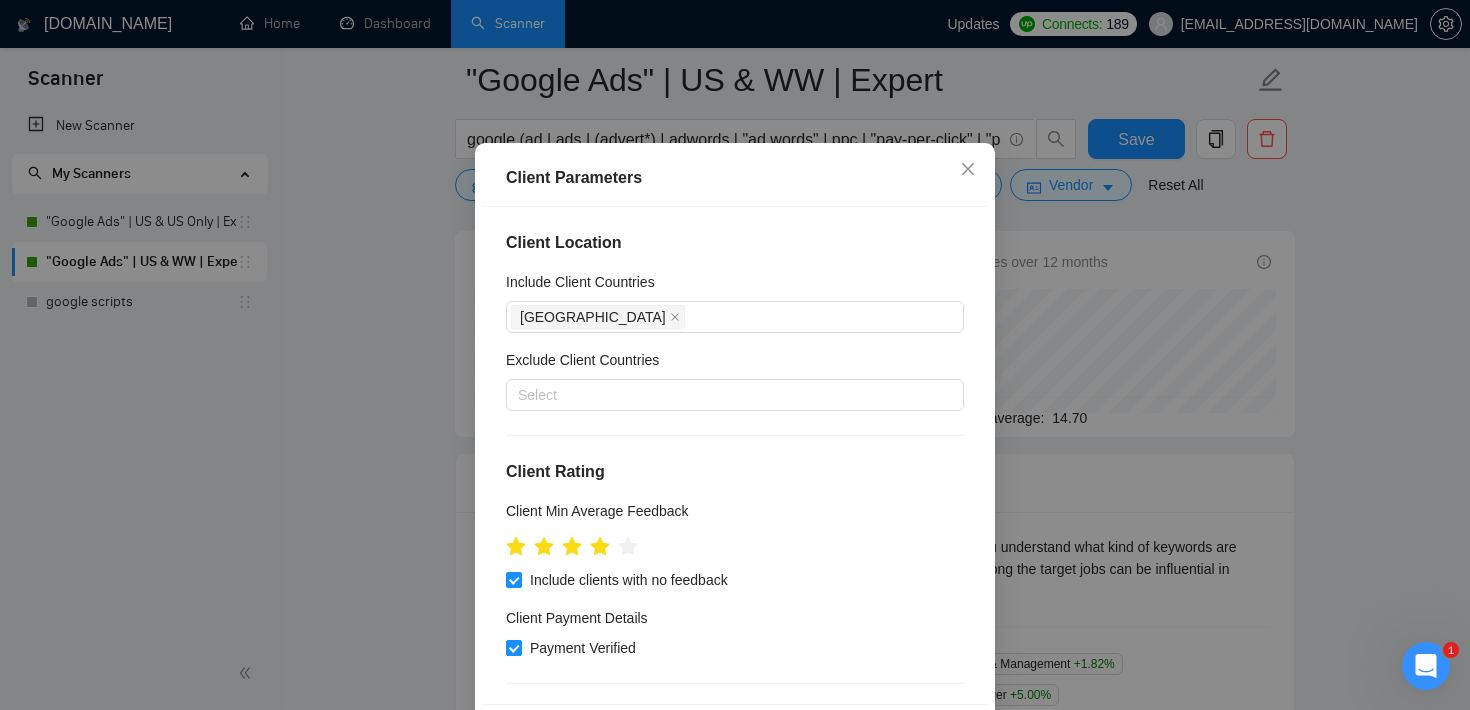 click on "Client Parameters Client Location Include Client Countries [GEOGRAPHIC_DATA]   Exclude Client Countries   Select Client Rating Client Min Average Feedback Include clients with no feedback Client Payment Details Payment Verified Hire Rate Stats   Client Total Spent $ Min - $ Max Client Hire Rate New   Any hire rate   Avg Hourly Rate Paid New $ Min - $ Max Include Clients without Sufficient History Client Profile Client Industry New   Any industry Client Company Size   Any company size Enterprise Clients New   Any clients Reset OK" at bounding box center [735, 355] 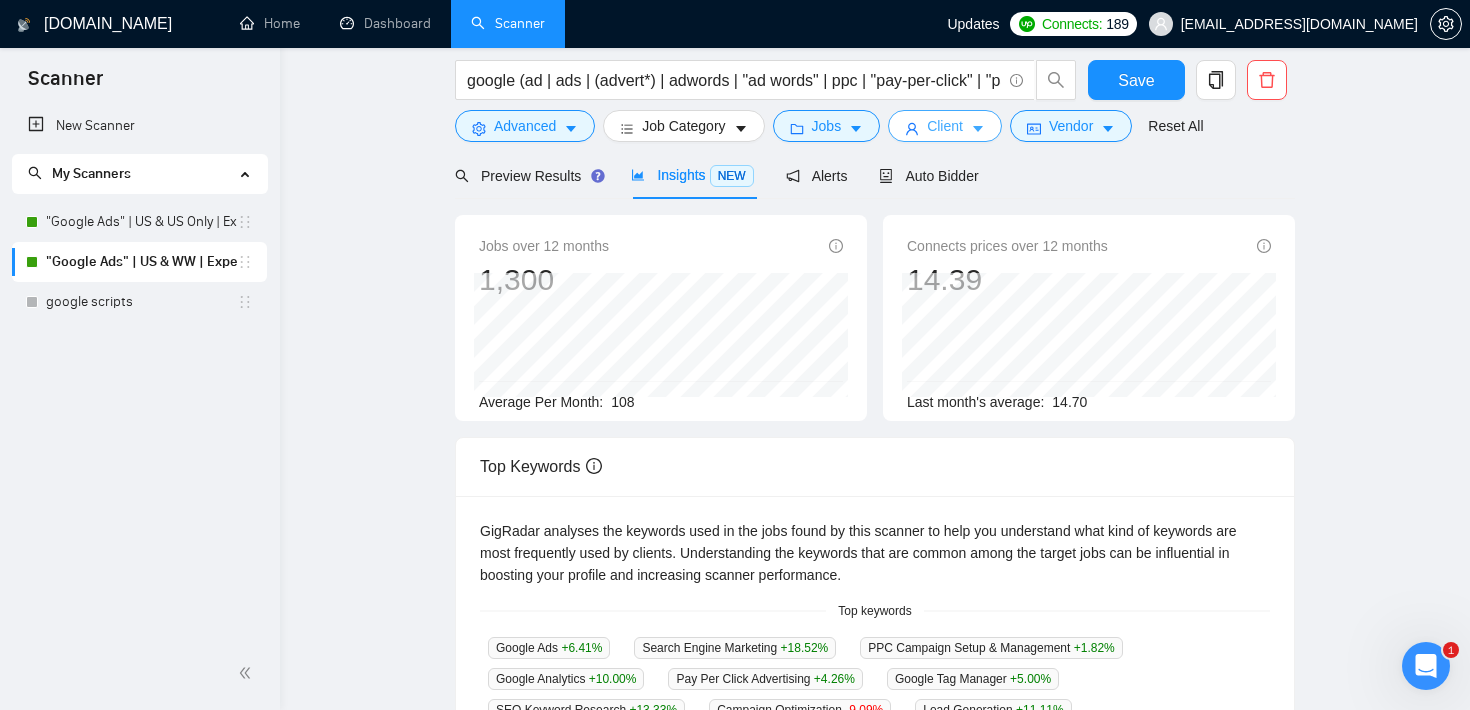 scroll, scrollTop: 0, scrollLeft: 0, axis: both 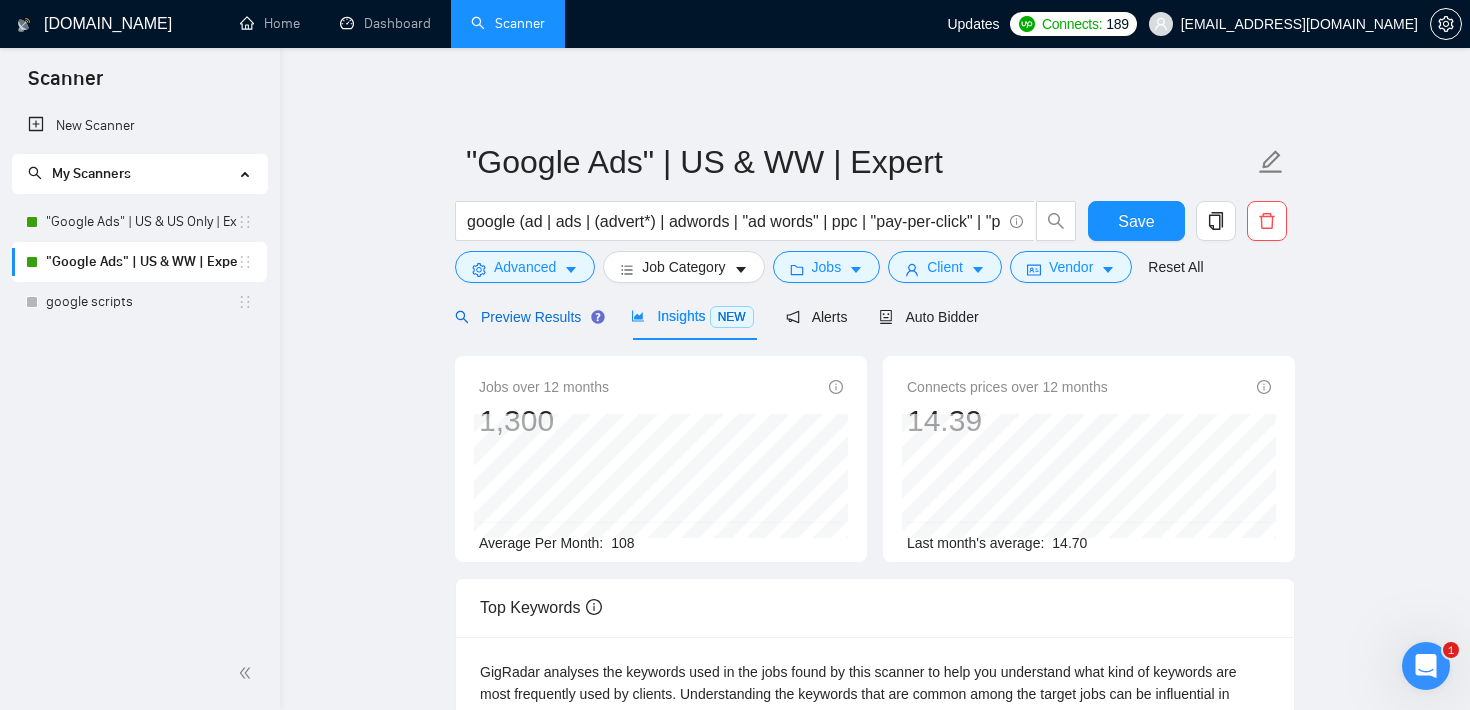 click on "Preview Results" at bounding box center [527, 317] 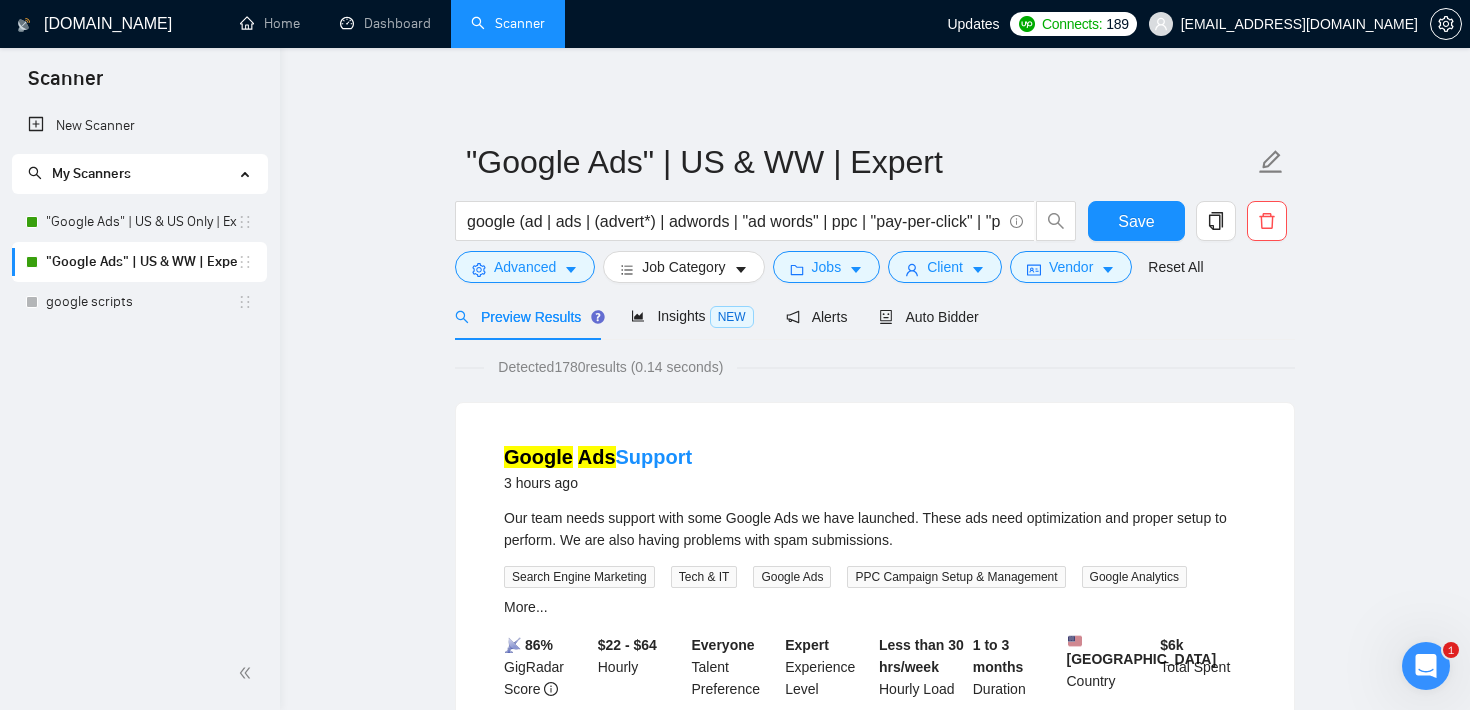 click on ""Google Ads" | US & WW | Expert google (ad | ads | (advert*) | adwords | "ad words" | ppc | "pay-per-click" | "pay per click") Save Advanced   Job Category   Jobs   Client   Vendor   Reset All Preview Results Insights NEW Alerts Auto Bidder Detected   1780  results   (0.14 seconds) Google   Ads  Support 3 hours ago Our team needs support with some Google Ads we have launched. These ads need optimization and proper setup to perform. We are also having problems with spam submissions. Search Engine Marketing Tech & IT Google Ads PPC Campaign Setup & Management Google Analytics More... 📡   86% GigRadar Score   $22 - $64 Hourly Everyone Talent Preference Expert Experience Level Less than 30 hrs/week Hourly Load 1 to 3 months Duration   [GEOGRAPHIC_DATA] Country $ 6k Total Spent $19.12 Avg Rate Paid 10-99 Company Size Verified Payment Verified [DATE] Member Since ⭐️  5.00 Client Feedback Run My  Google   Ads  On Your Aged Account (Fast Approvals Needed) 5 hours ago ... Expand Search Engine Marketing More..." at bounding box center (875, 2447) 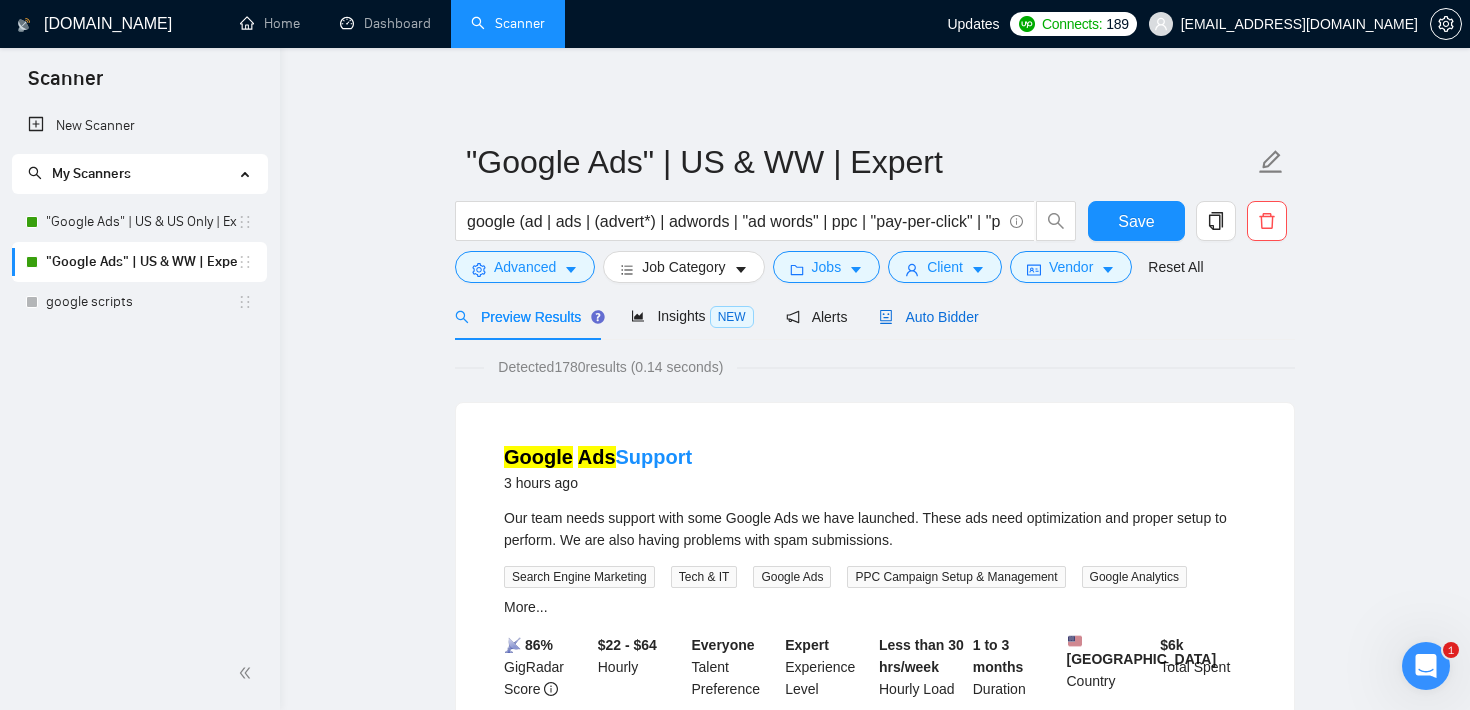 click on "Auto Bidder" at bounding box center [928, 317] 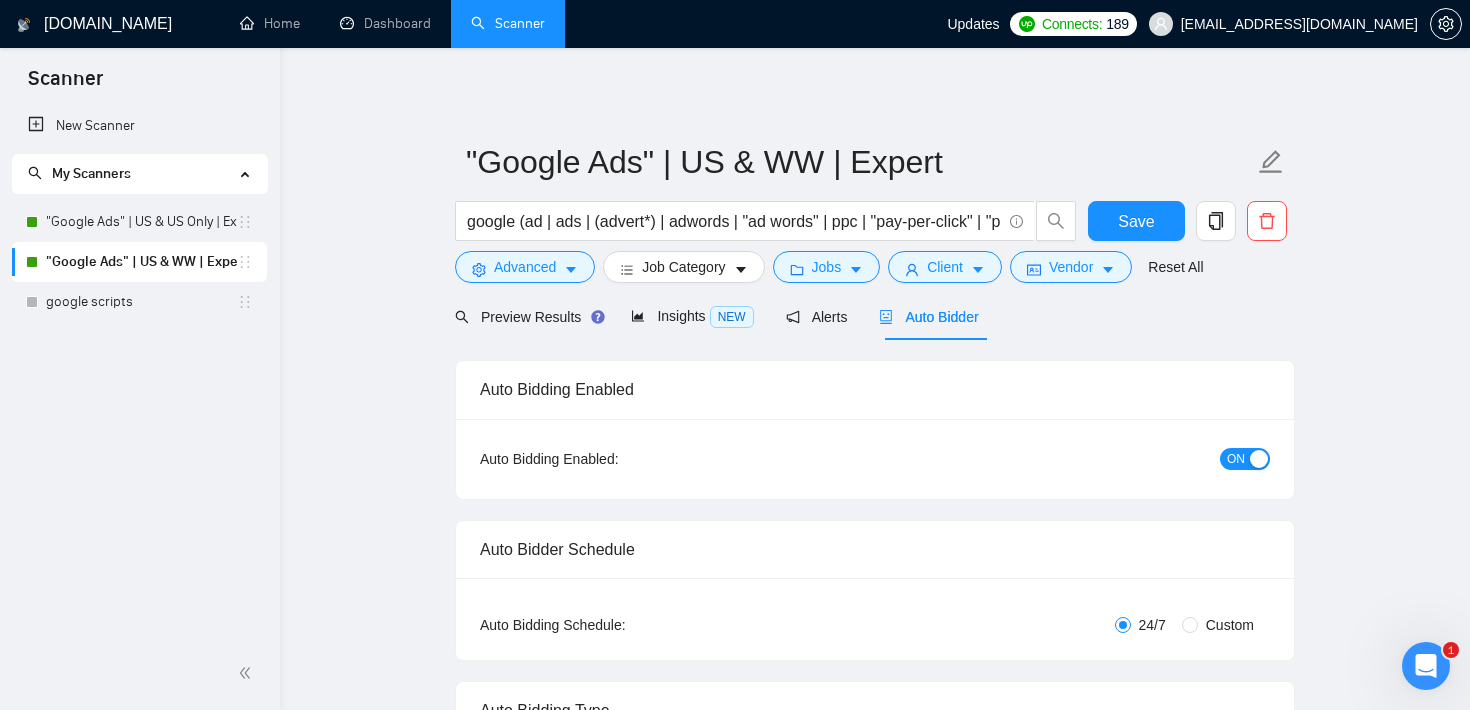 type 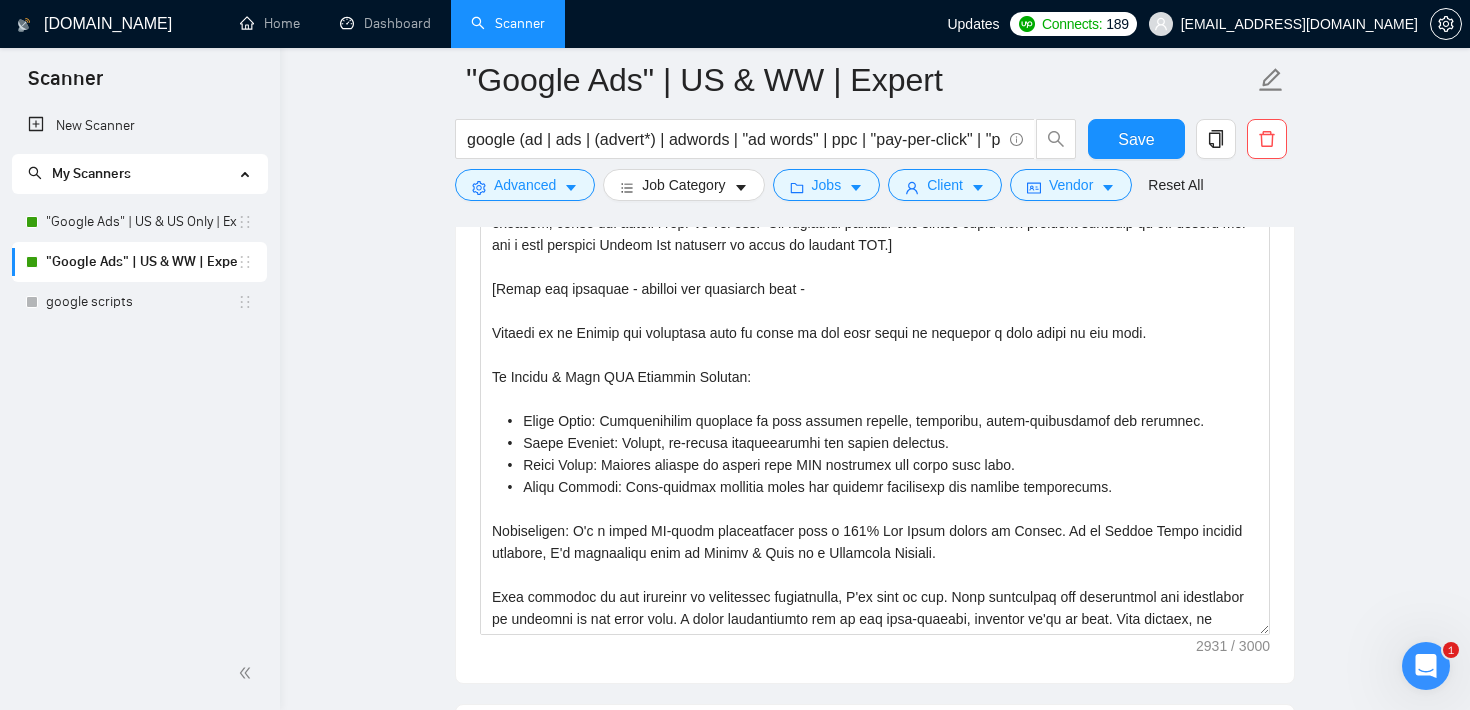 scroll, scrollTop: 1465, scrollLeft: 0, axis: vertical 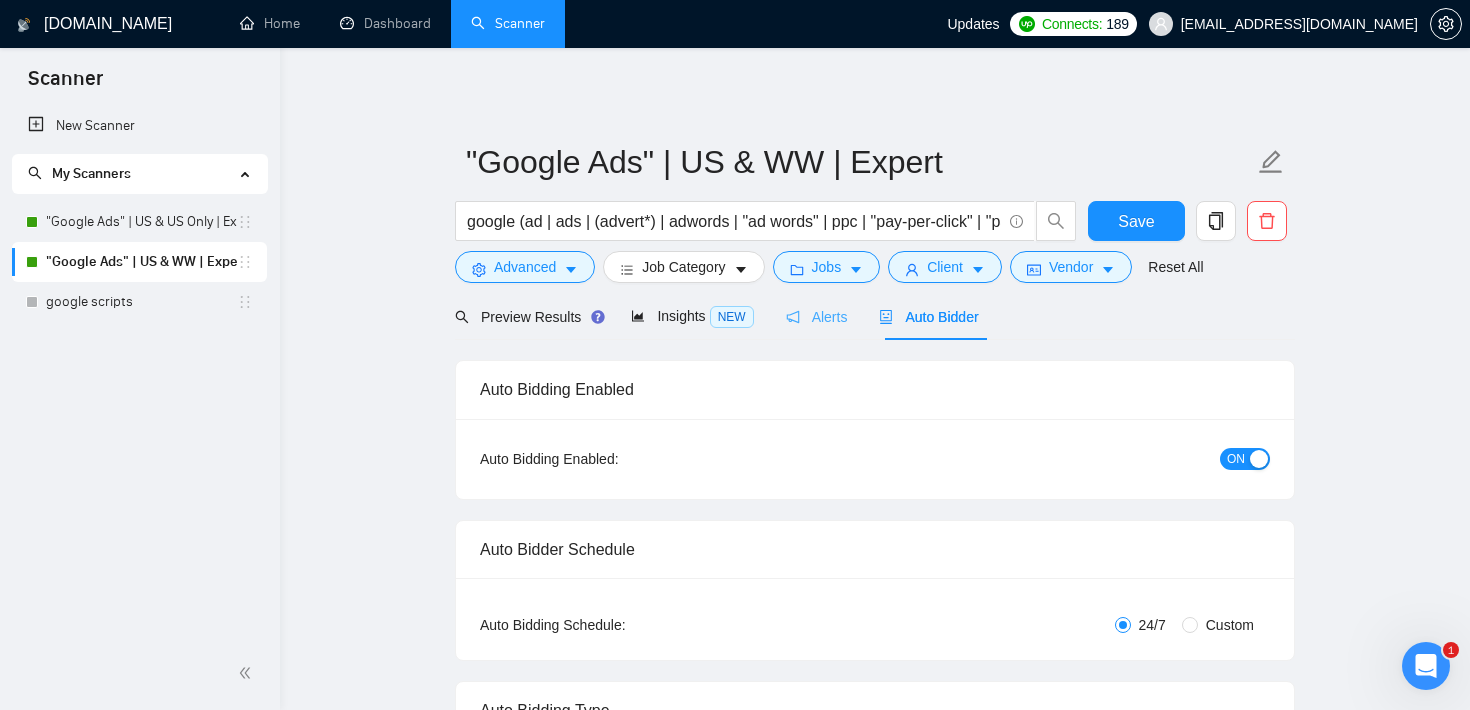 click on "Alerts" at bounding box center [817, 316] 